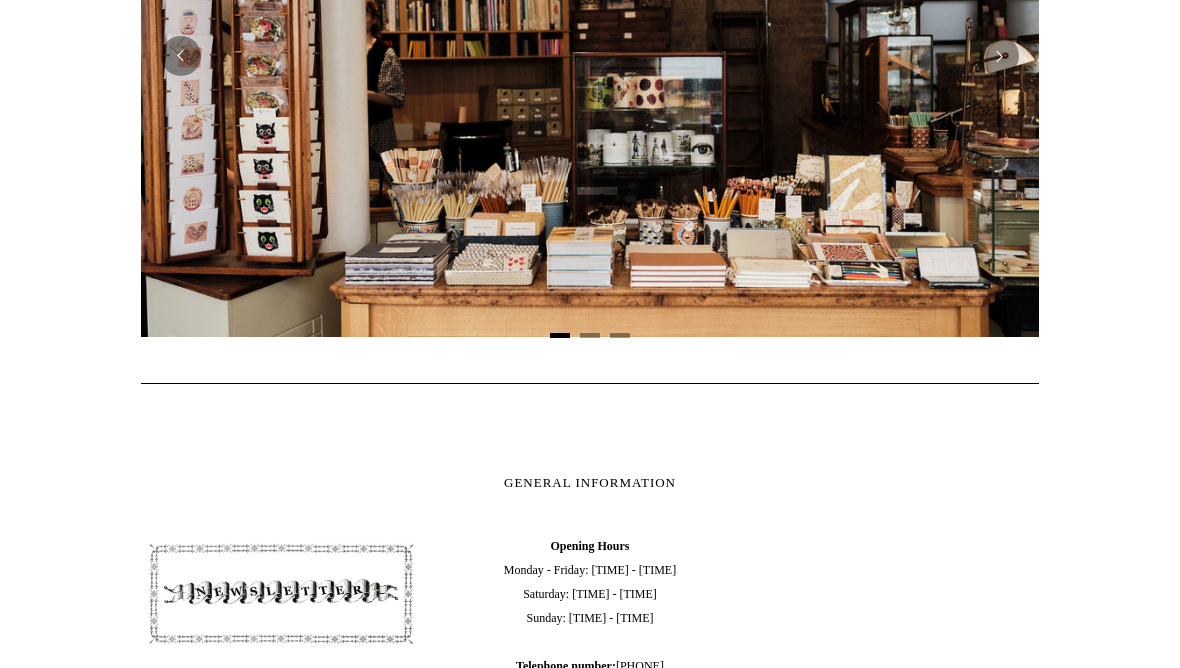 scroll, scrollTop: 757, scrollLeft: 0, axis: vertical 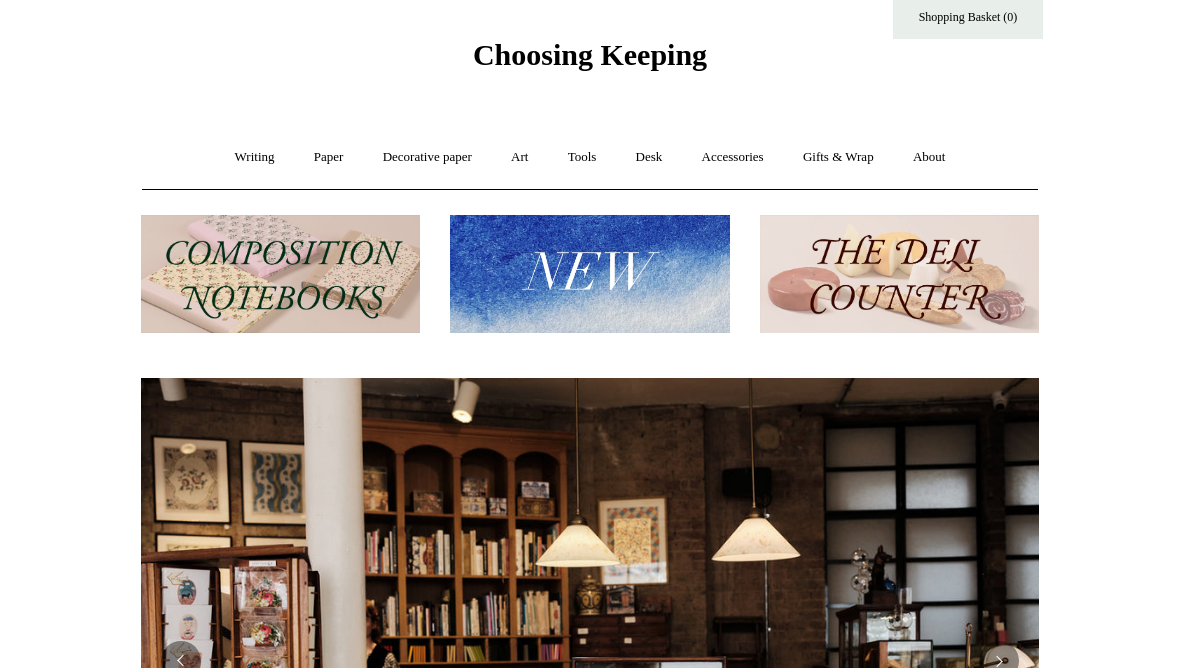 click on "Writing +" at bounding box center [255, 157] 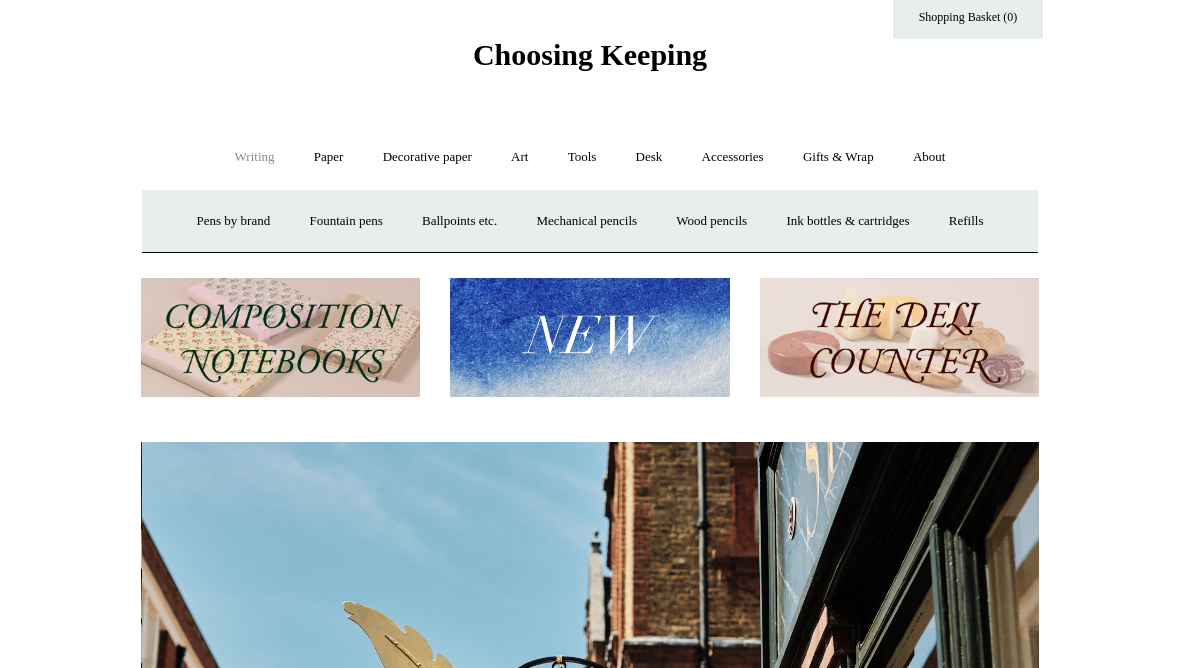 scroll, scrollTop: 0, scrollLeft: 898, axis: horizontal 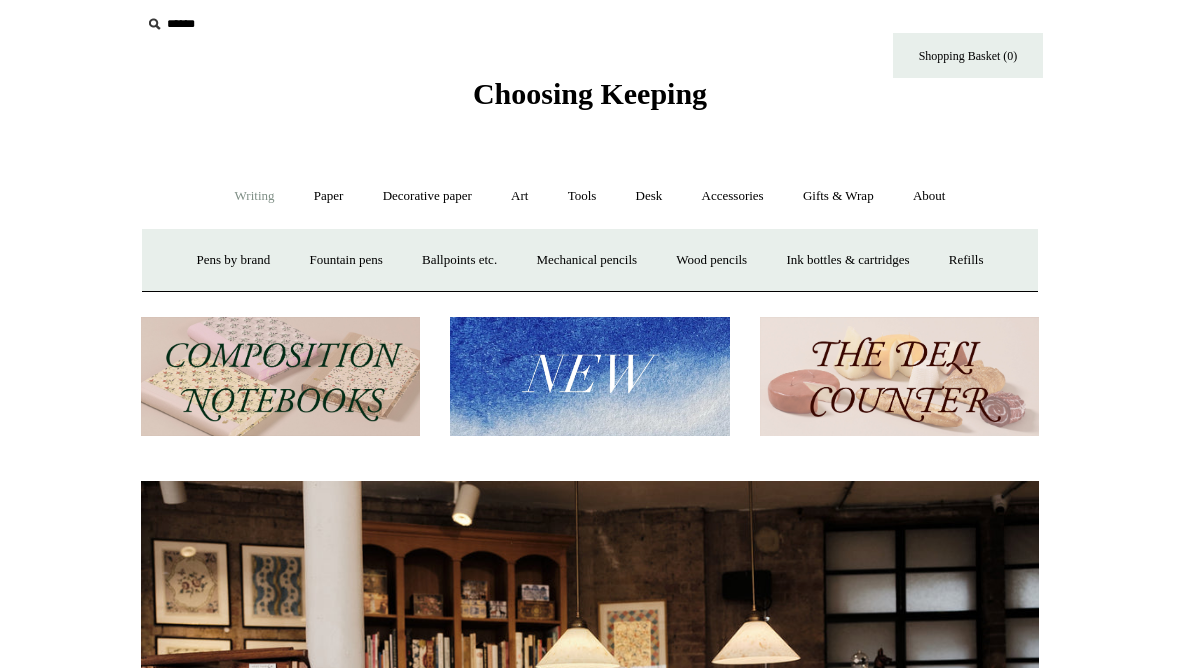 click on "Paper +" at bounding box center (329, 196) 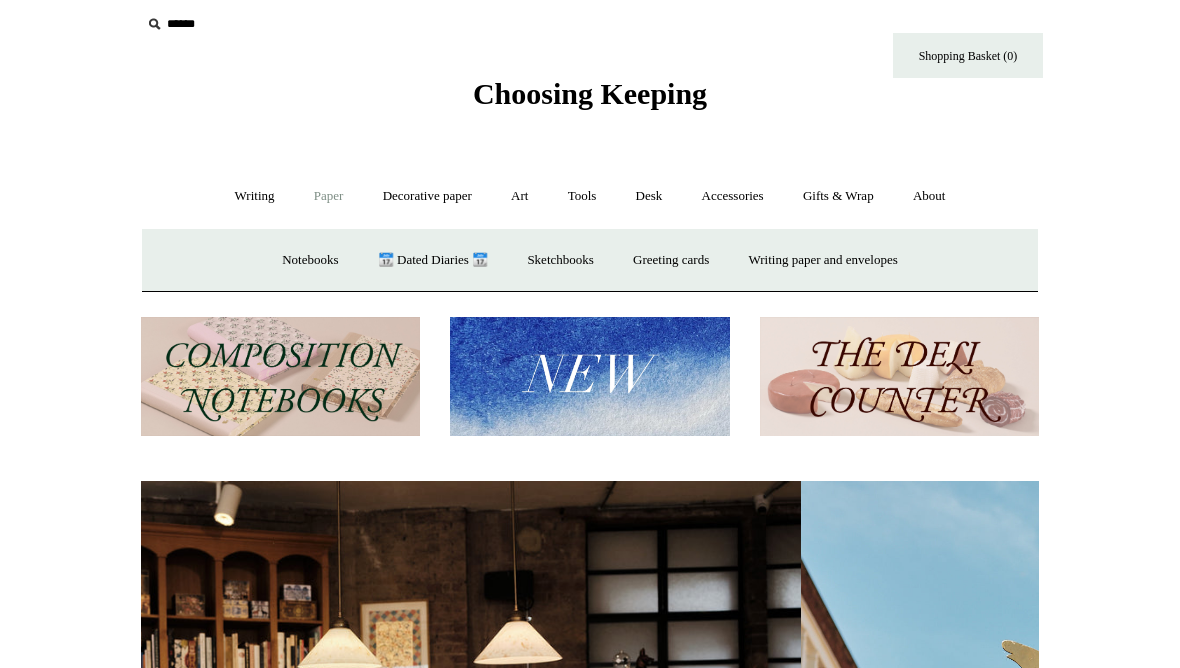 click on "Greeting cards +" at bounding box center [671, 260] 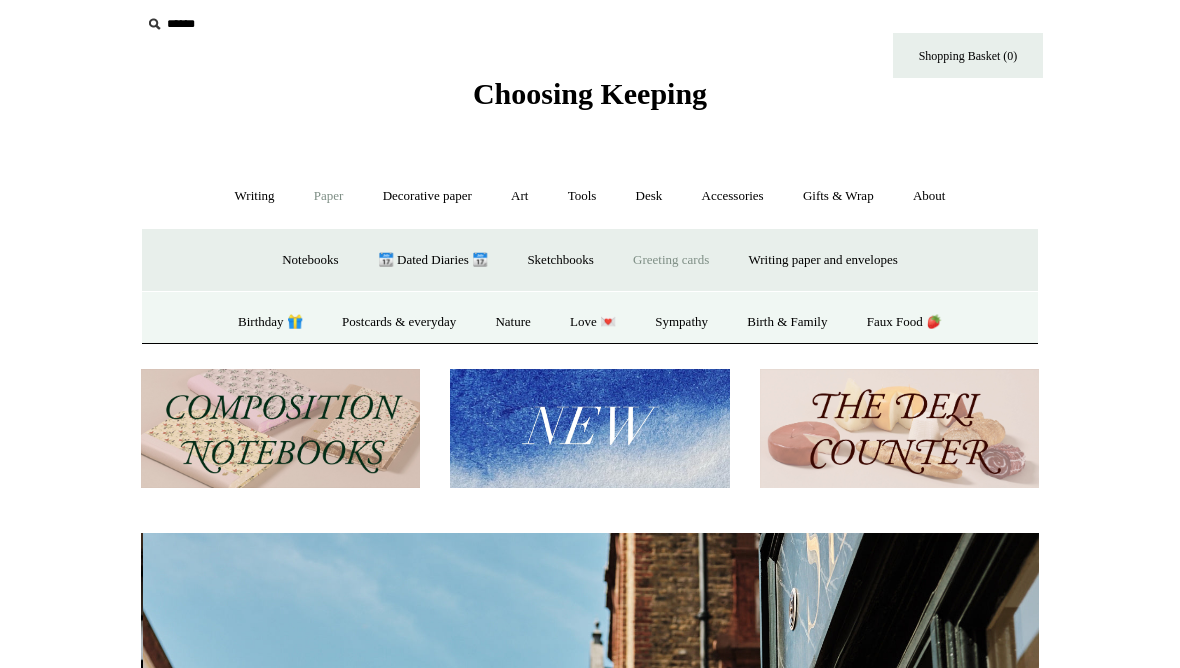 scroll, scrollTop: 0, scrollLeft: 898, axis: horizontal 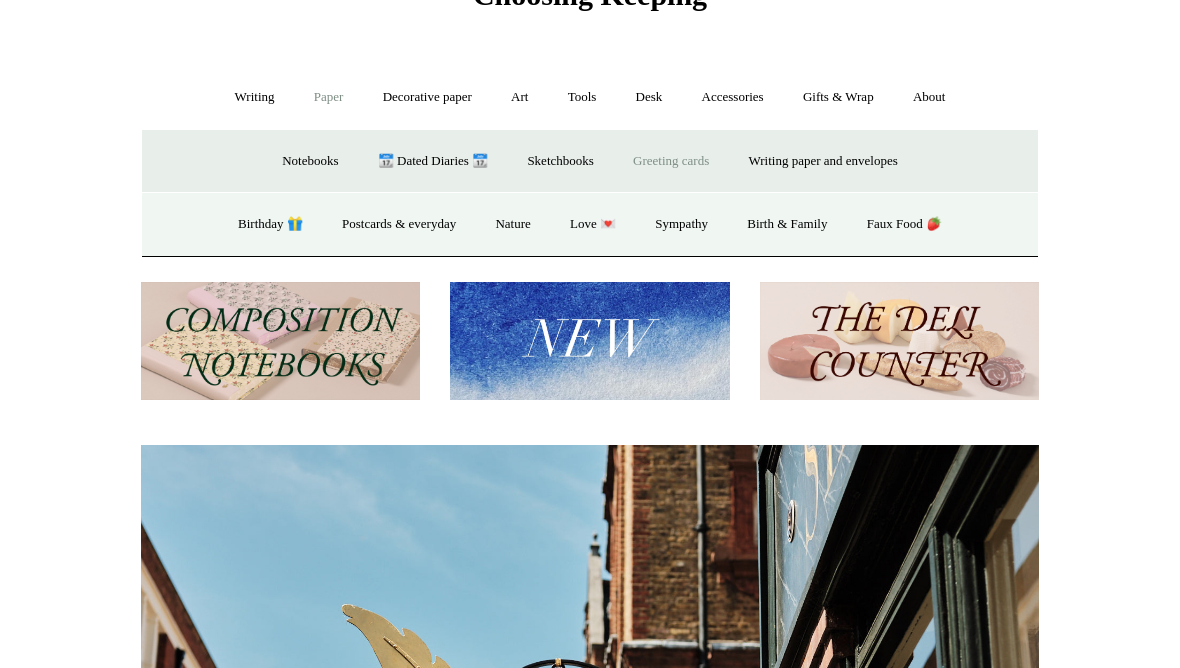 click on "Birthday 🎁" at bounding box center (270, 224) 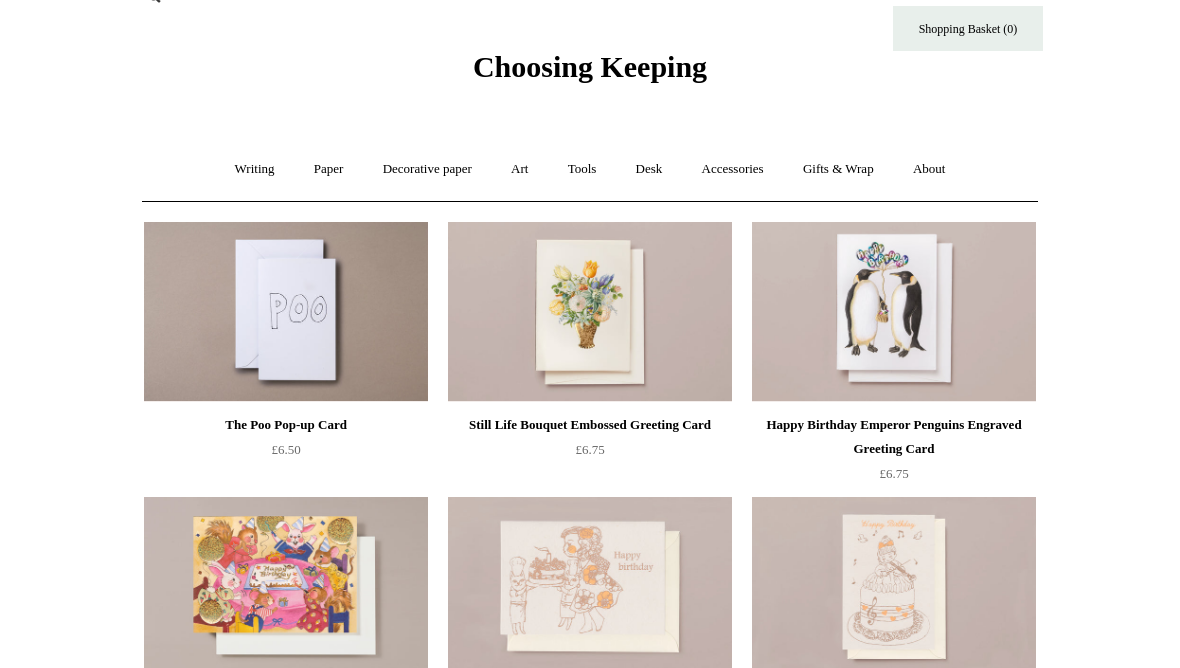scroll, scrollTop: 0, scrollLeft: 0, axis: both 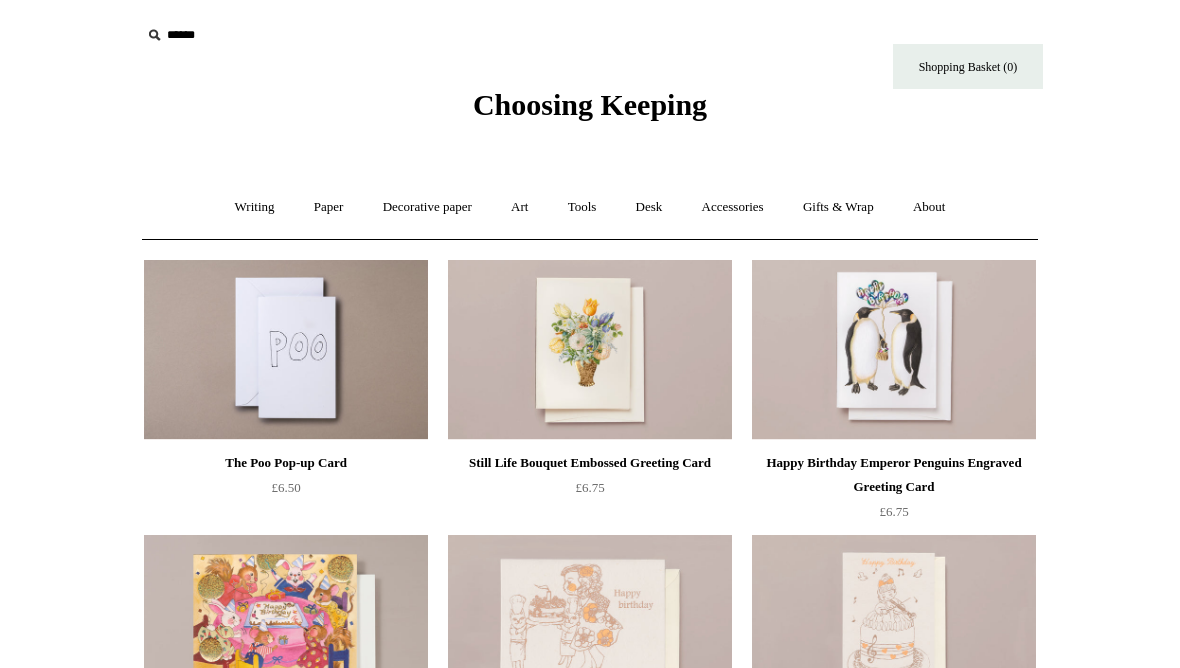 click on "Decorative paper +" at bounding box center (427, 207) 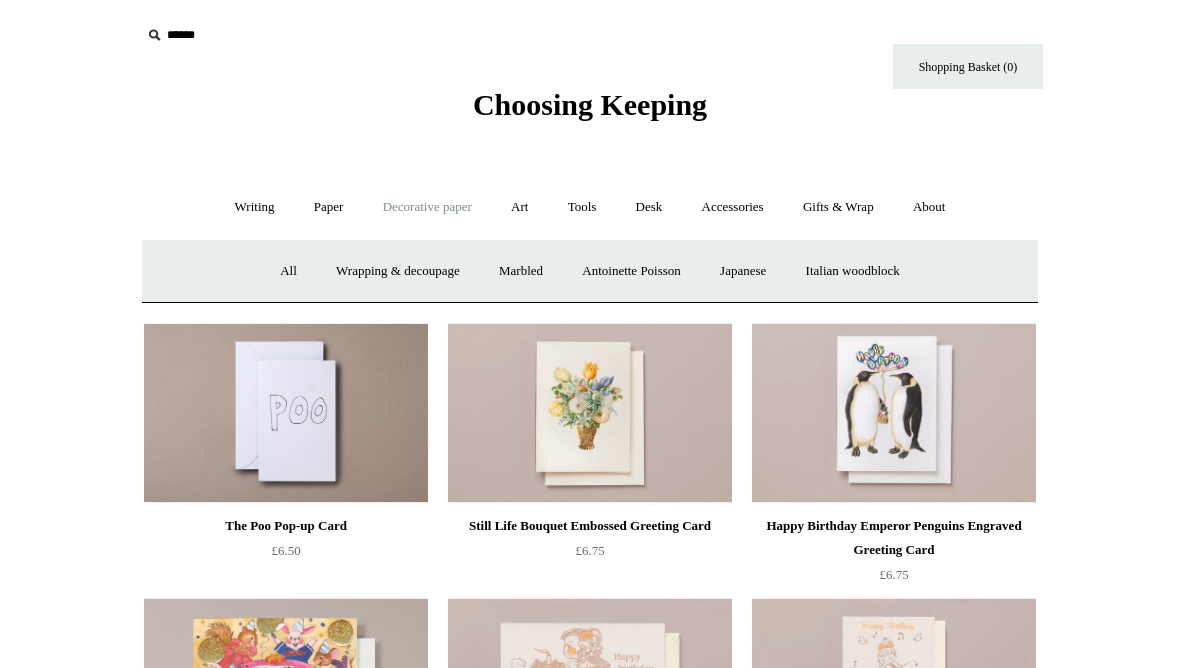 click on "Wrapping & decoupage" at bounding box center (398, 271) 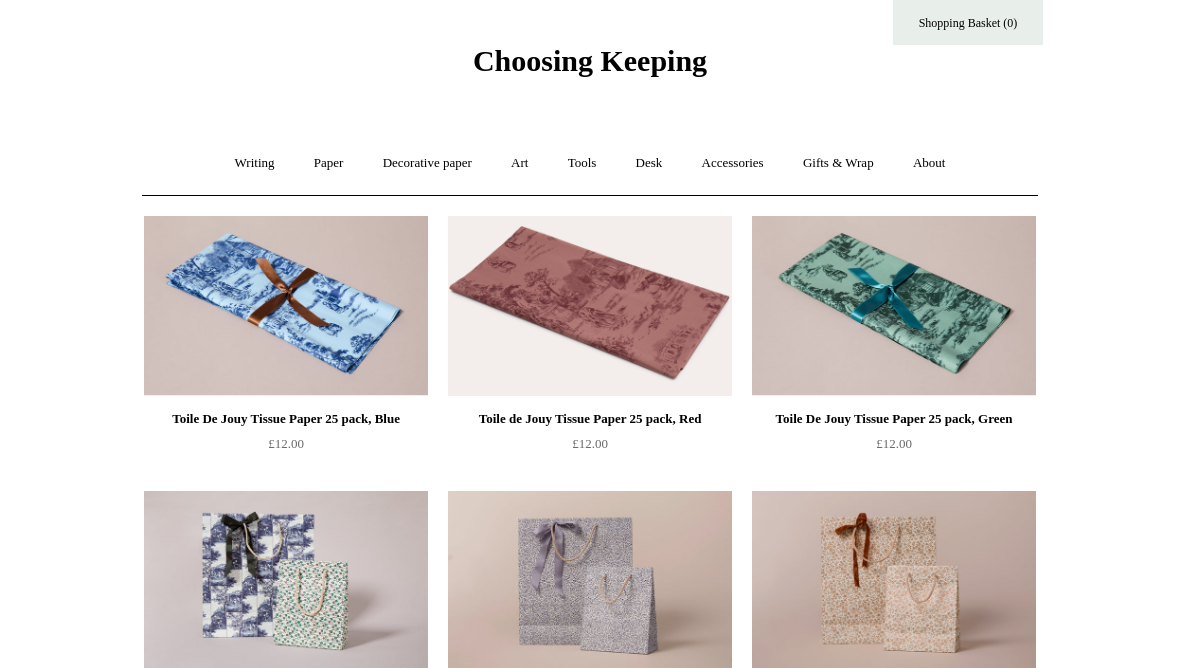 scroll, scrollTop: 0, scrollLeft: 0, axis: both 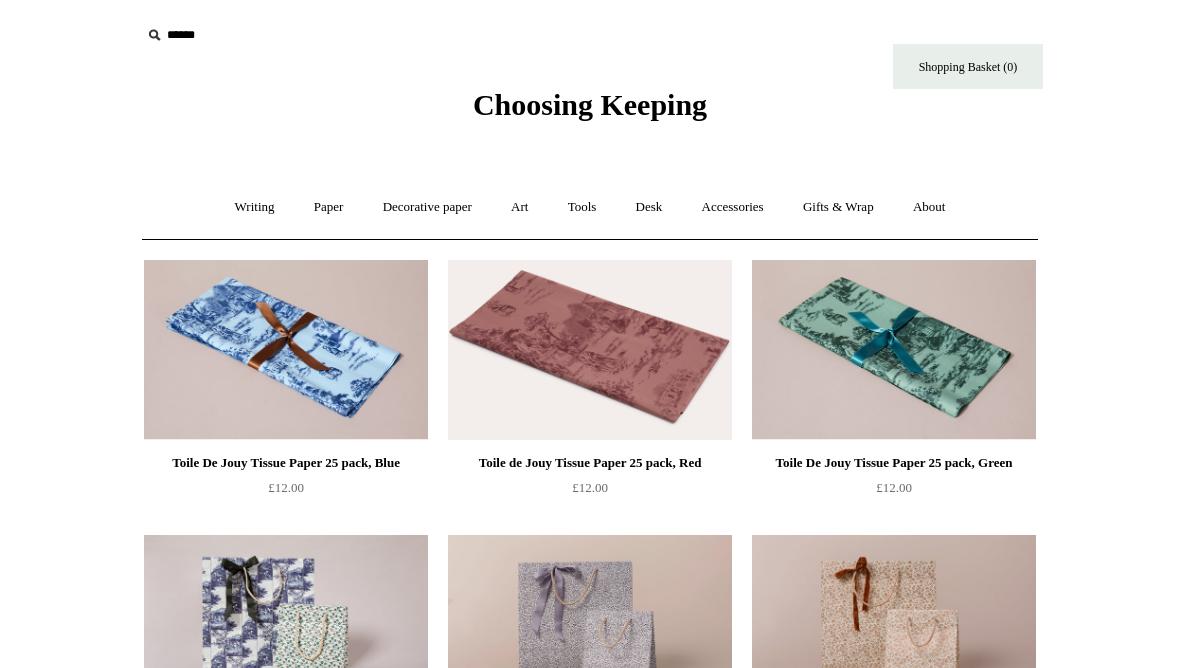 click on "Decorative paper +" at bounding box center (427, 207) 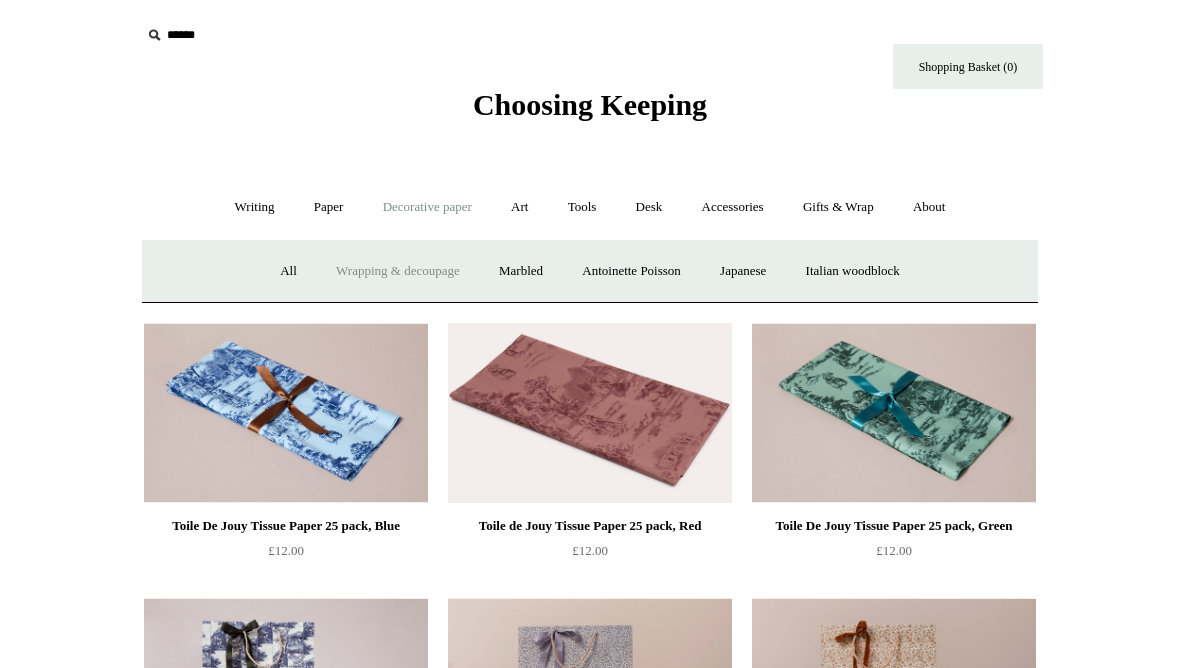 click on "Marbled" at bounding box center (521, 271) 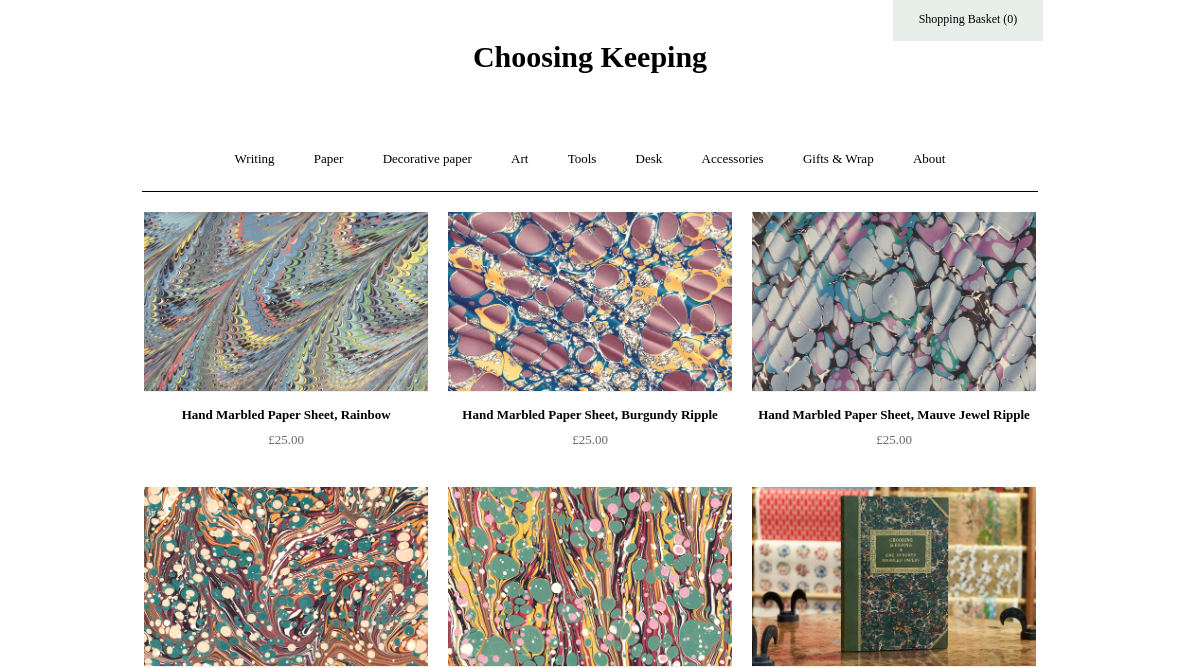 scroll, scrollTop: 0, scrollLeft: 0, axis: both 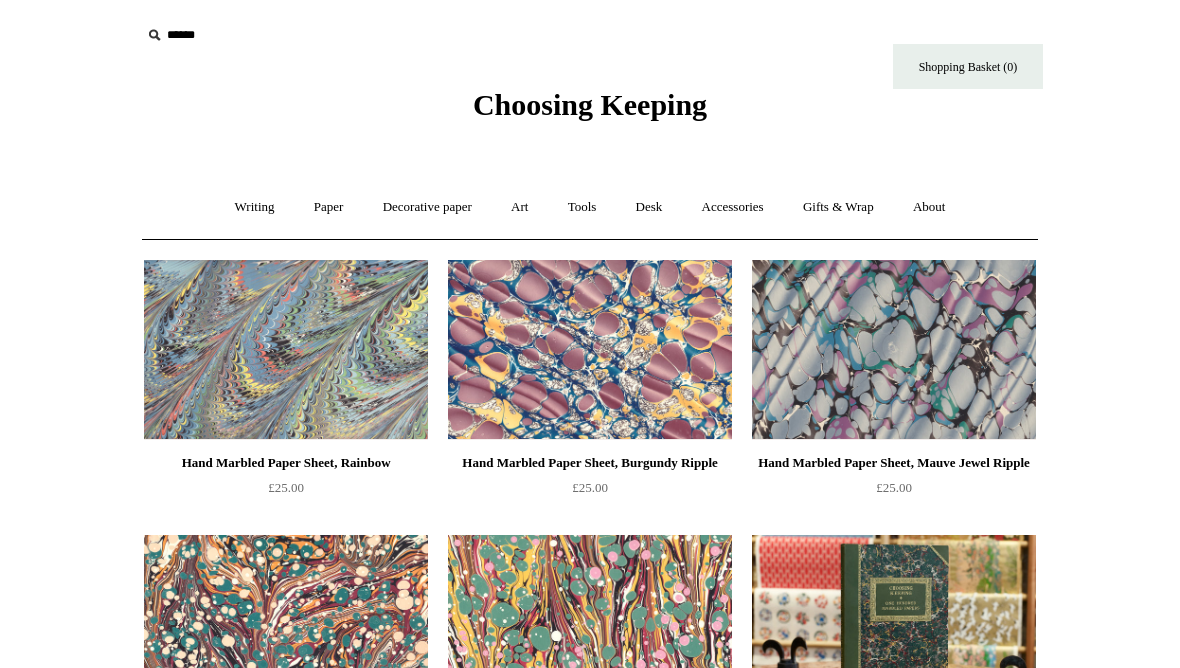 click on "Decorative paper +" at bounding box center (427, 207) 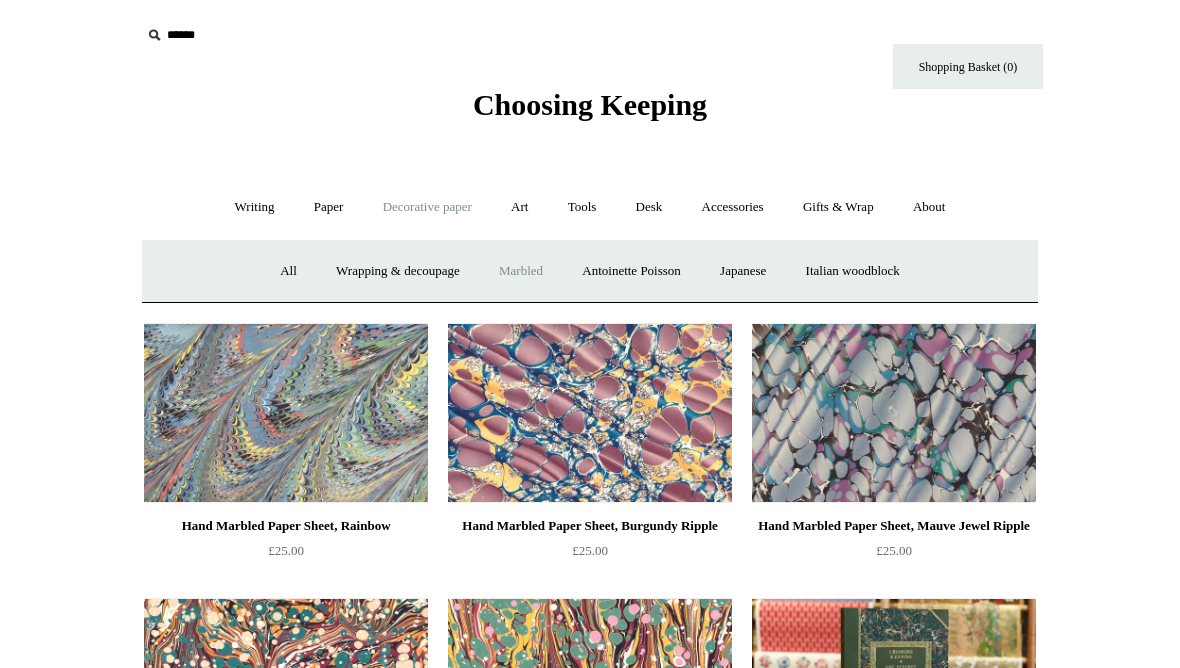 click on "[FIRST] [LAST]" at bounding box center (631, 271) 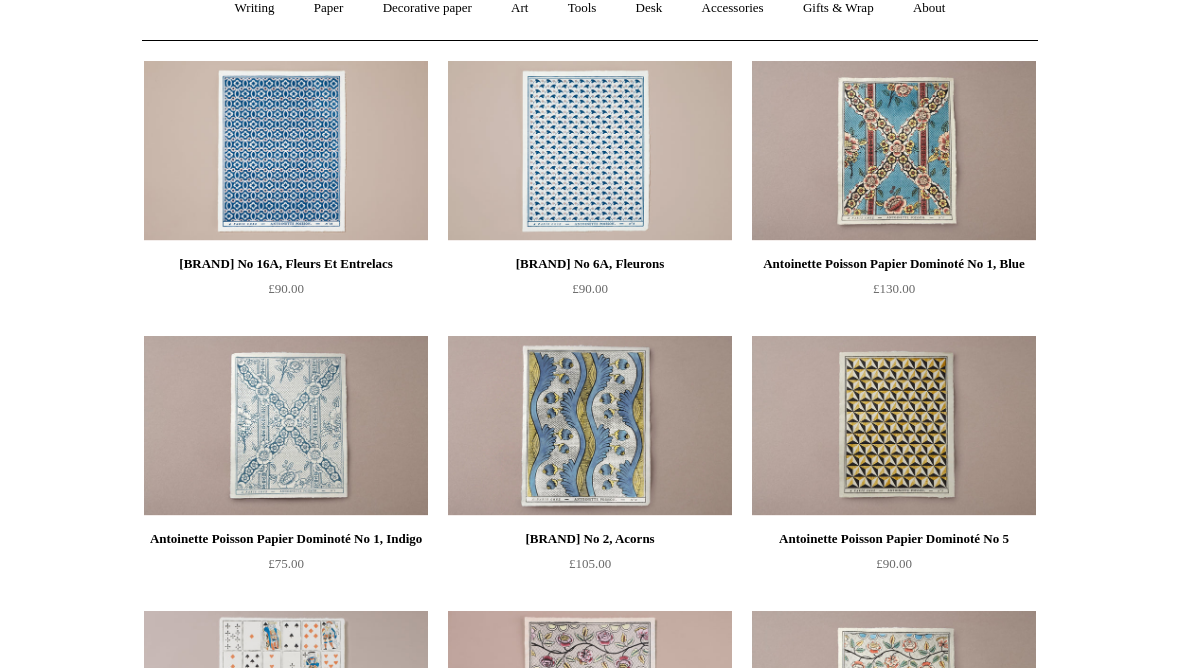 scroll, scrollTop: 0, scrollLeft: 0, axis: both 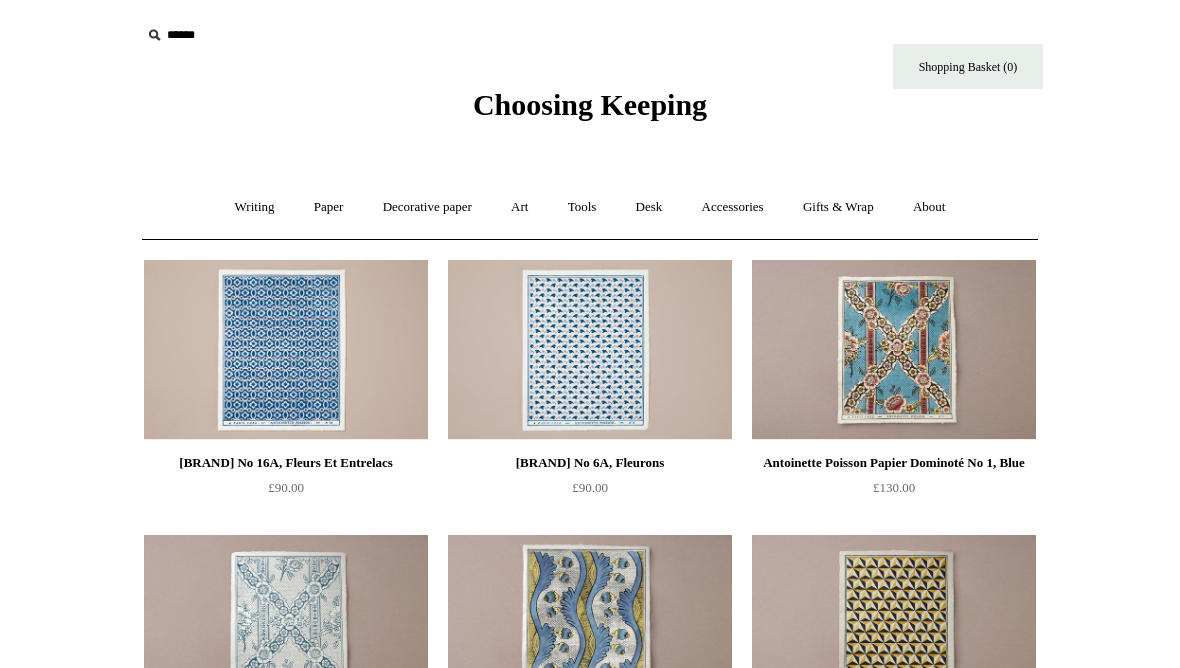 click on "Decorative paper +" at bounding box center [427, 207] 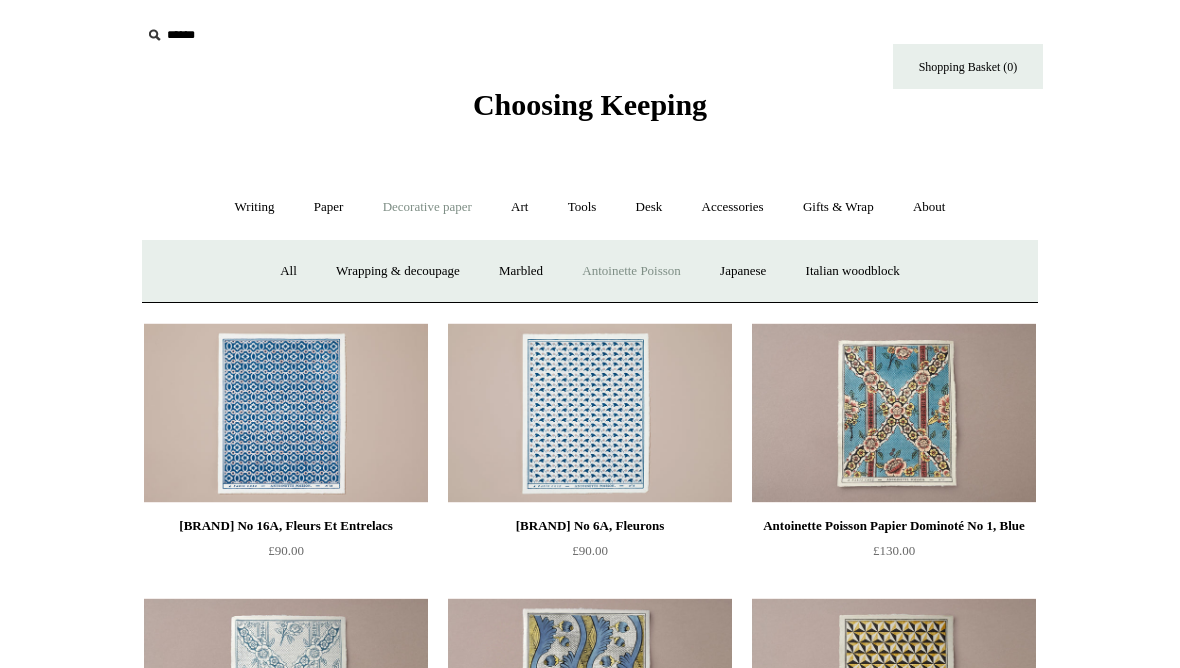 click on "Japanese" at bounding box center (743, 271) 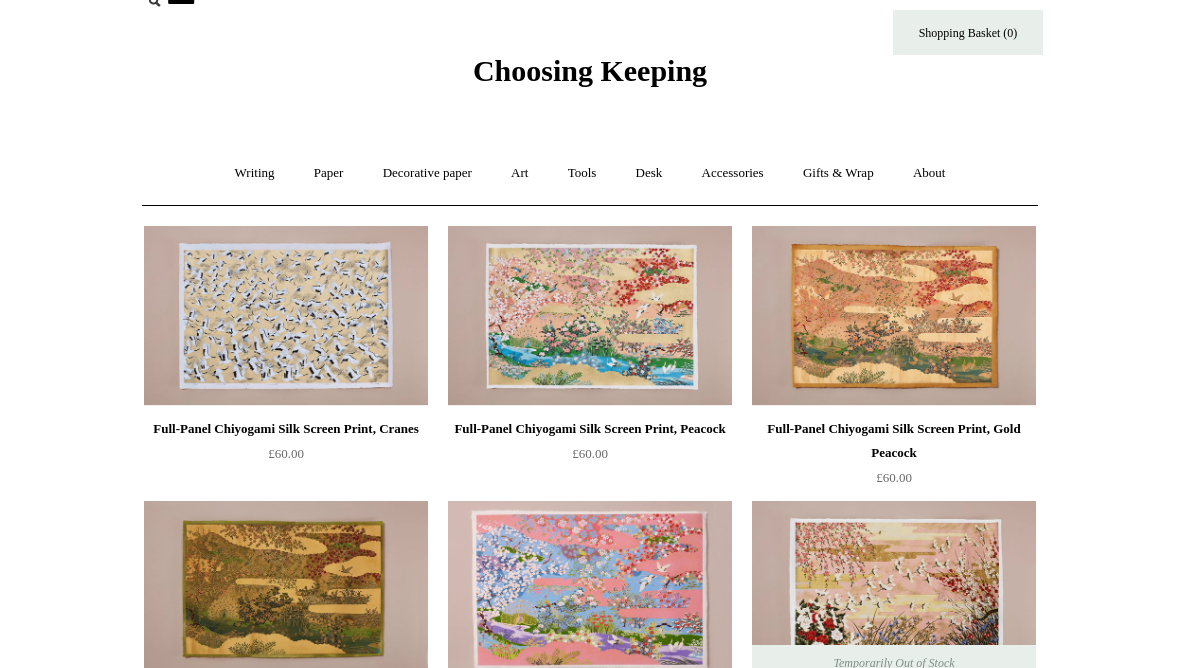 scroll, scrollTop: 0, scrollLeft: 0, axis: both 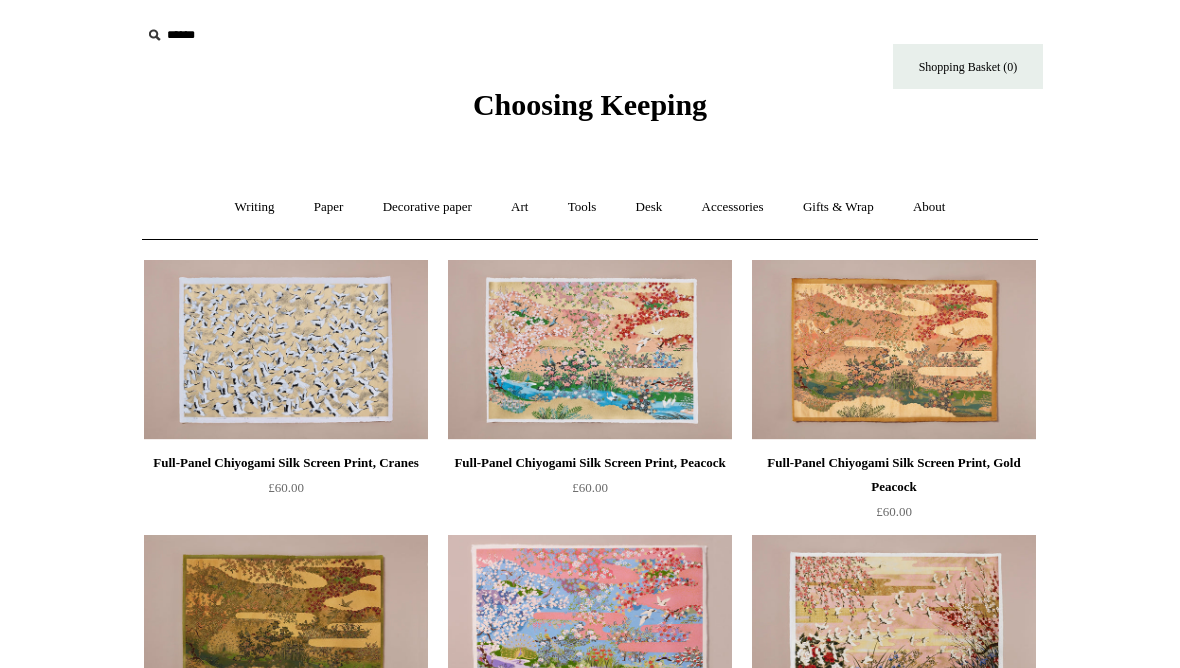 click on "Decorative paper +" at bounding box center [427, 207] 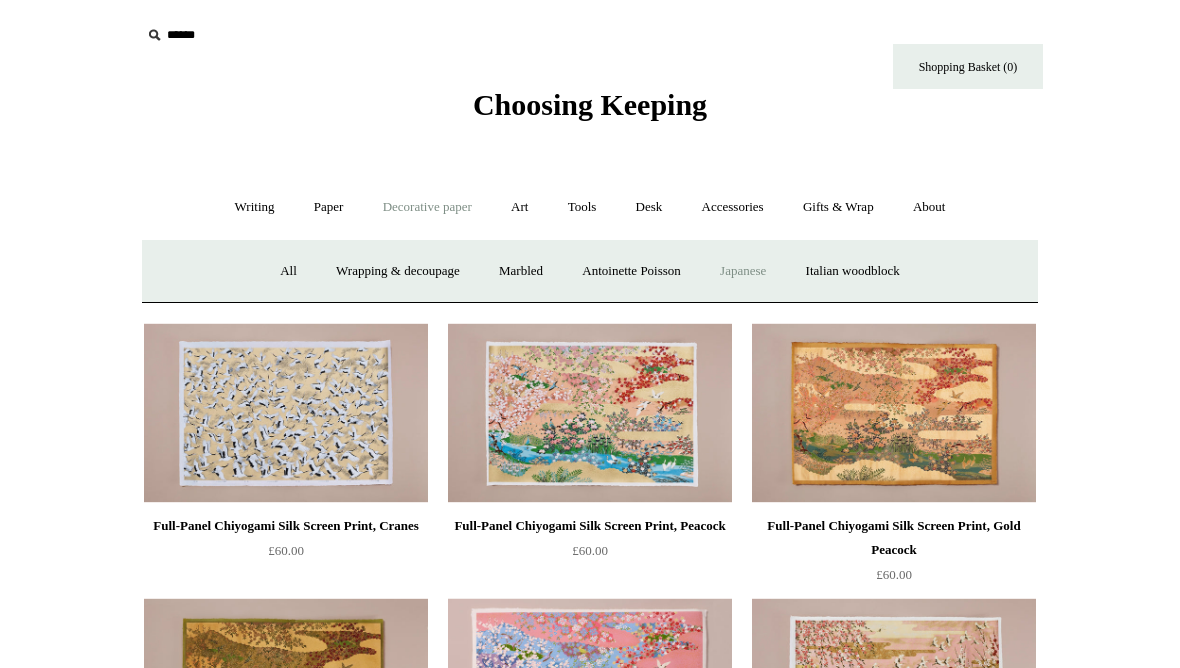 click on "Italian woodblock" at bounding box center (853, 271) 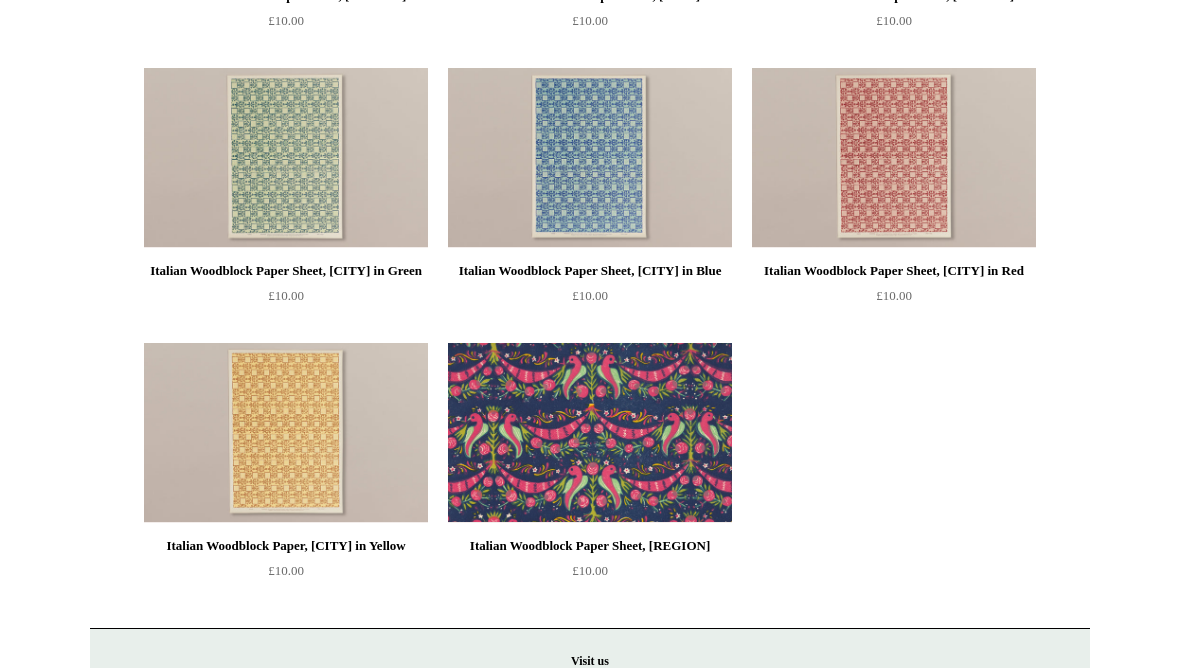 scroll, scrollTop: 0, scrollLeft: 0, axis: both 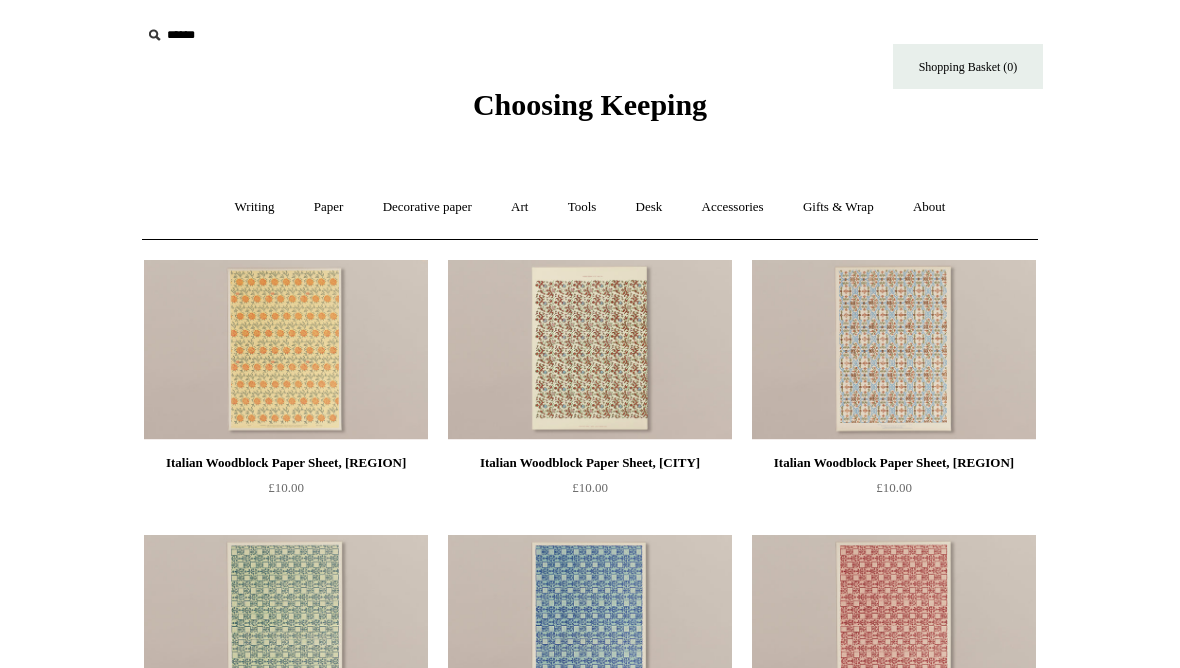 click on "Art +" at bounding box center (519, 207) 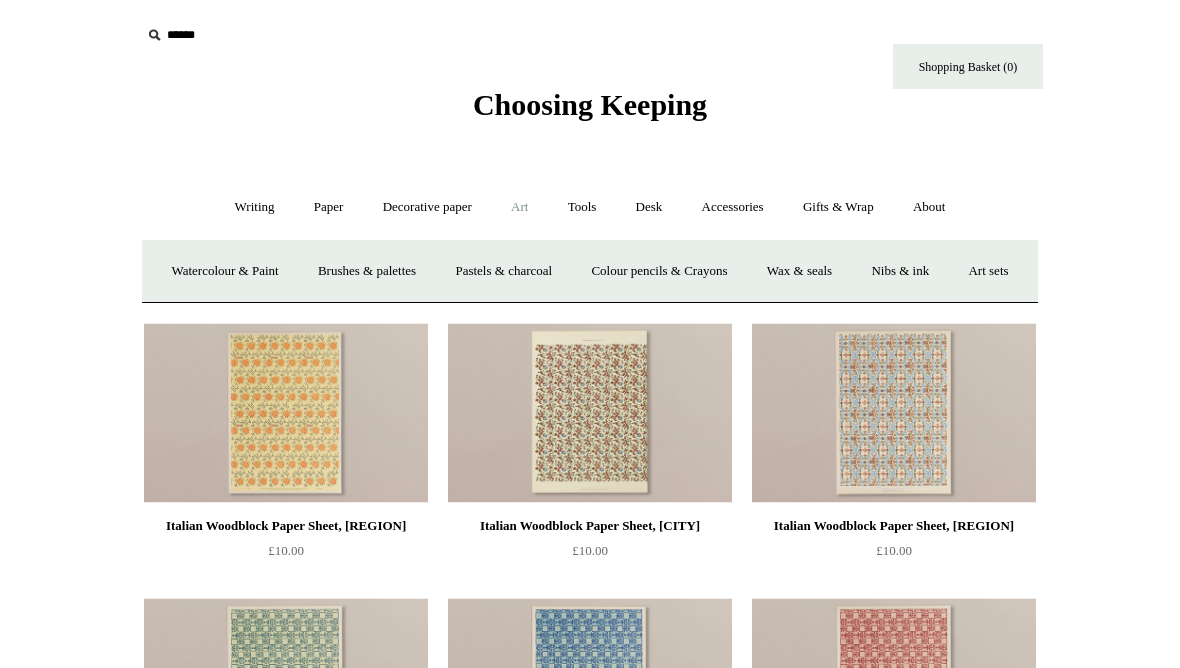 click on "Watercolour & Paint" at bounding box center (224, 271) 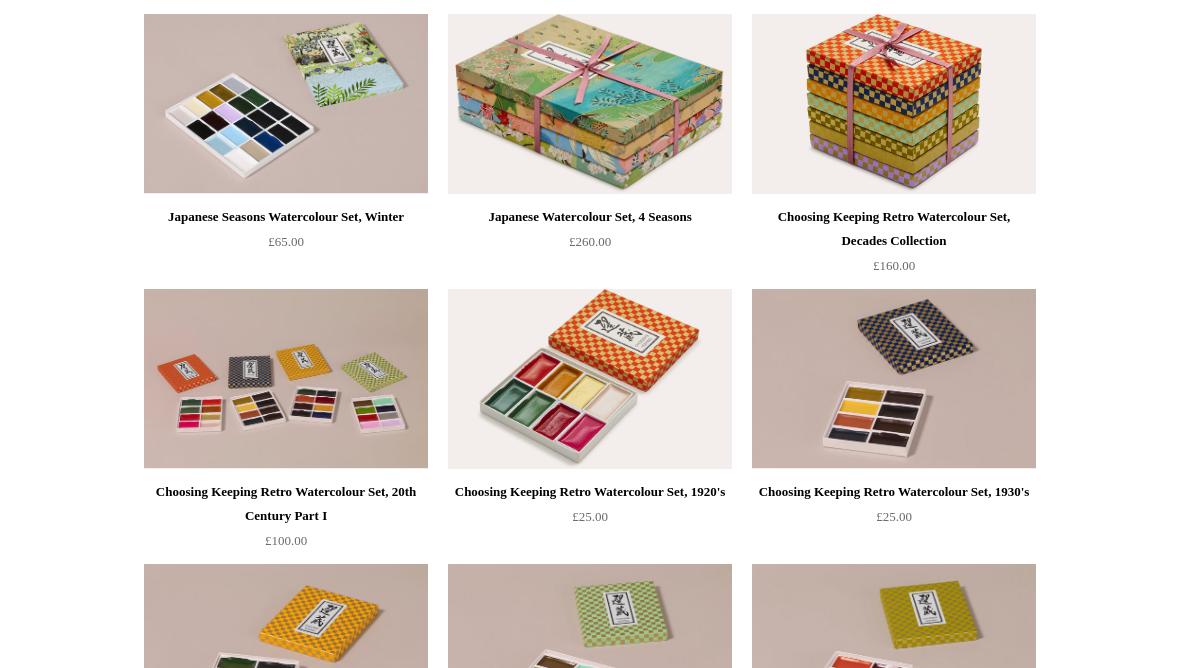 scroll, scrollTop: 0, scrollLeft: 0, axis: both 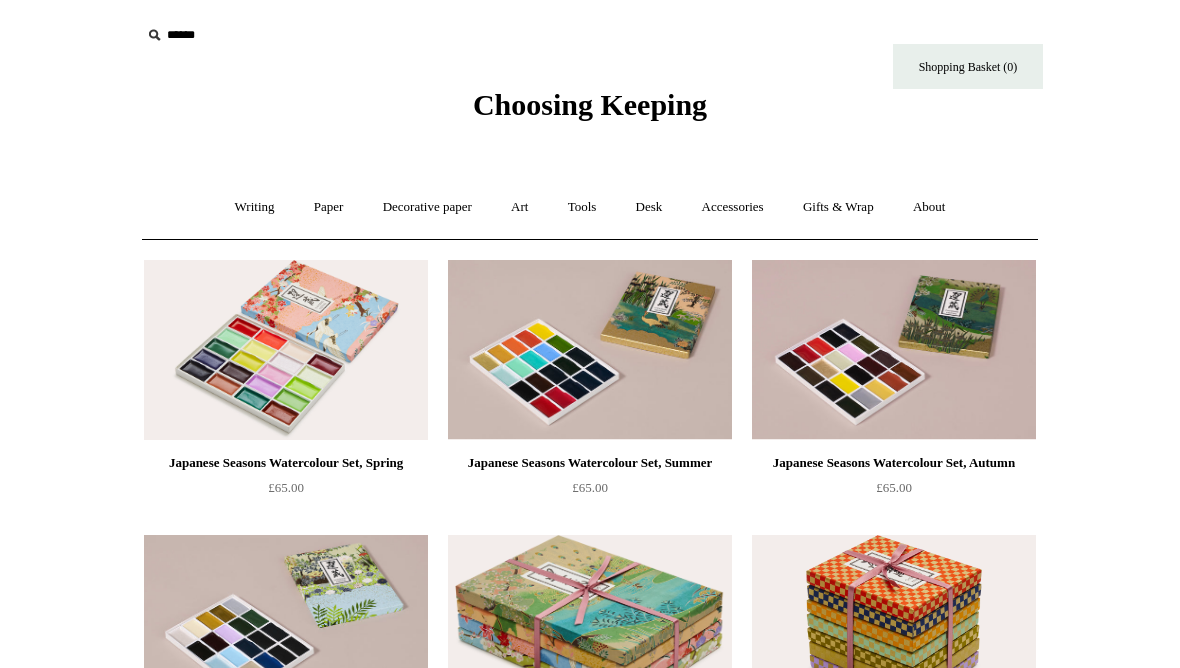 click on "Art +" at bounding box center (519, 207) 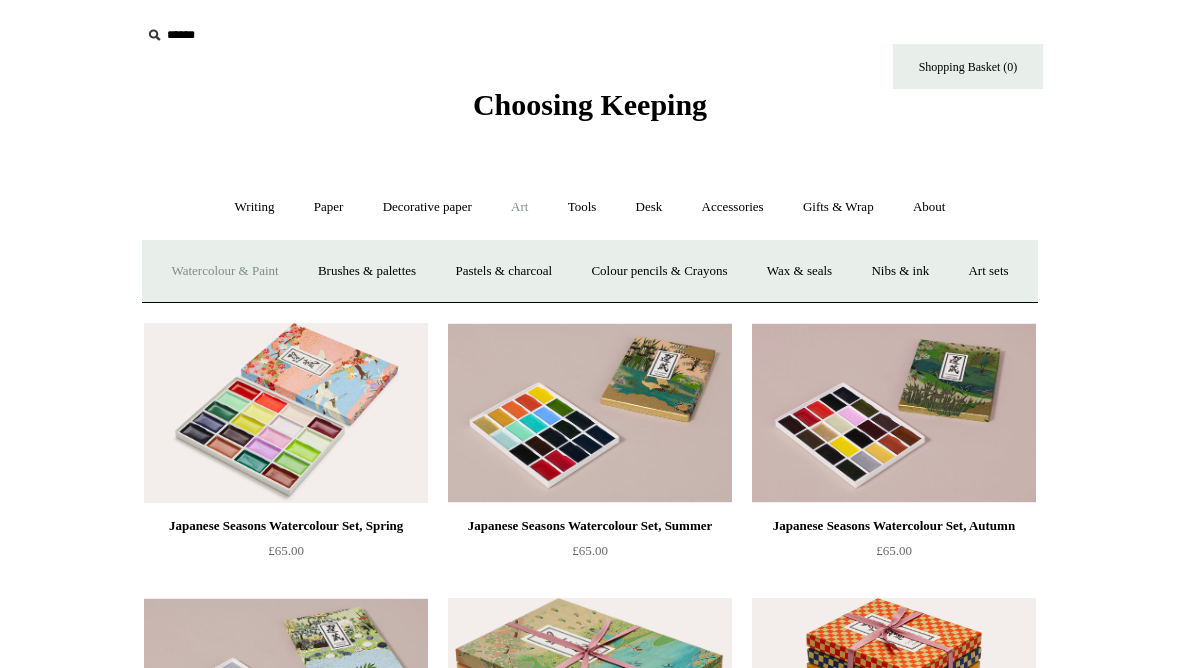 click on "Brushes & palettes" at bounding box center (367, 271) 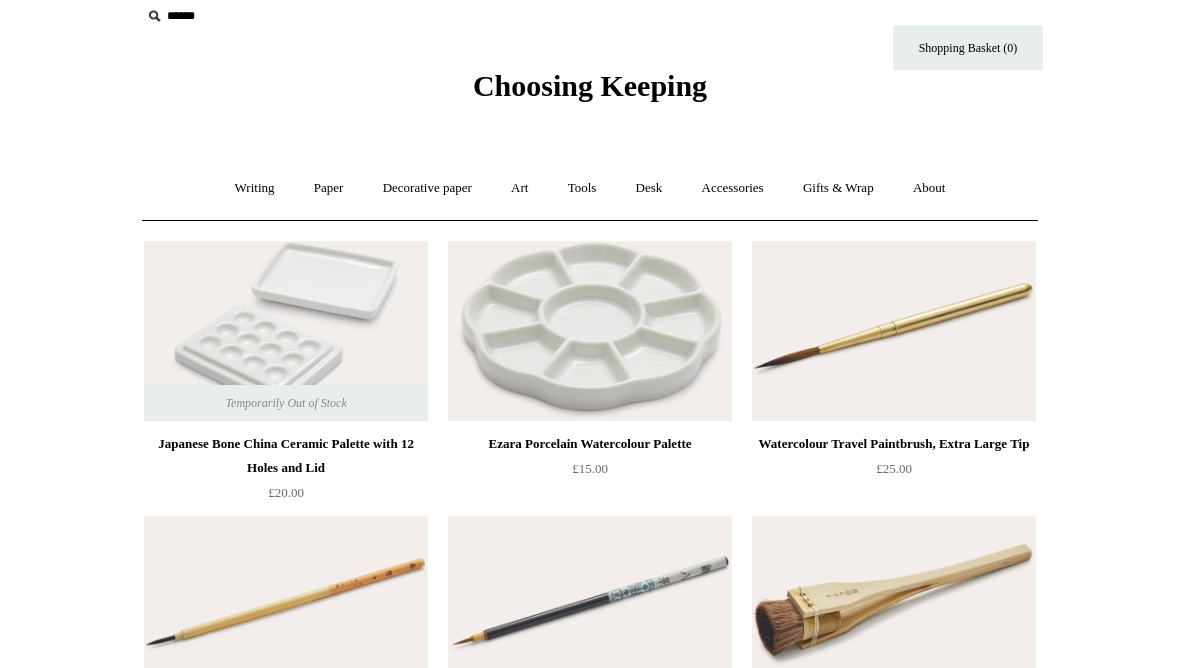 scroll, scrollTop: 0, scrollLeft: 0, axis: both 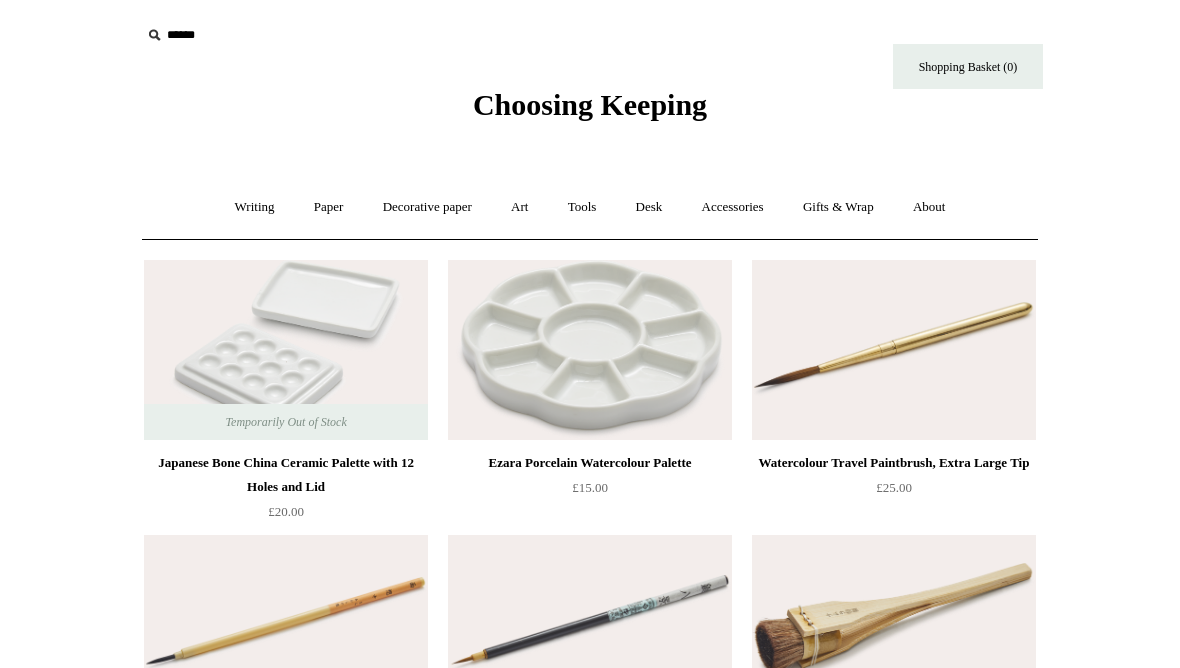 click on "Art +" at bounding box center (519, 207) 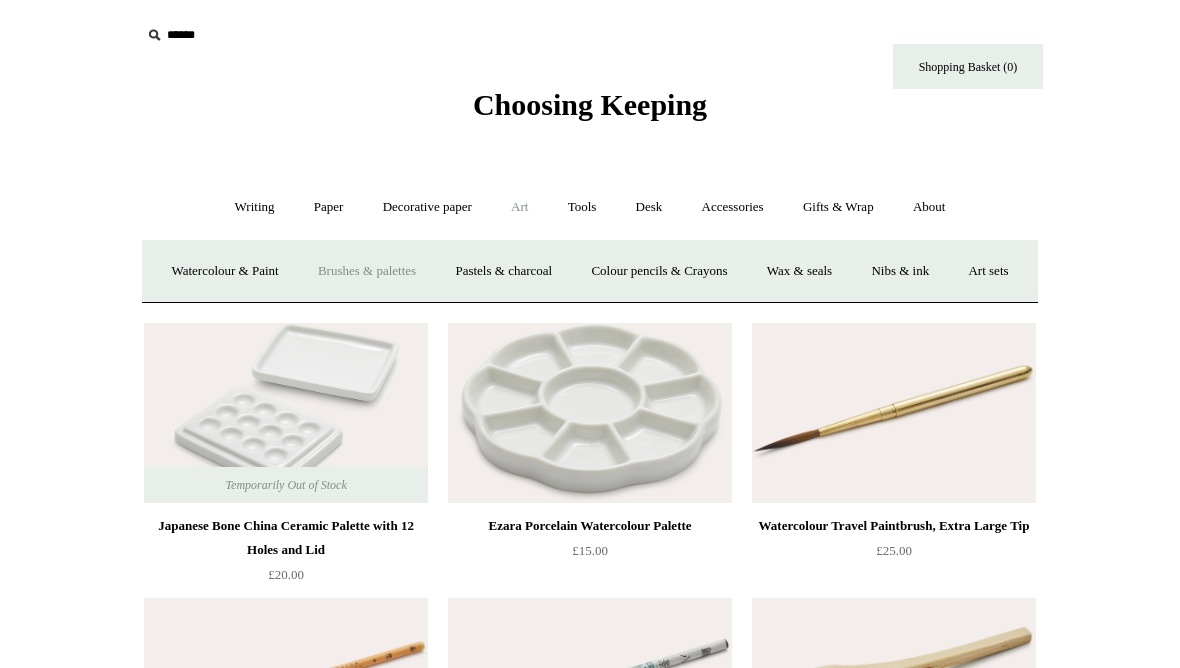 click on "Pastels & charcoal" at bounding box center [503, 271] 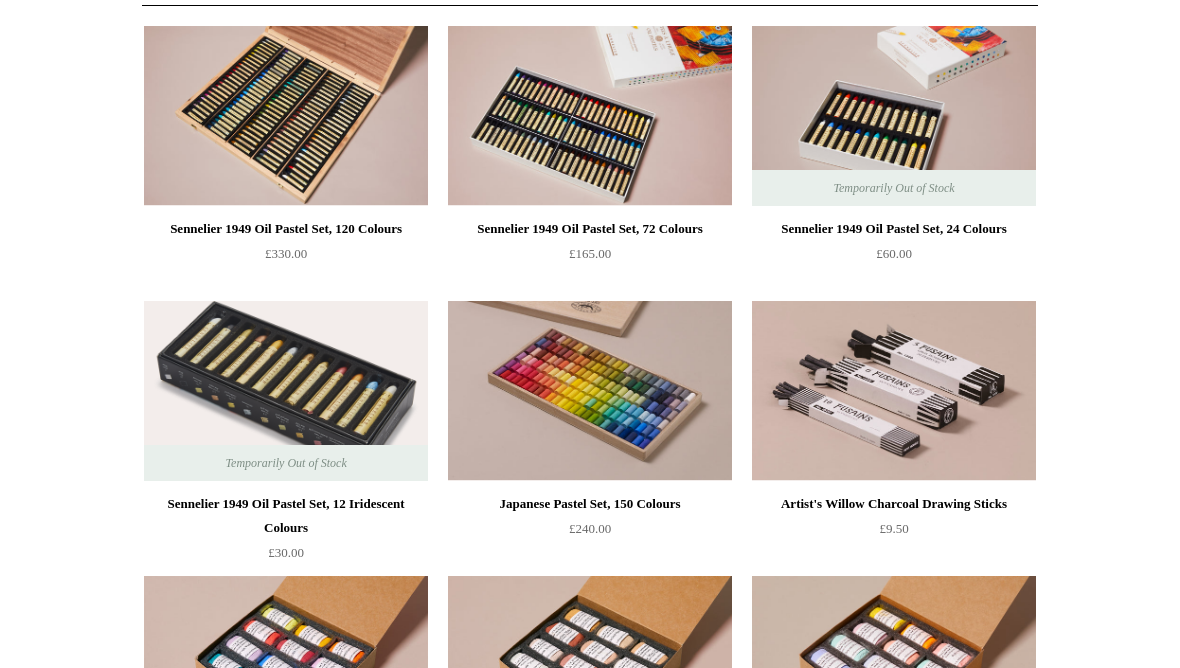 scroll, scrollTop: 0, scrollLeft: 0, axis: both 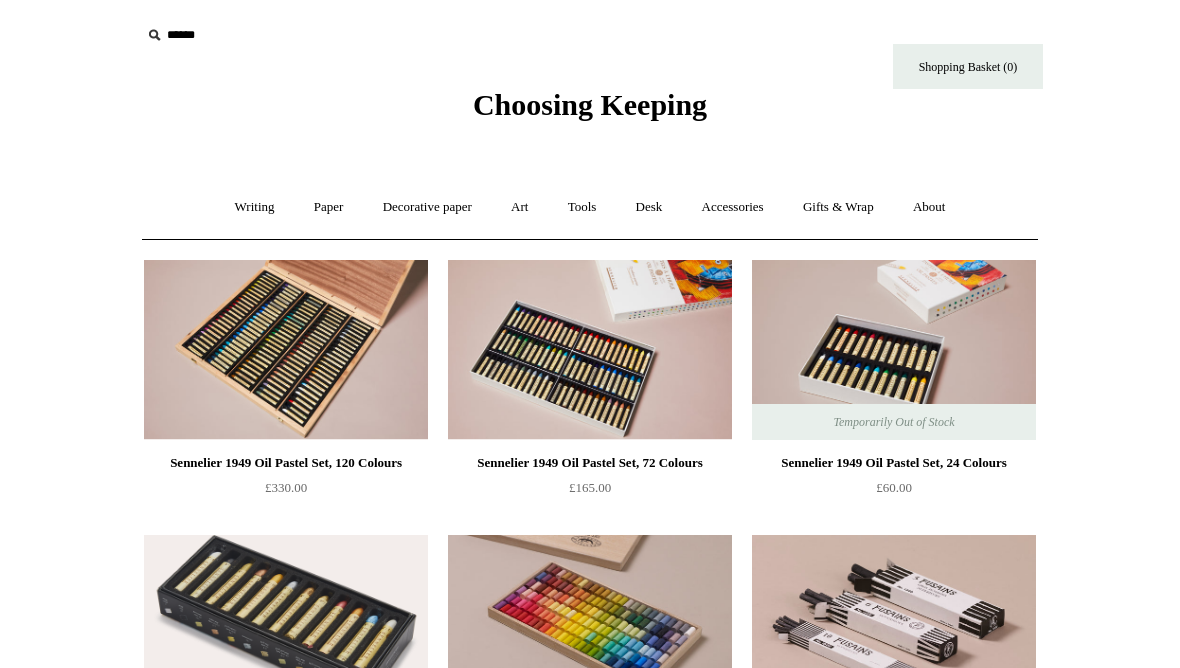 click on "Art +" at bounding box center (519, 207) 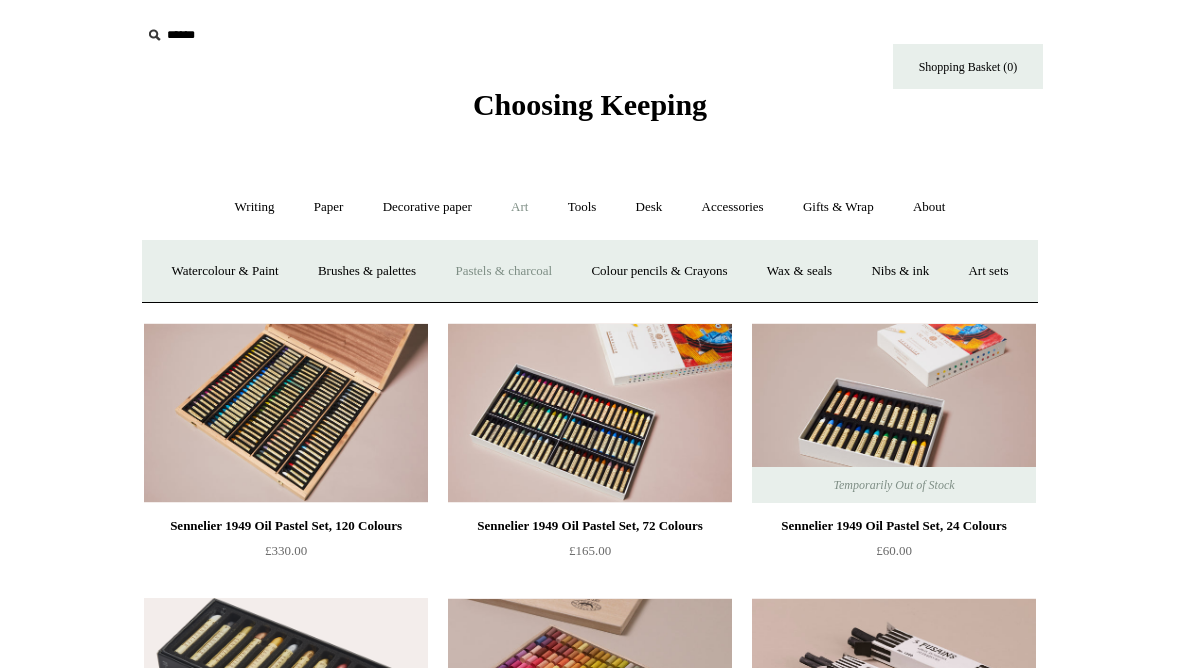 click on "Colour pencils & Crayons" at bounding box center [659, 271] 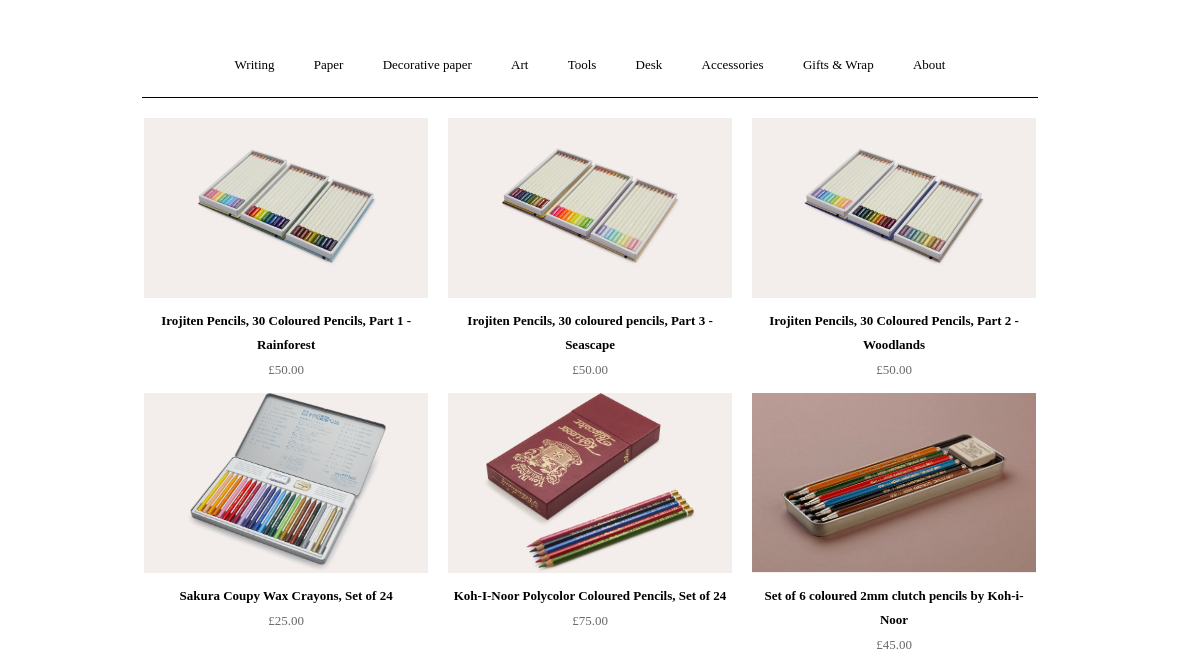 scroll, scrollTop: 0, scrollLeft: 0, axis: both 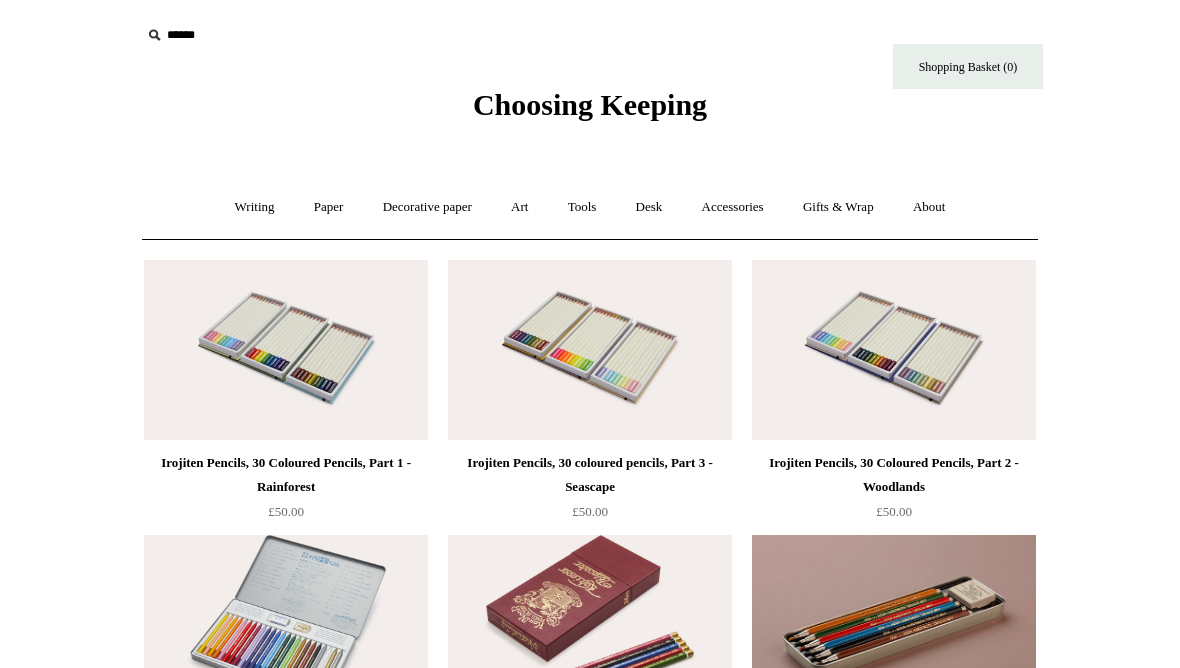 click on "Art +" at bounding box center [519, 207] 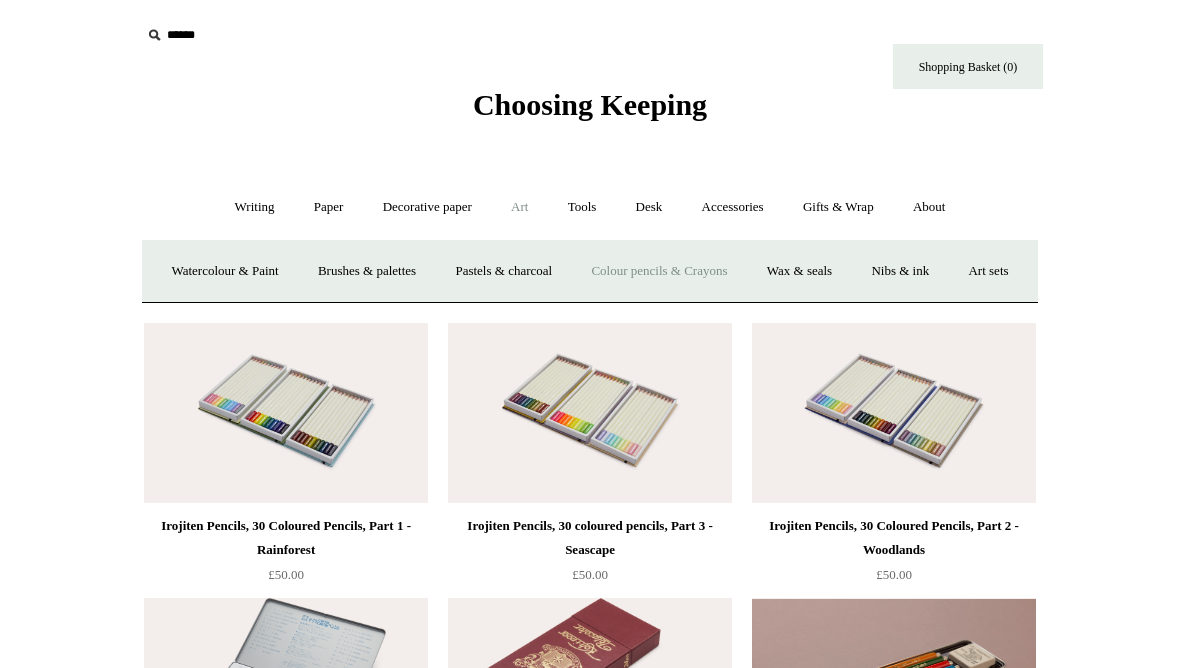 click on "Wax & seals" at bounding box center [799, 271] 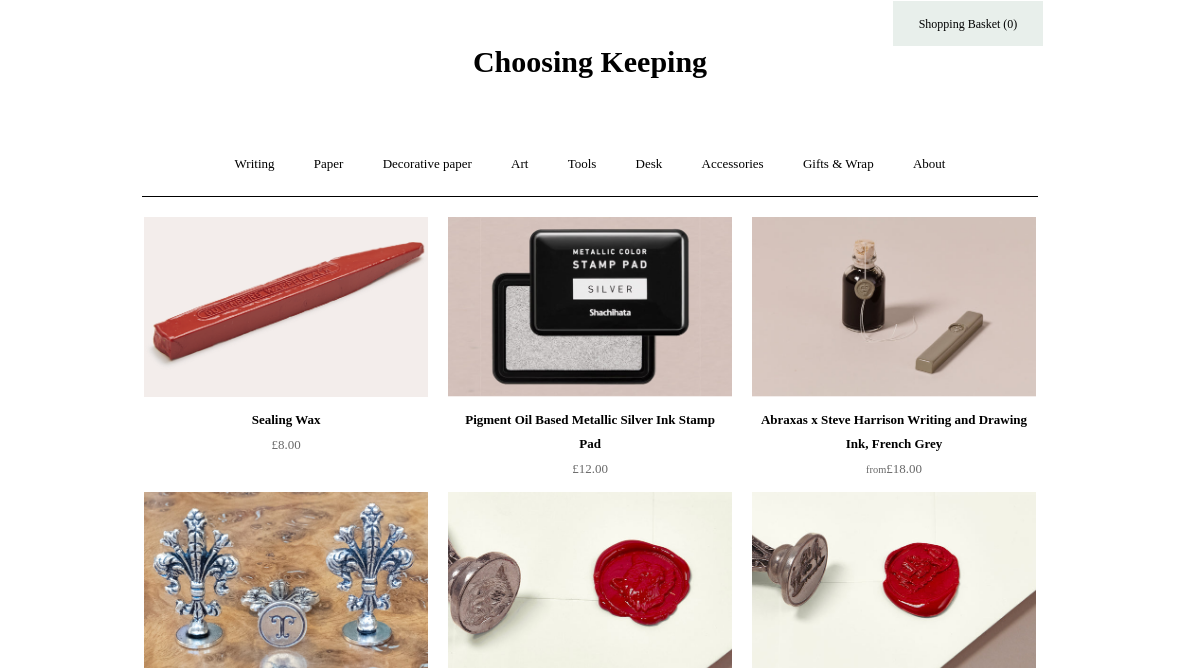 scroll, scrollTop: 0, scrollLeft: 0, axis: both 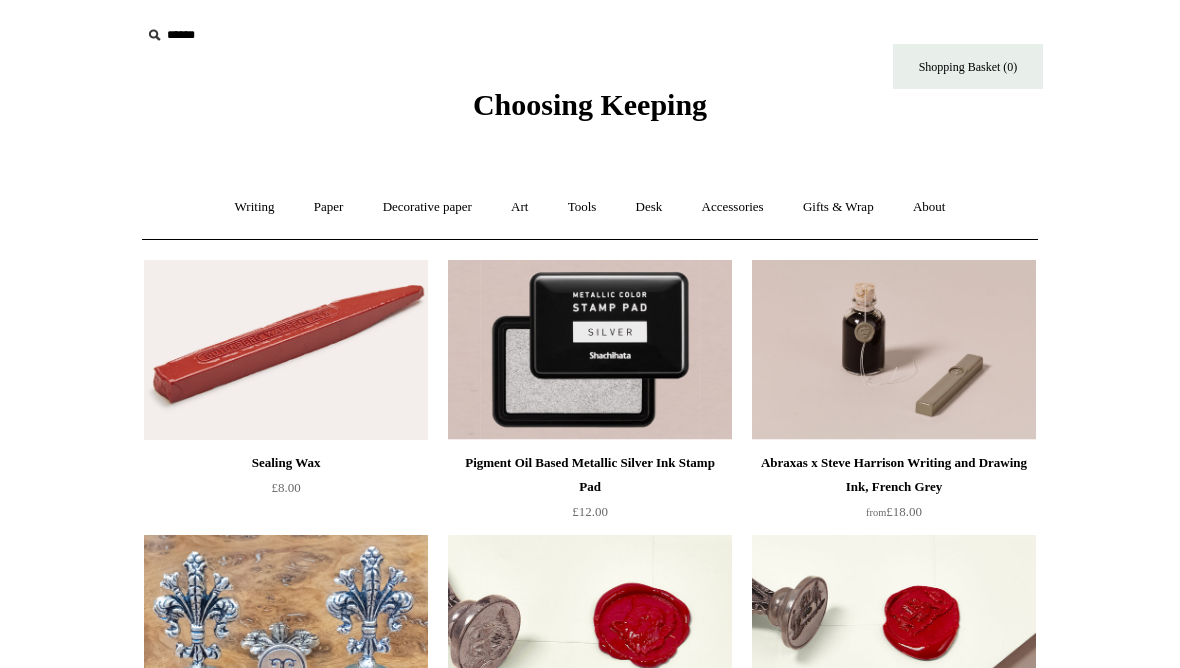 click on "Art +" at bounding box center [519, 207] 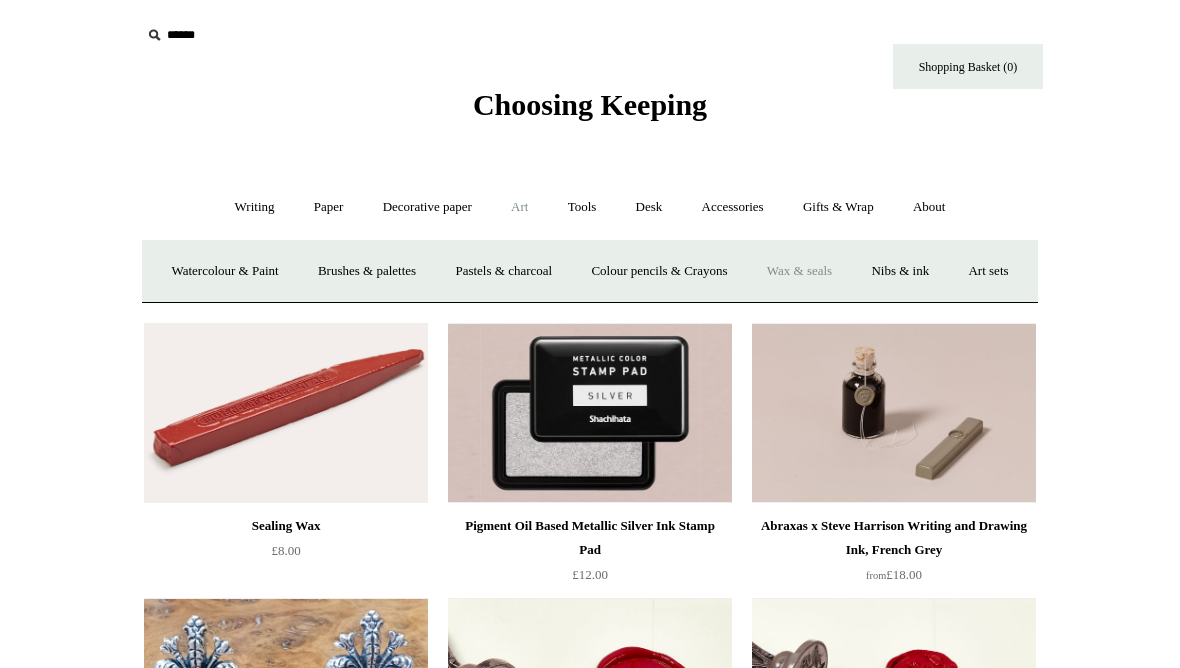 click on "Nibs & ink" at bounding box center [900, 271] 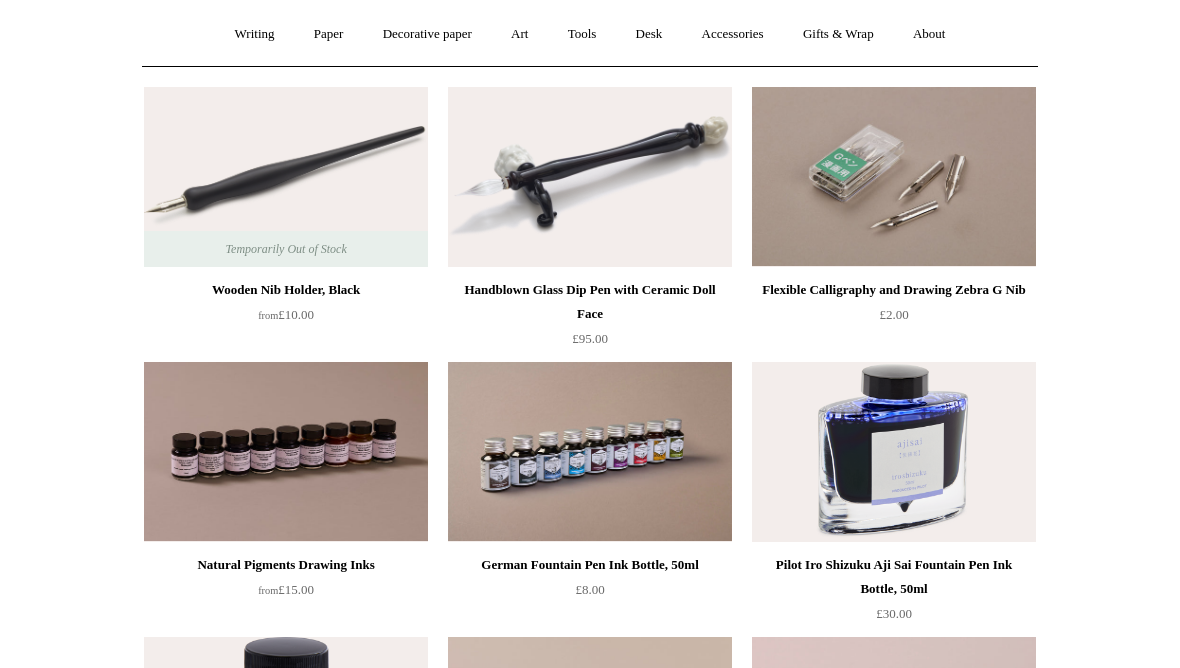 scroll, scrollTop: 0, scrollLeft: 0, axis: both 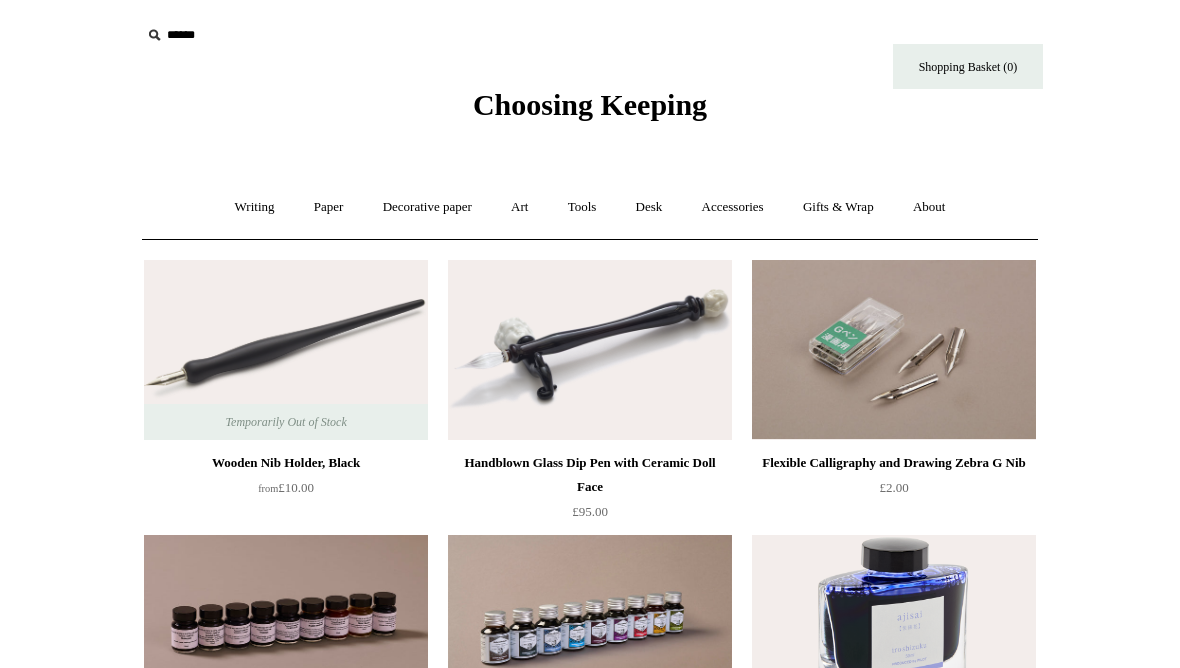 click on "Art +" at bounding box center (519, 207) 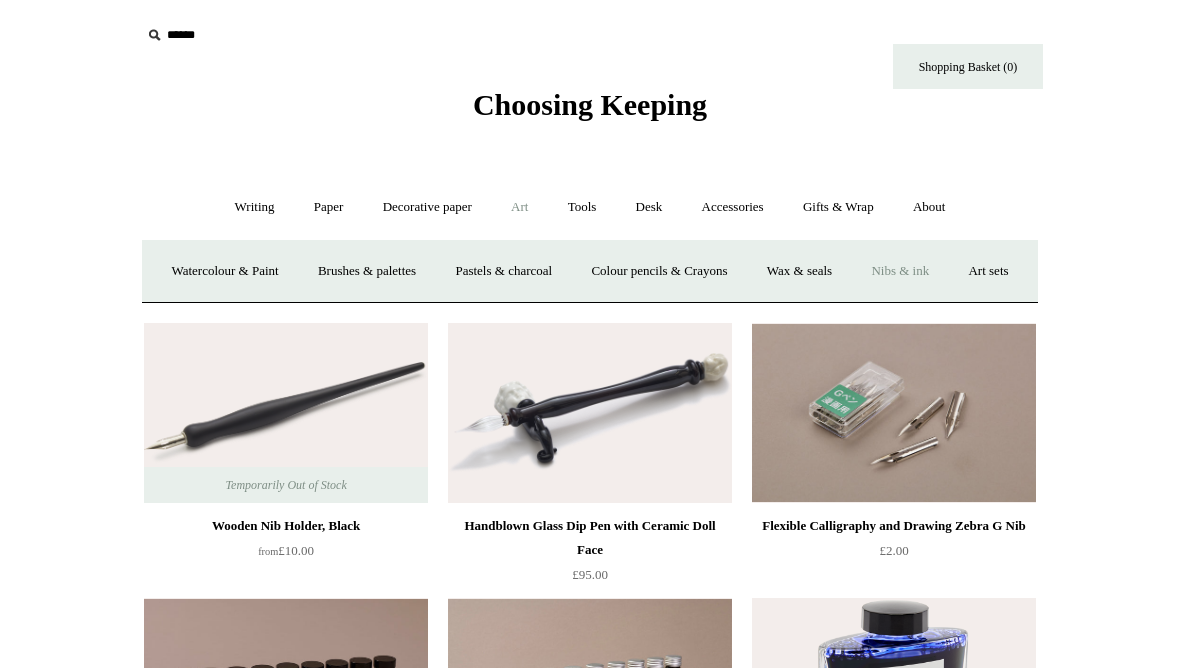 click on "Art sets" at bounding box center (988, 271) 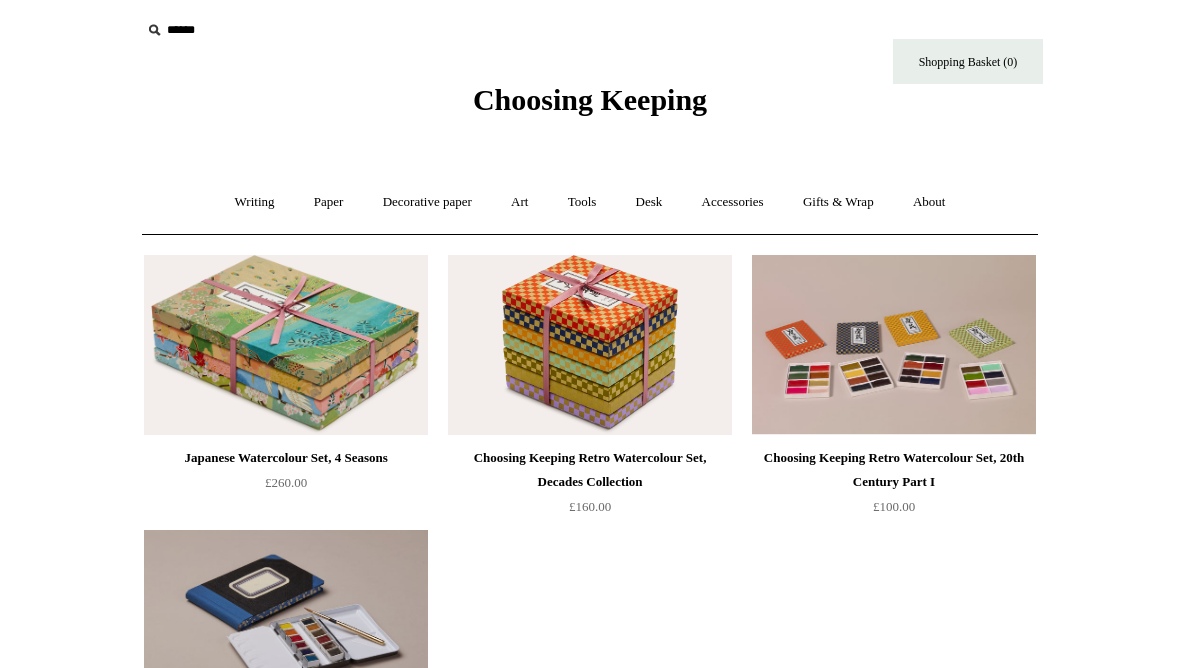 scroll, scrollTop: 0, scrollLeft: 0, axis: both 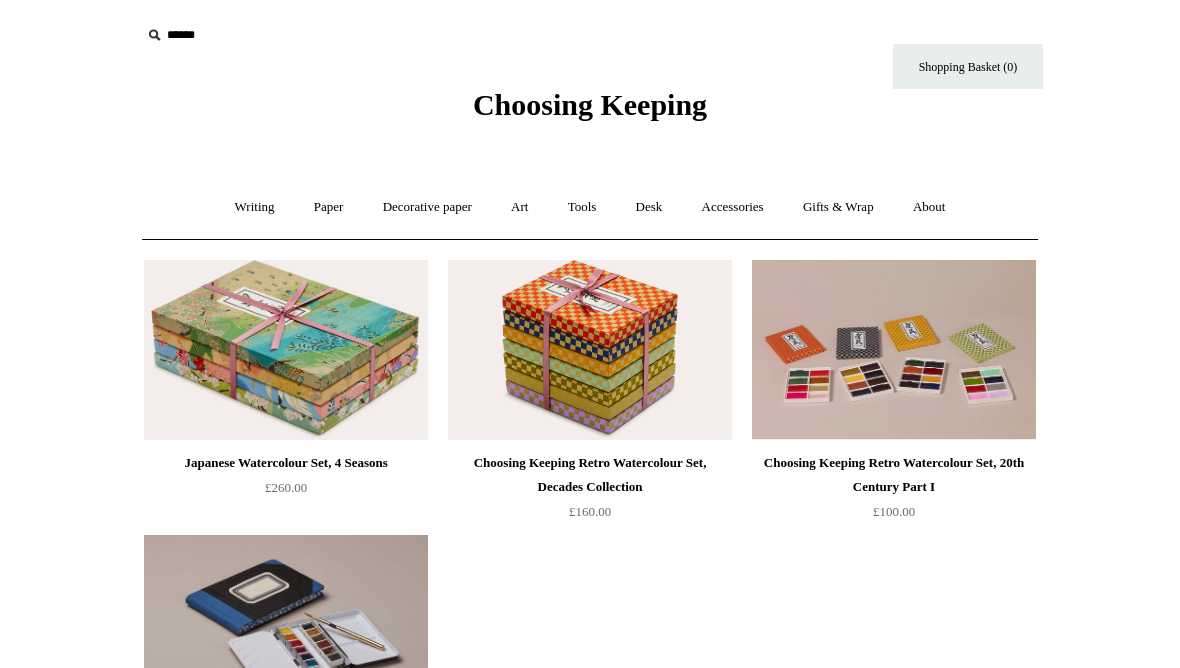 click on "Tools +" at bounding box center [582, 207] 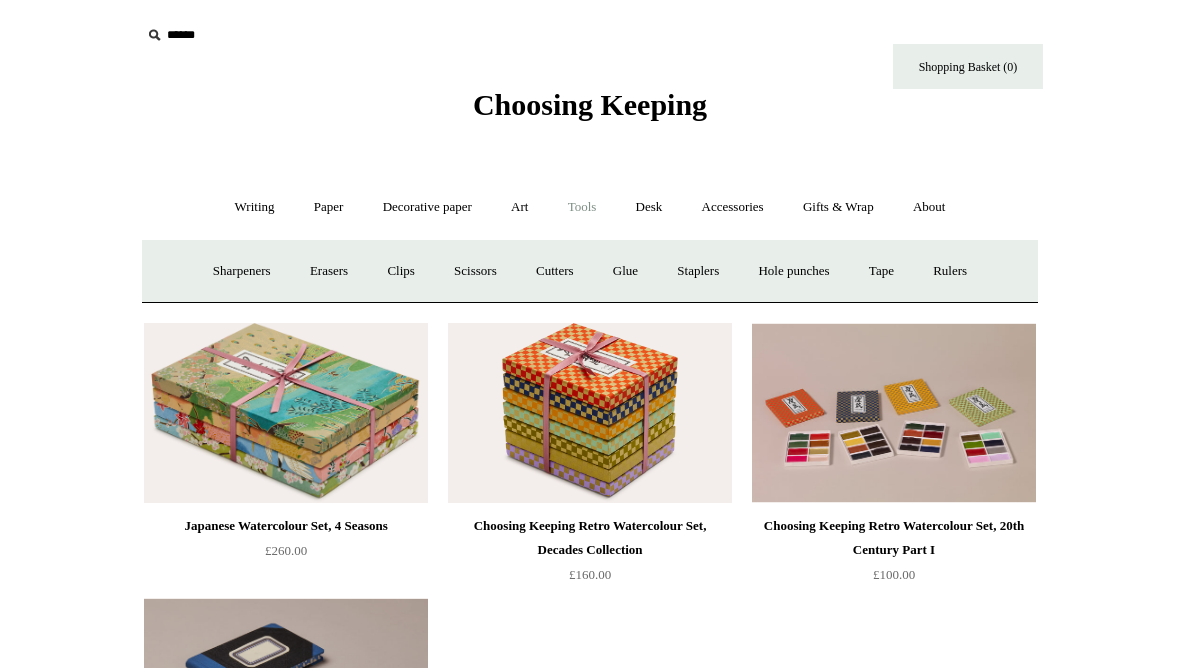 click on "Sharpeners" at bounding box center [242, 271] 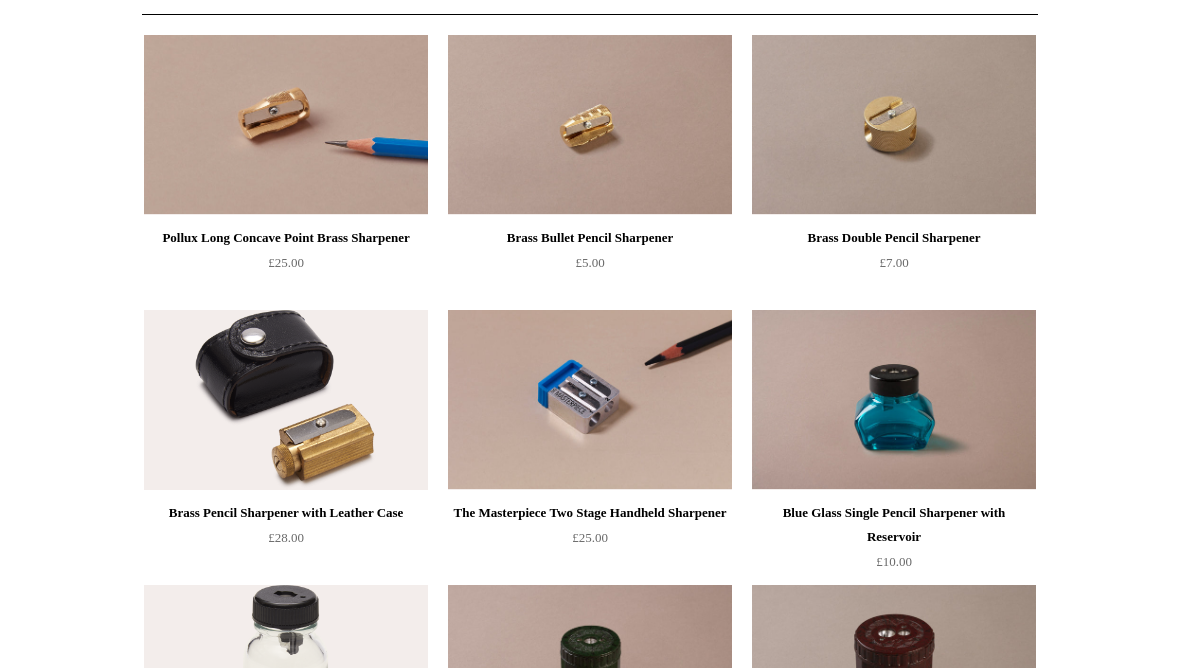 scroll, scrollTop: 0, scrollLeft: 0, axis: both 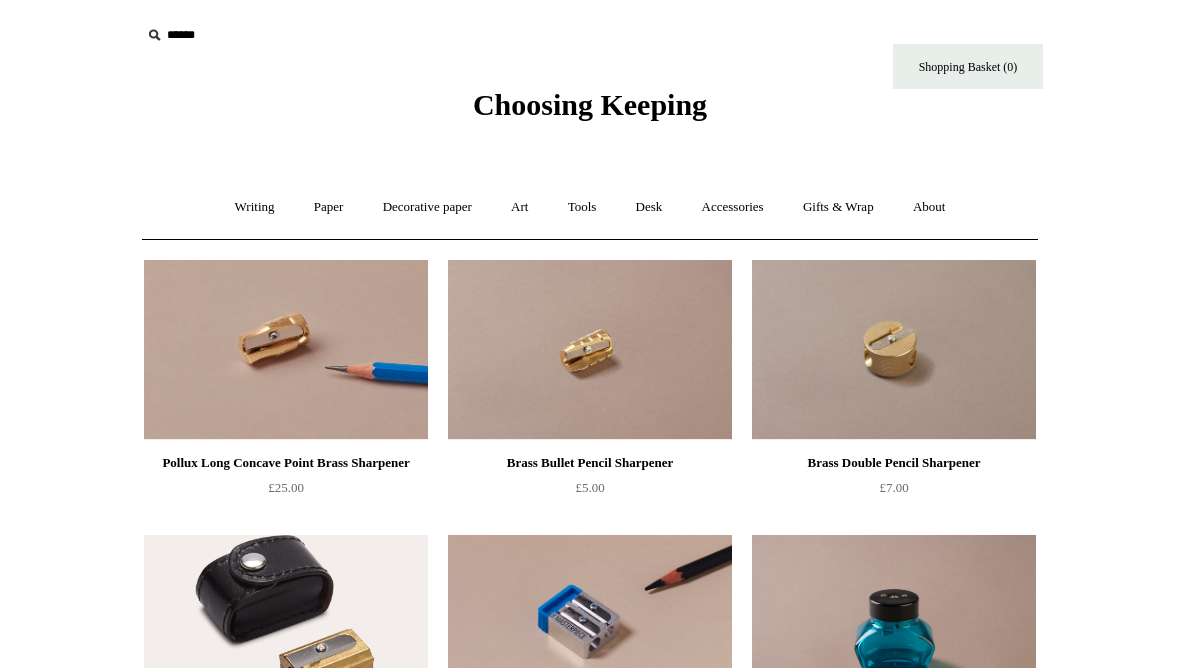 click on "Art +" at bounding box center (519, 207) 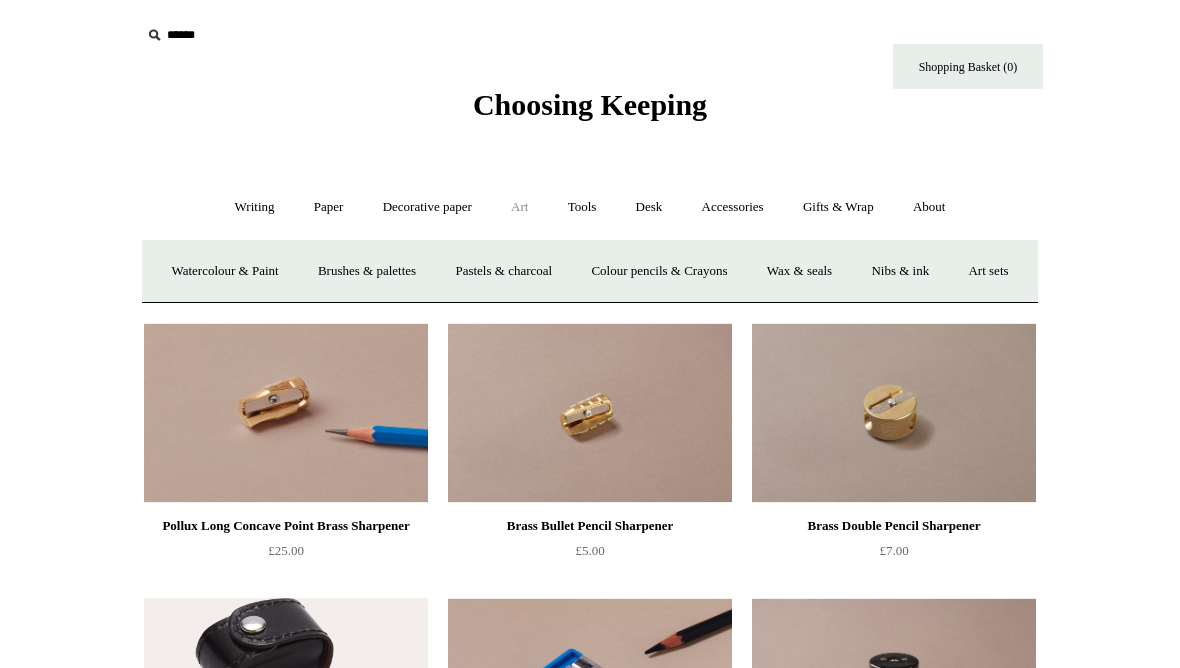 click on "Brushes & palettes" at bounding box center [367, 271] 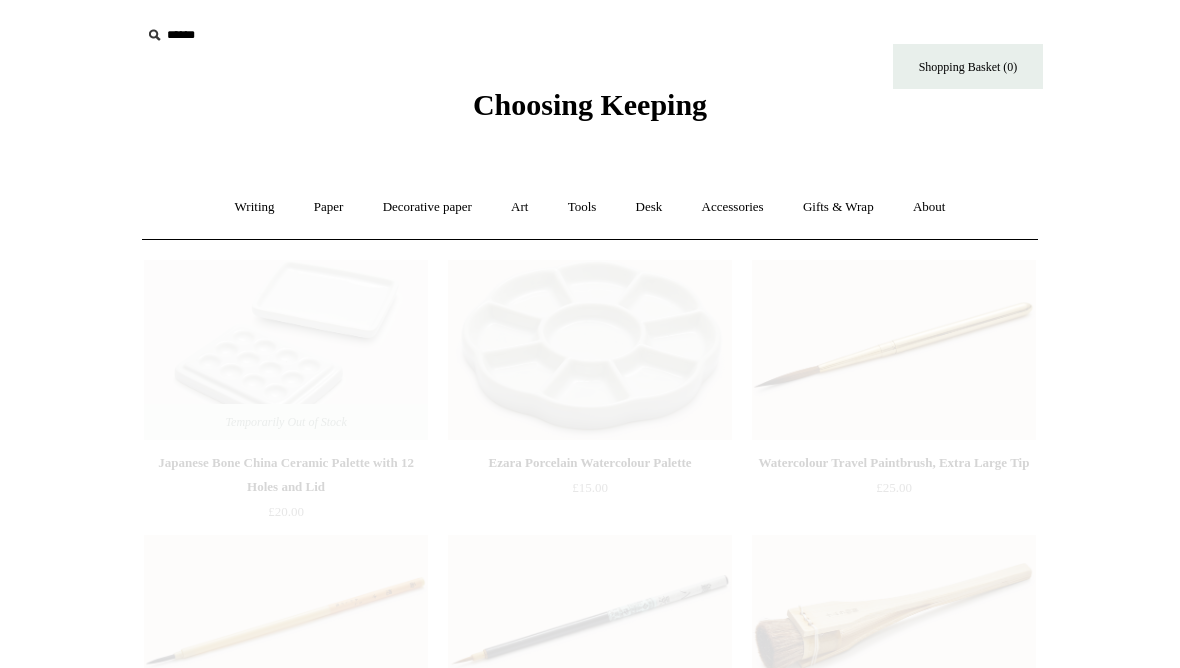 scroll, scrollTop: 0, scrollLeft: 0, axis: both 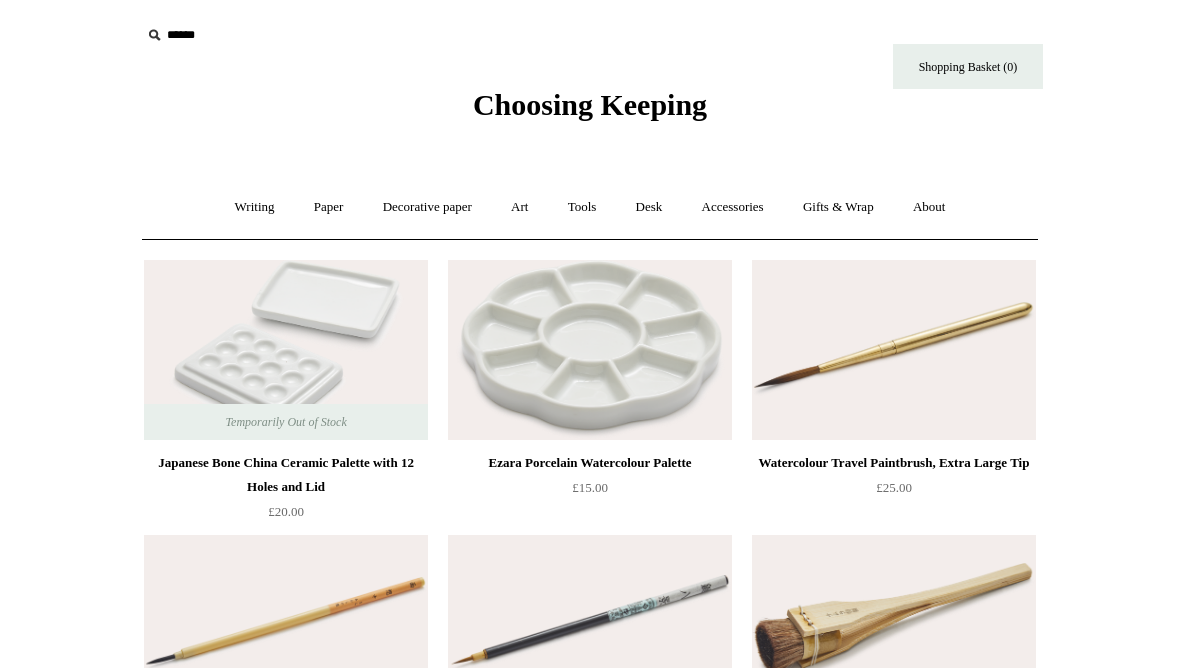 click on "Tools +" at bounding box center [582, 207] 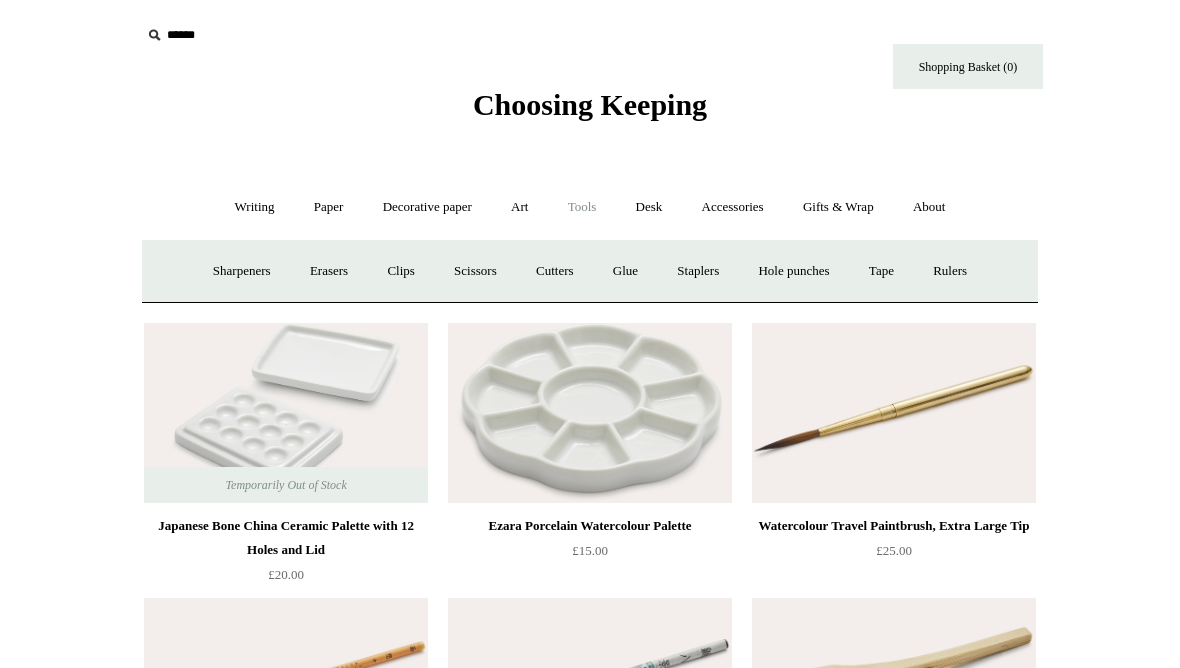 click on "Erasers" at bounding box center (329, 271) 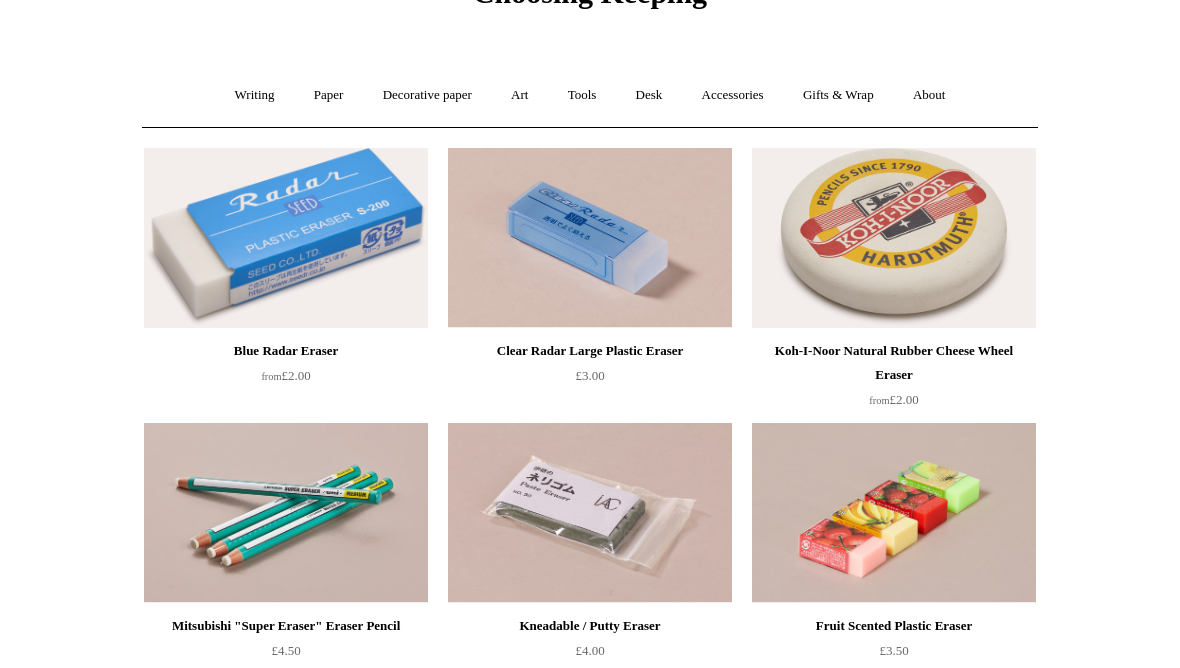 scroll, scrollTop: 0, scrollLeft: 0, axis: both 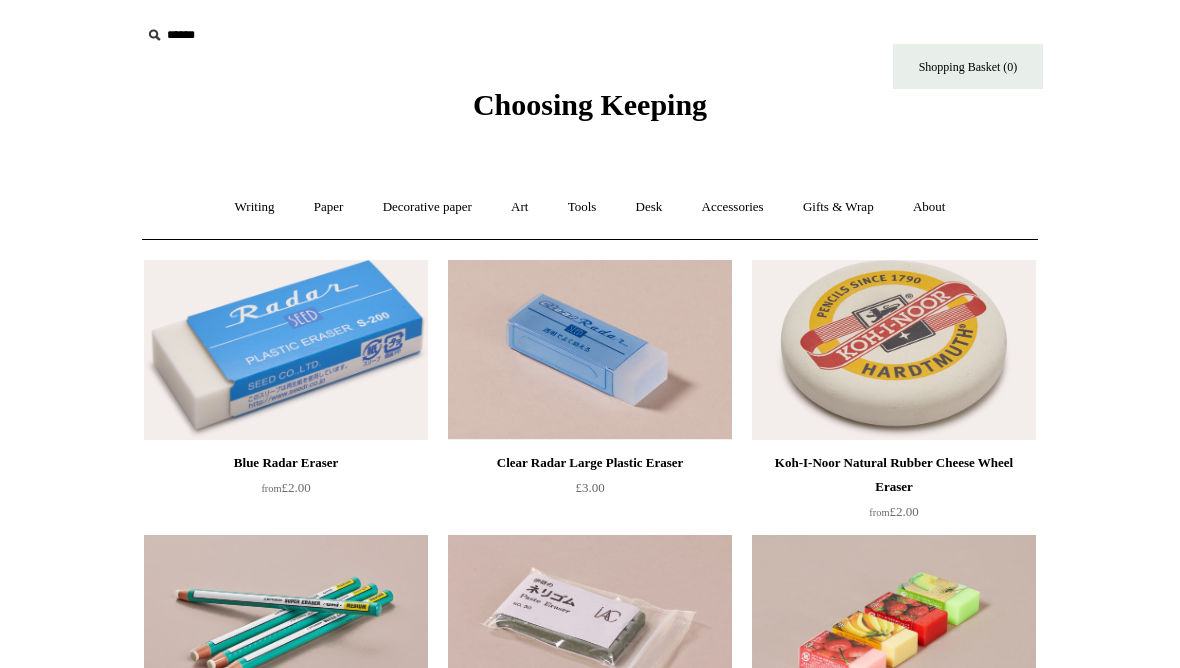 click on "Tools +" at bounding box center (582, 207) 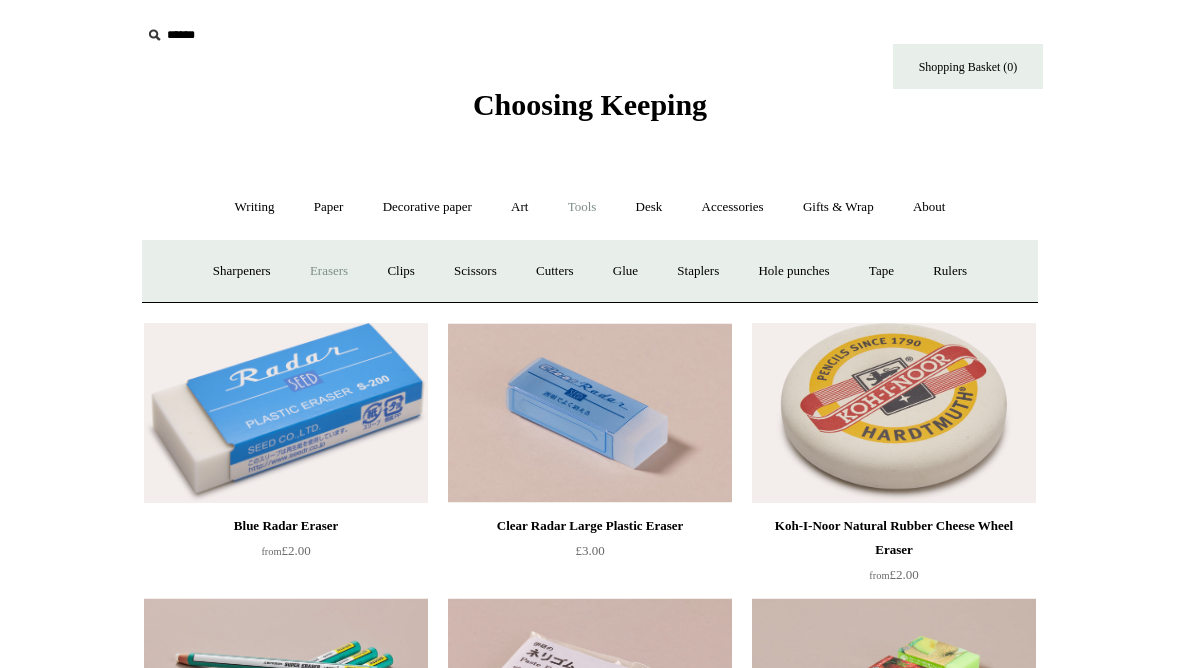 click on "Clips +" at bounding box center [400, 271] 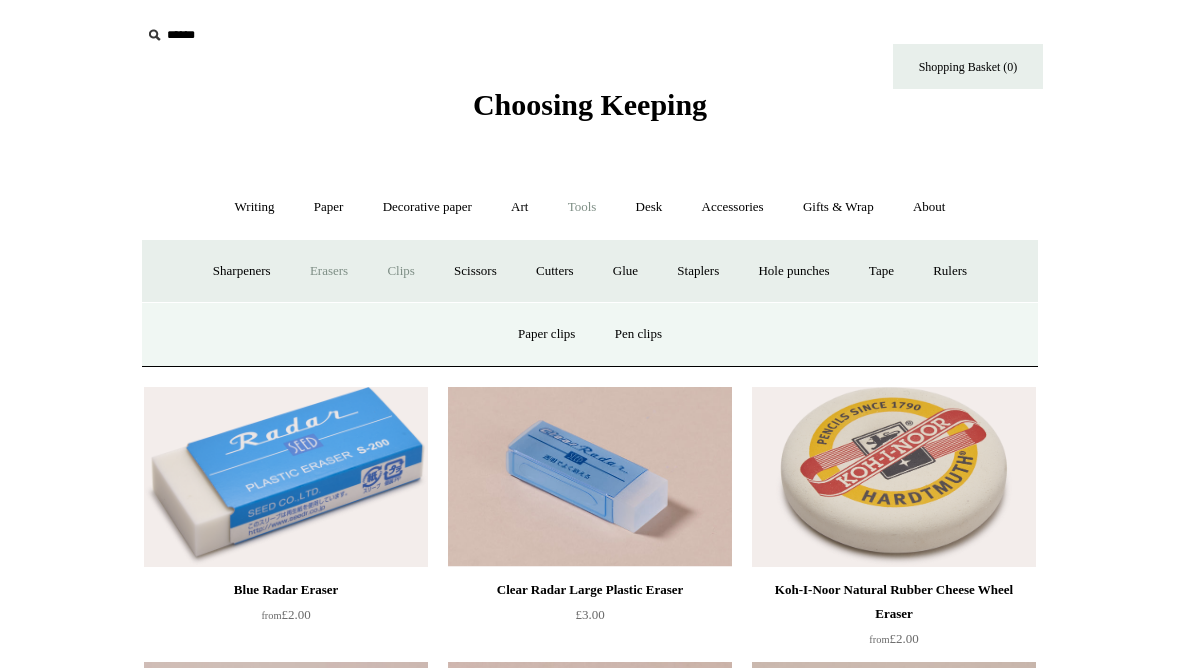 click on "Paper clips" at bounding box center (546, 334) 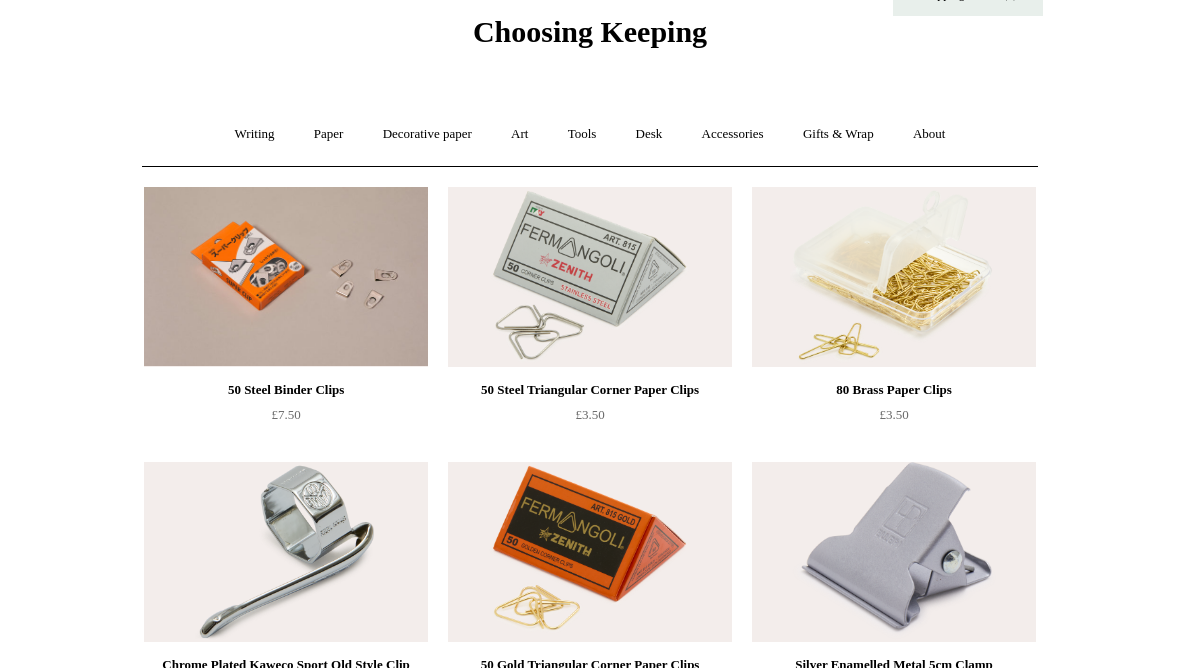 scroll, scrollTop: 0, scrollLeft: 0, axis: both 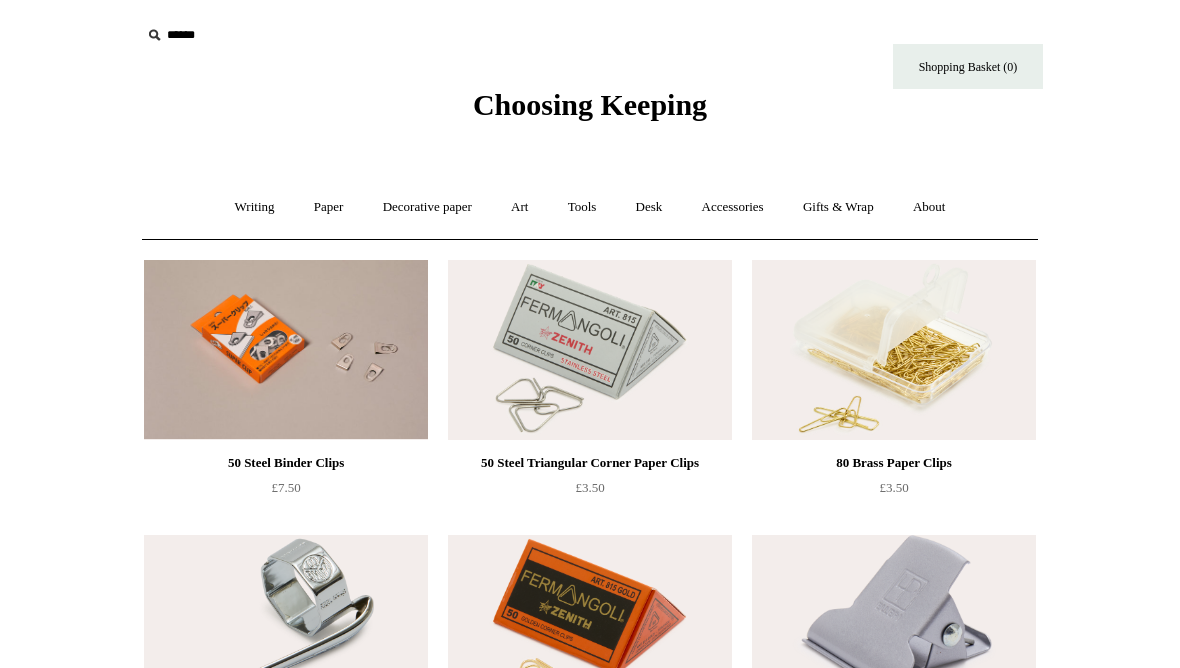 click on "Tools +" at bounding box center (582, 207) 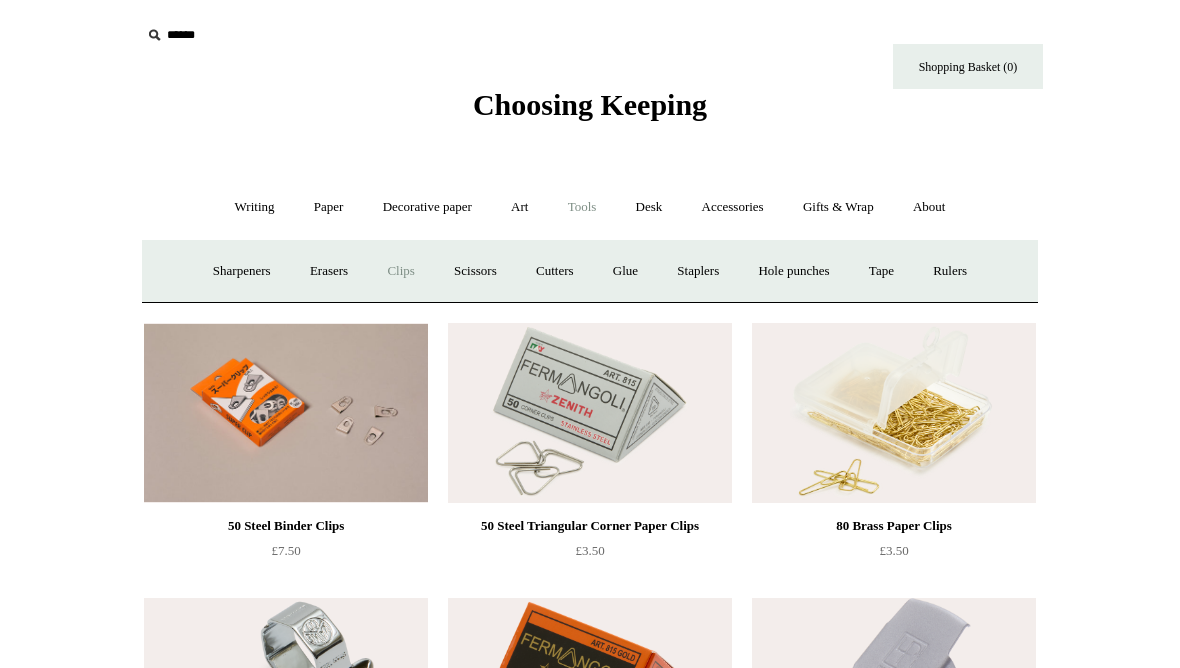 click on "Clips +" at bounding box center [400, 271] 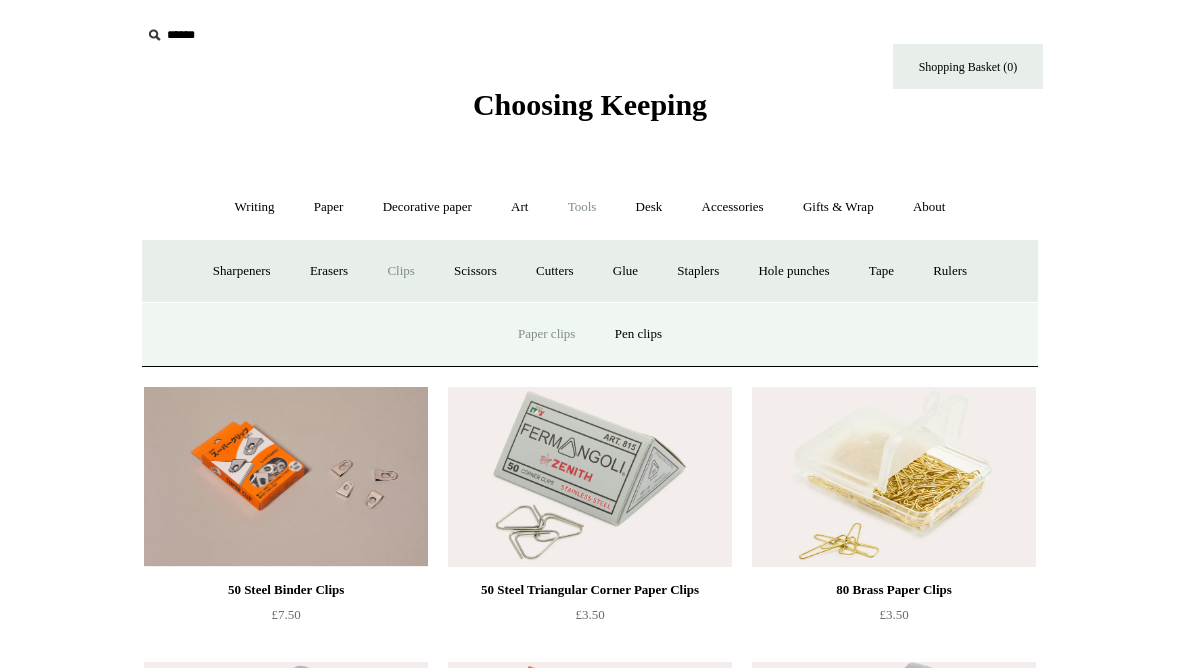 click on "Pen clips" at bounding box center (638, 334) 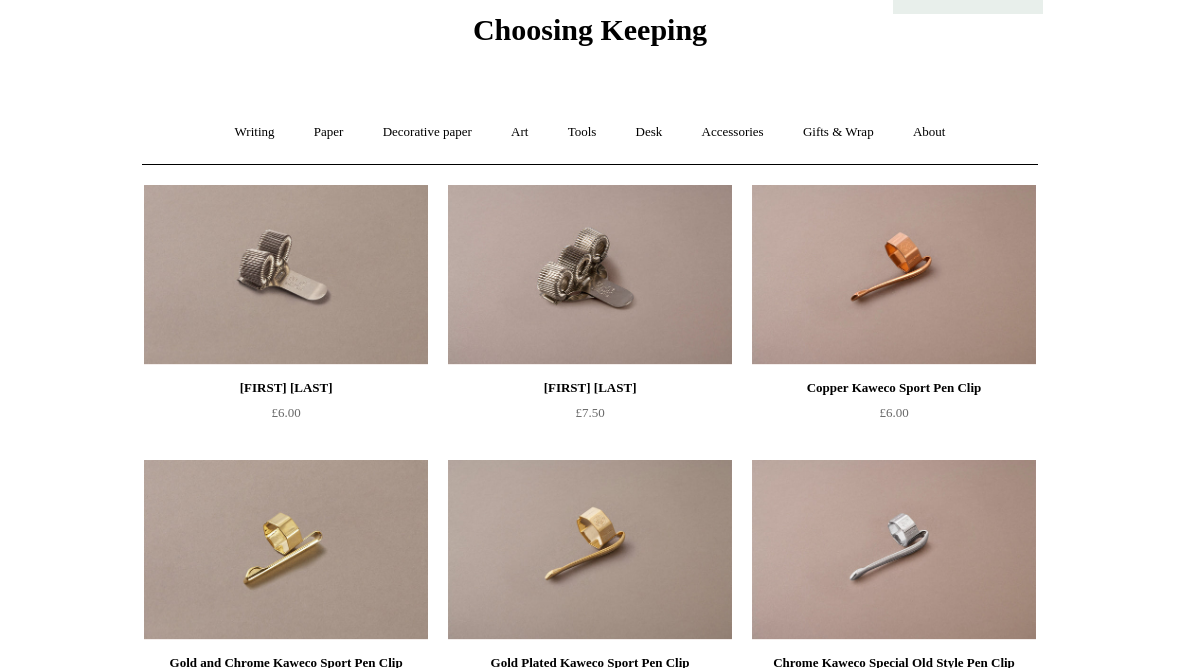 scroll, scrollTop: 0, scrollLeft: 0, axis: both 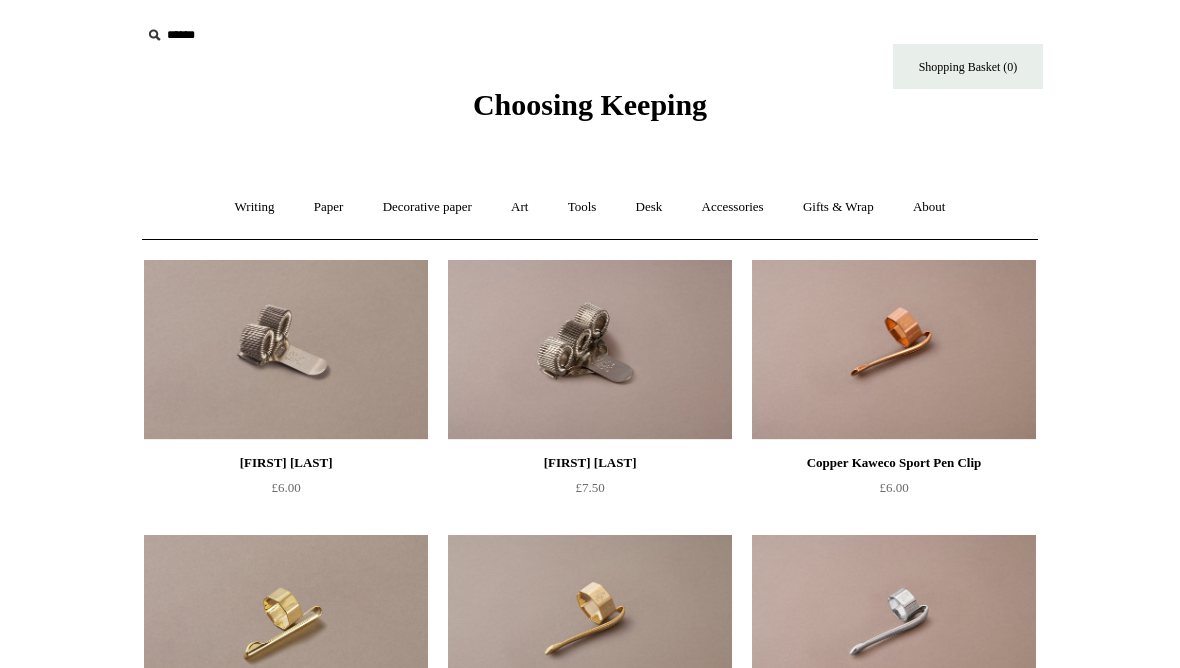 click on "Tools +" at bounding box center (582, 207) 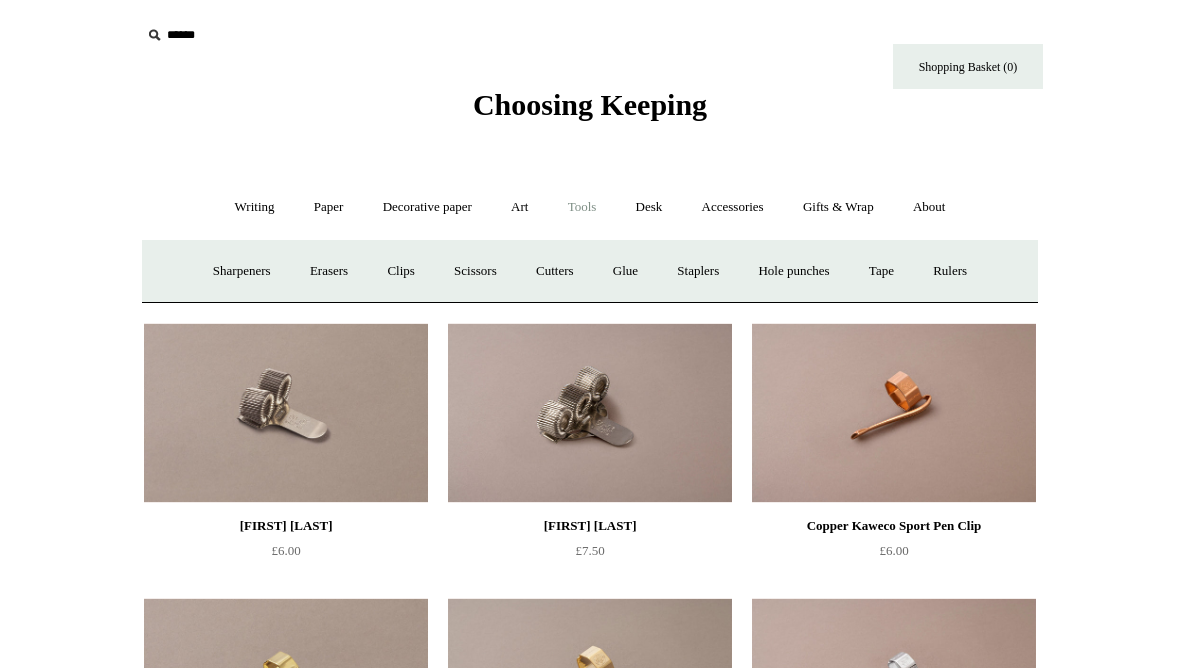 click on "Scissors" at bounding box center (475, 271) 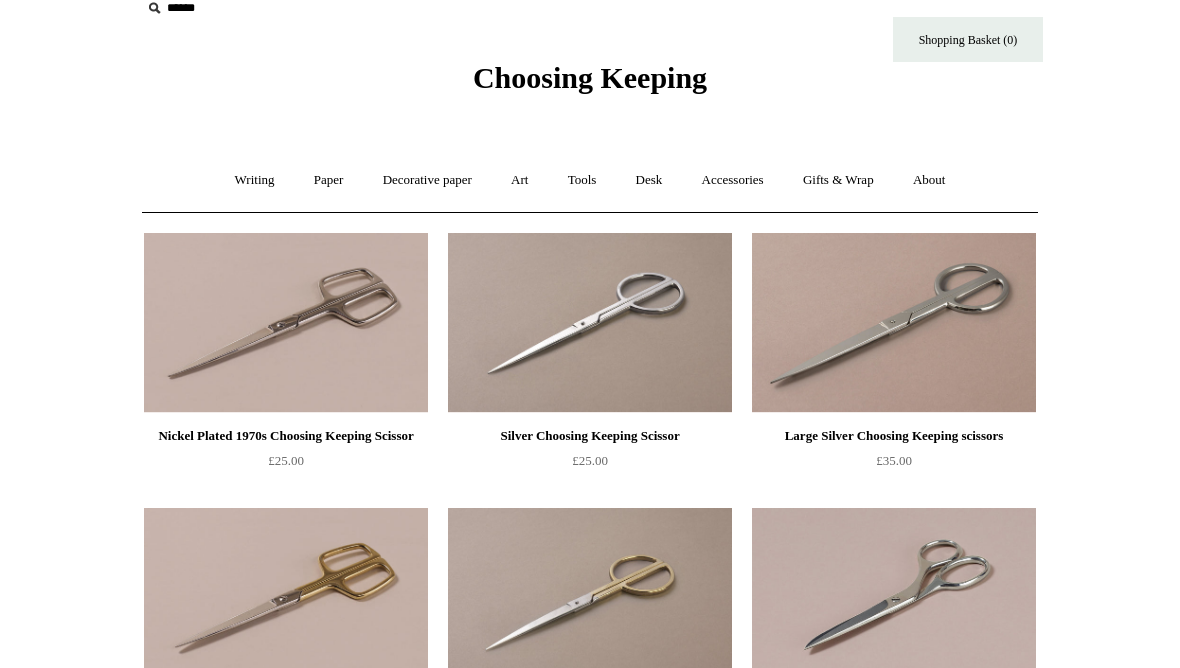scroll, scrollTop: 0, scrollLeft: 0, axis: both 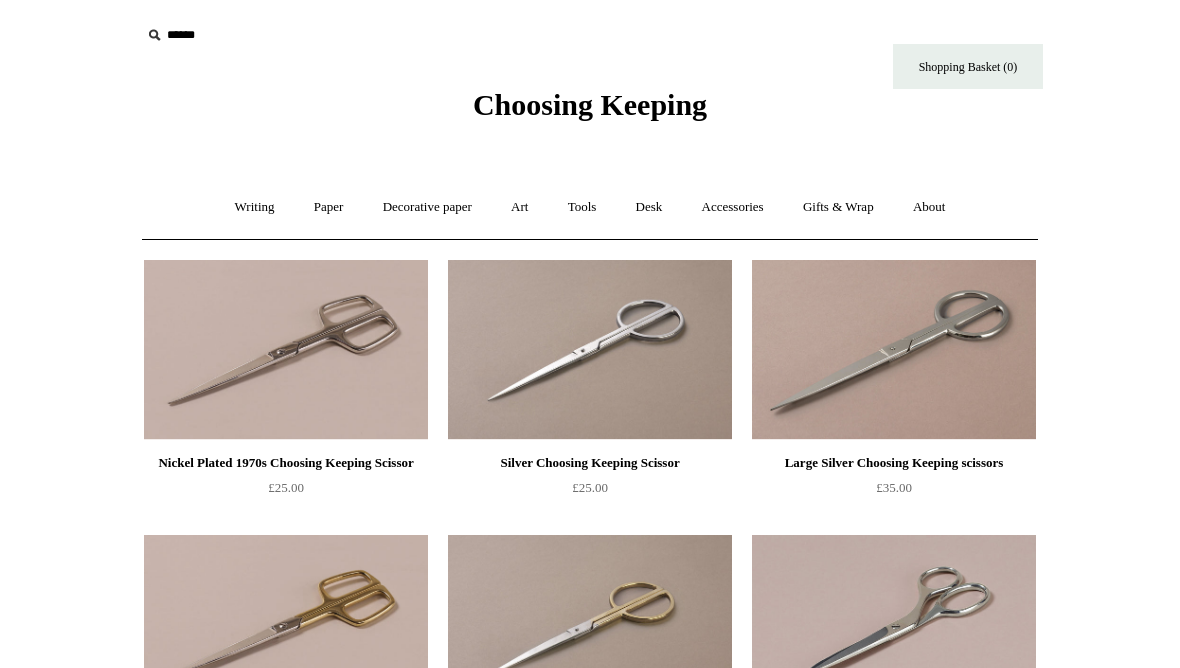 click on "Tools +" at bounding box center [582, 207] 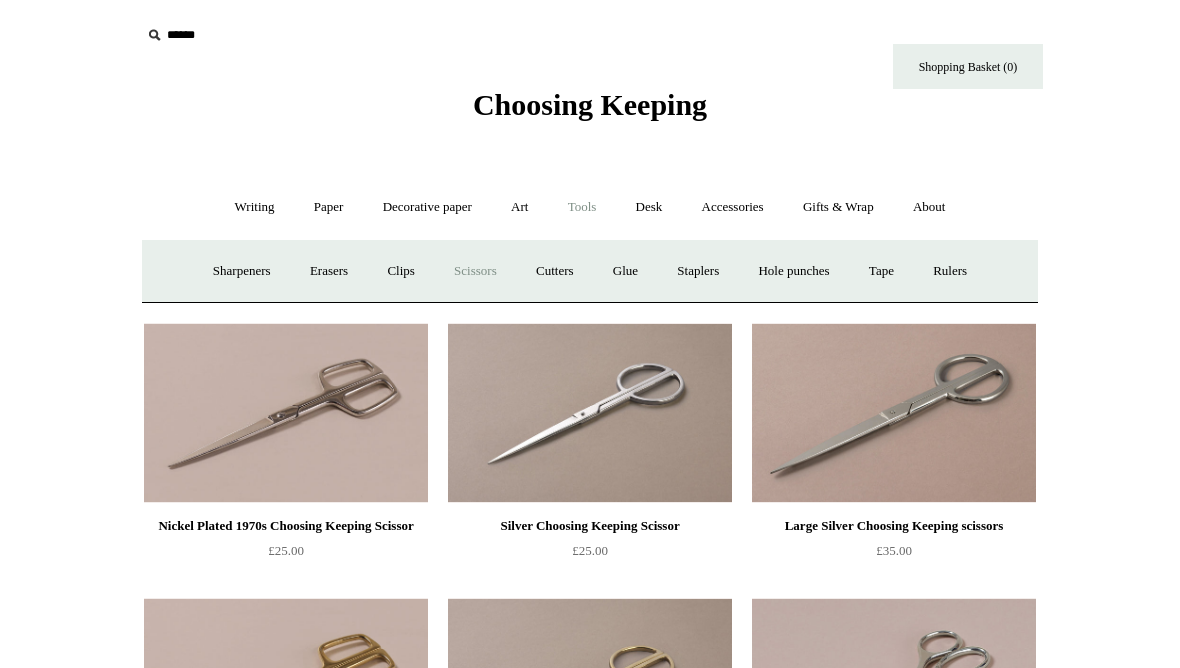 click on "Cutters" at bounding box center [555, 271] 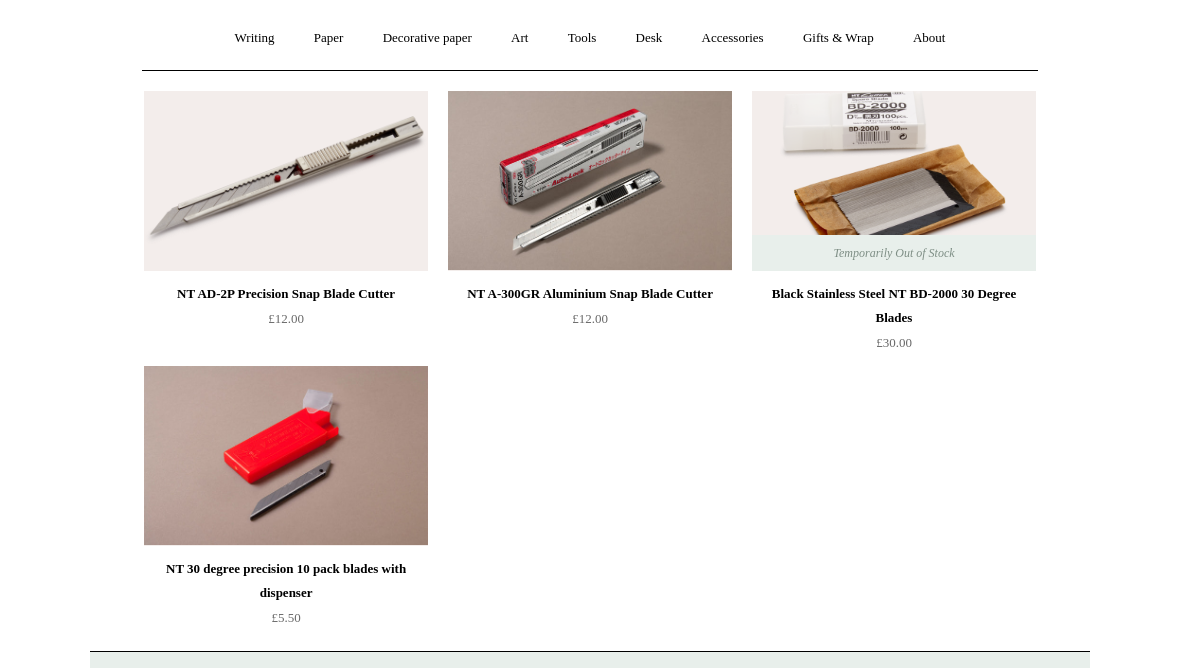 scroll, scrollTop: 0, scrollLeft: 0, axis: both 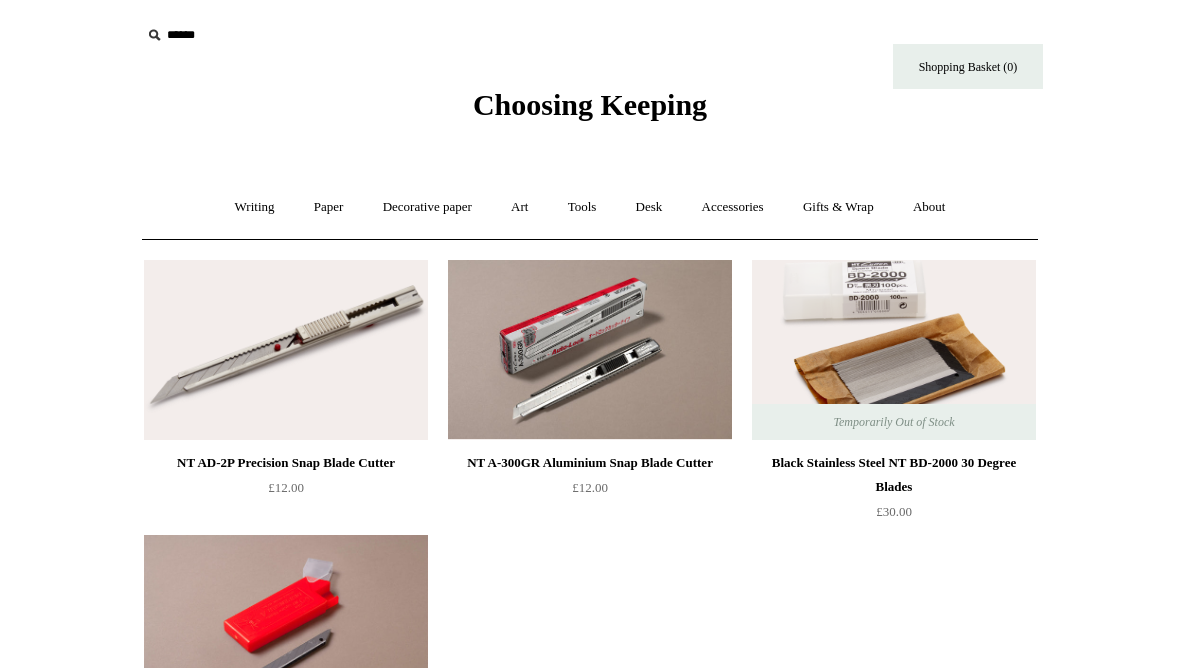 click on "Tools +" at bounding box center (582, 207) 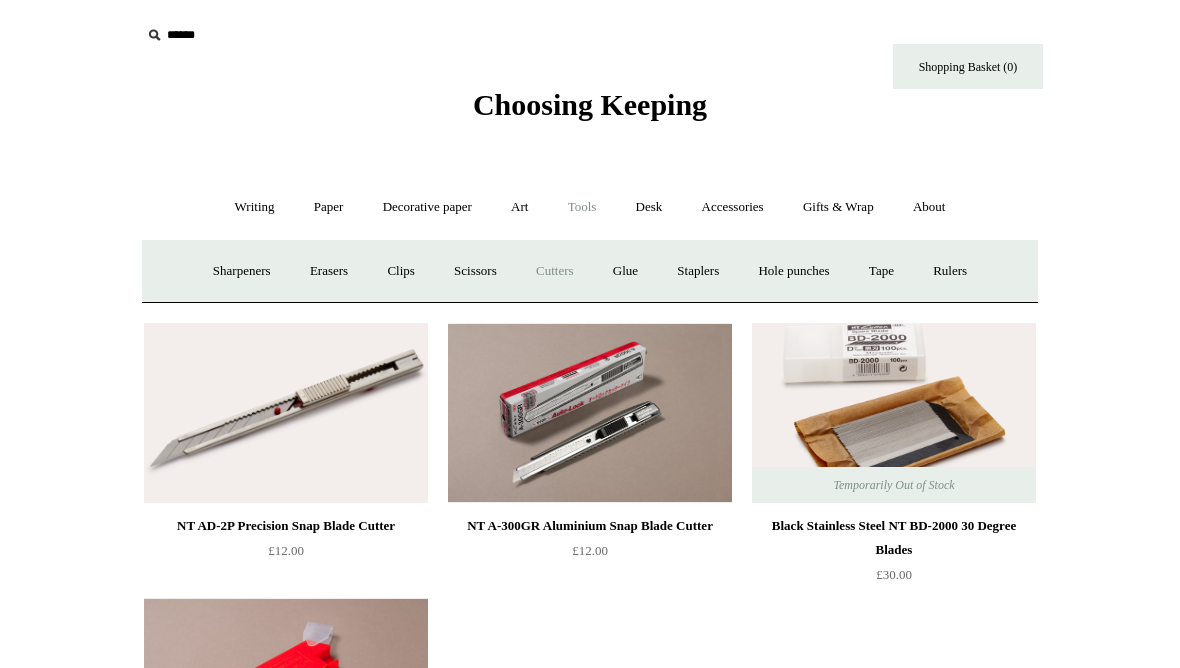 click on "Glue" at bounding box center (625, 271) 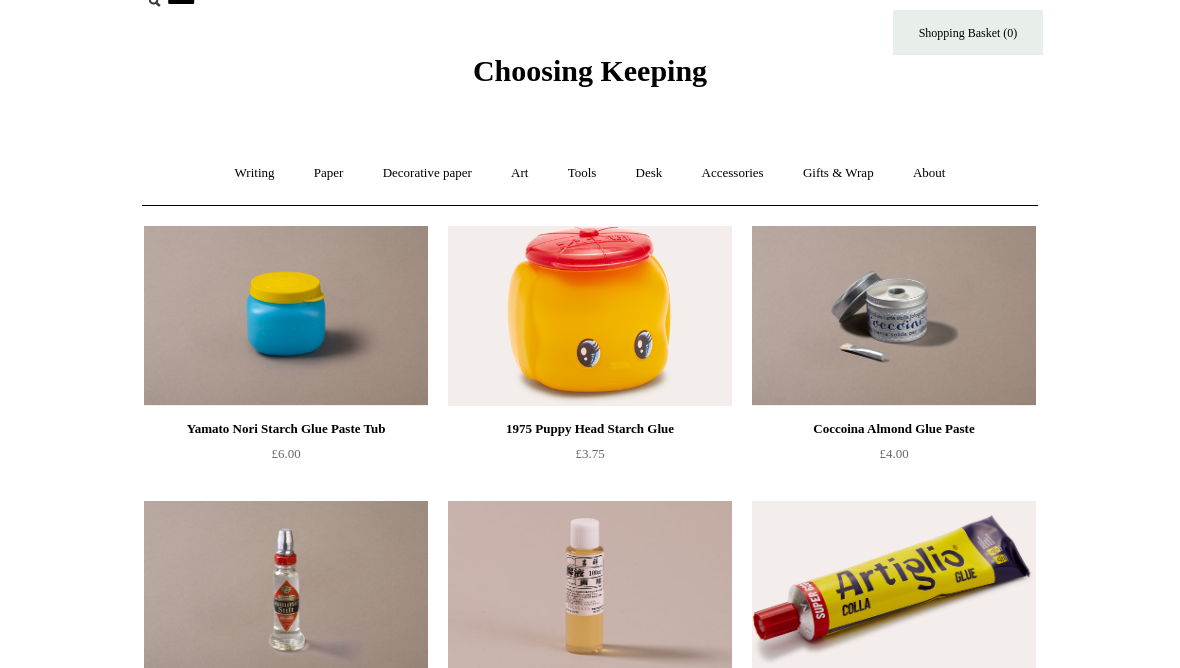 scroll, scrollTop: 0, scrollLeft: 0, axis: both 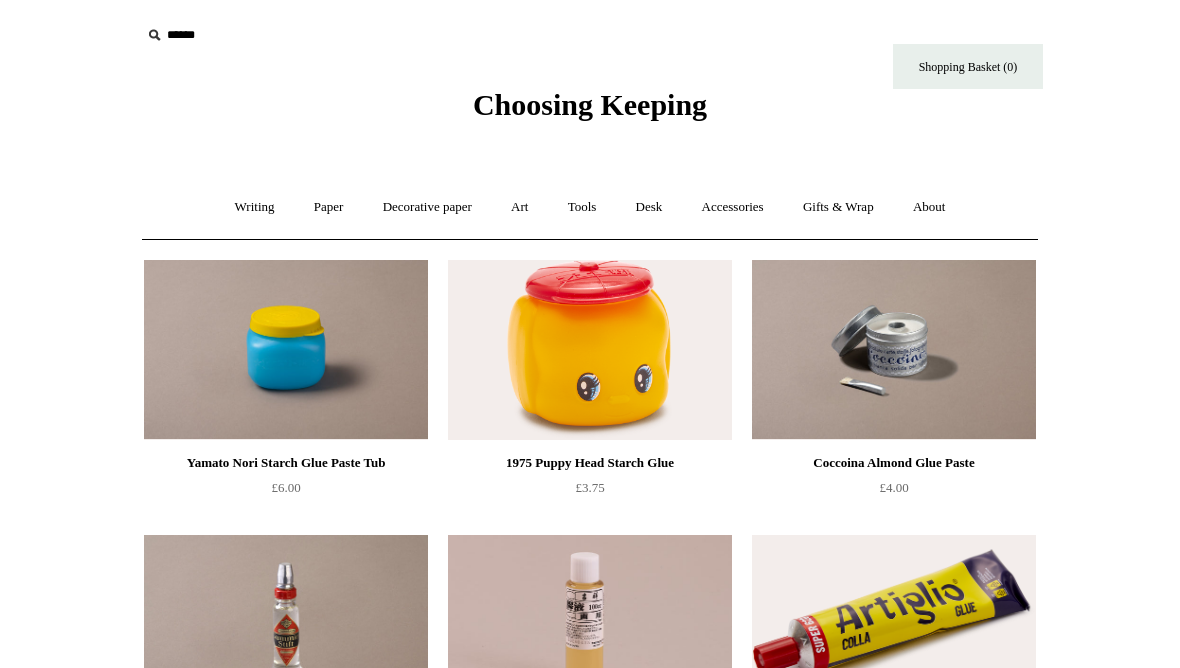 click on "Tools +" at bounding box center (582, 207) 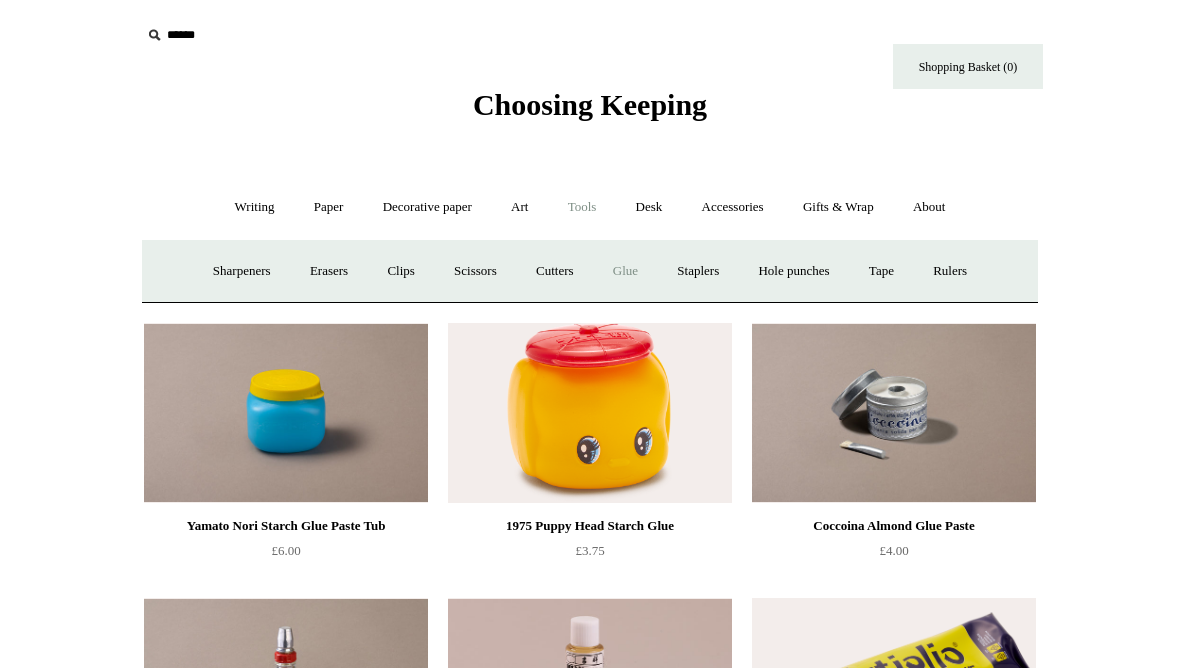 click on "Staplers +" at bounding box center (698, 271) 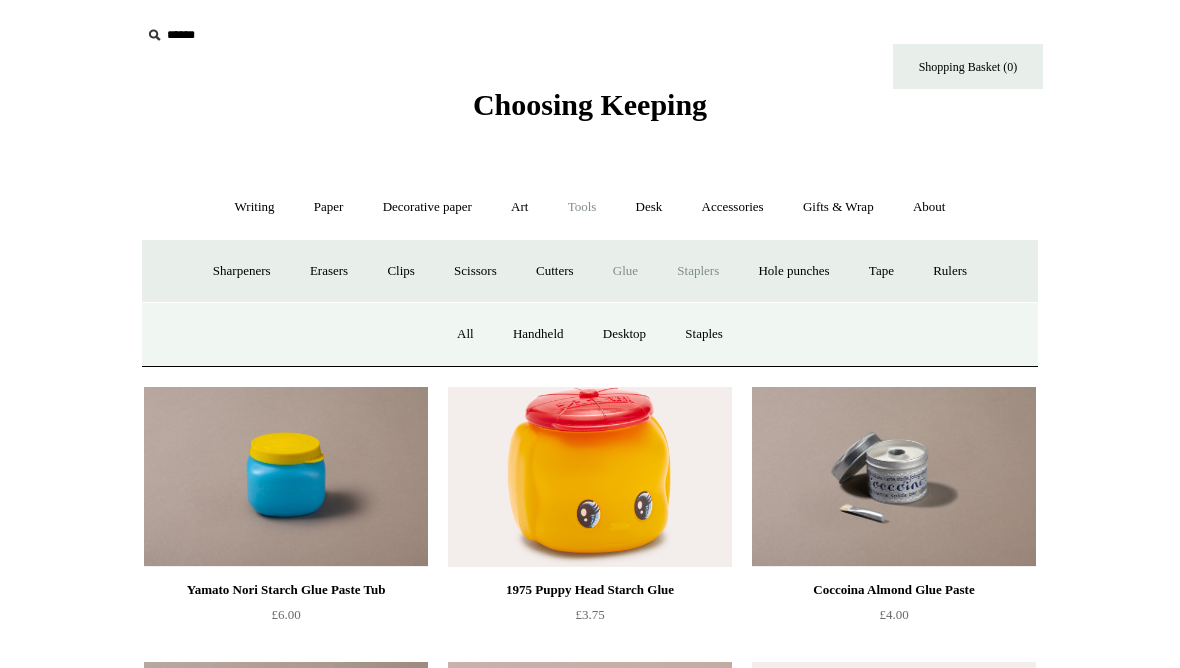 click on "All" at bounding box center (465, 334) 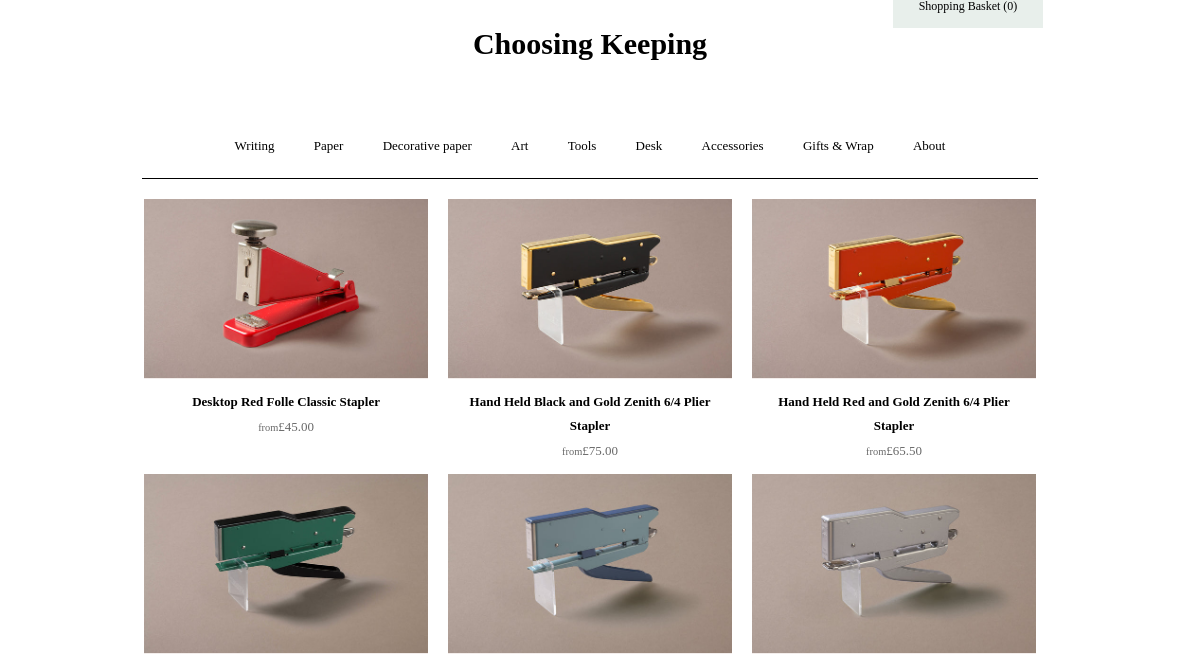 scroll, scrollTop: 0, scrollLeft: 0, axis: both 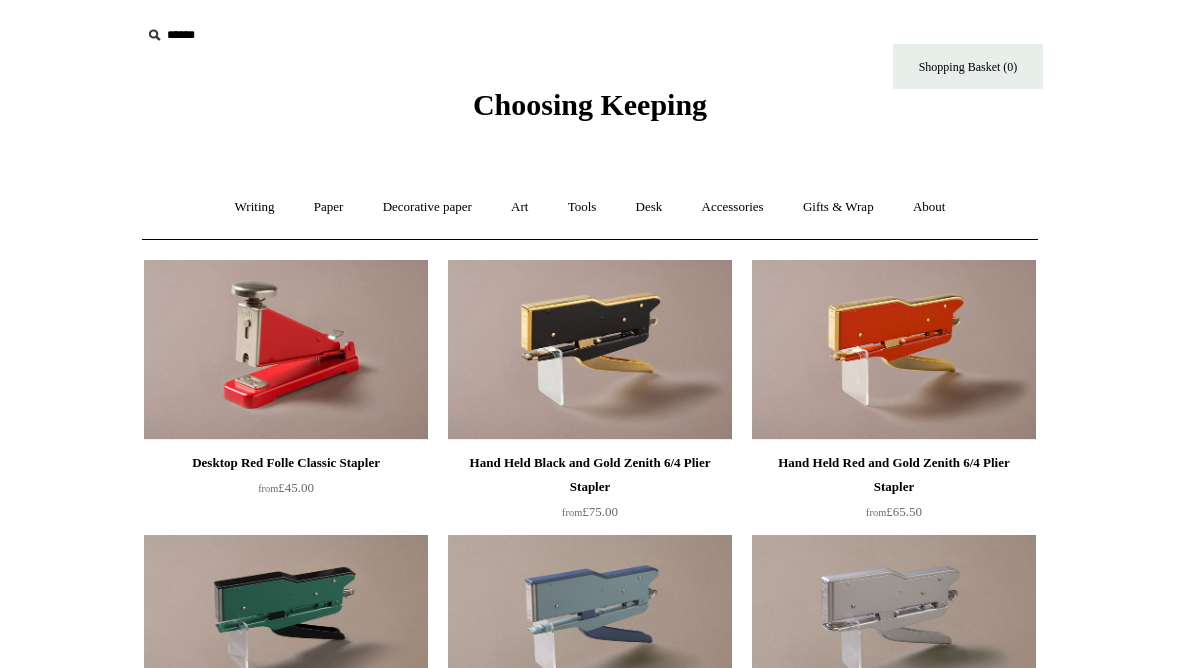 click on "Tools +" at bounding box center [582, 207] 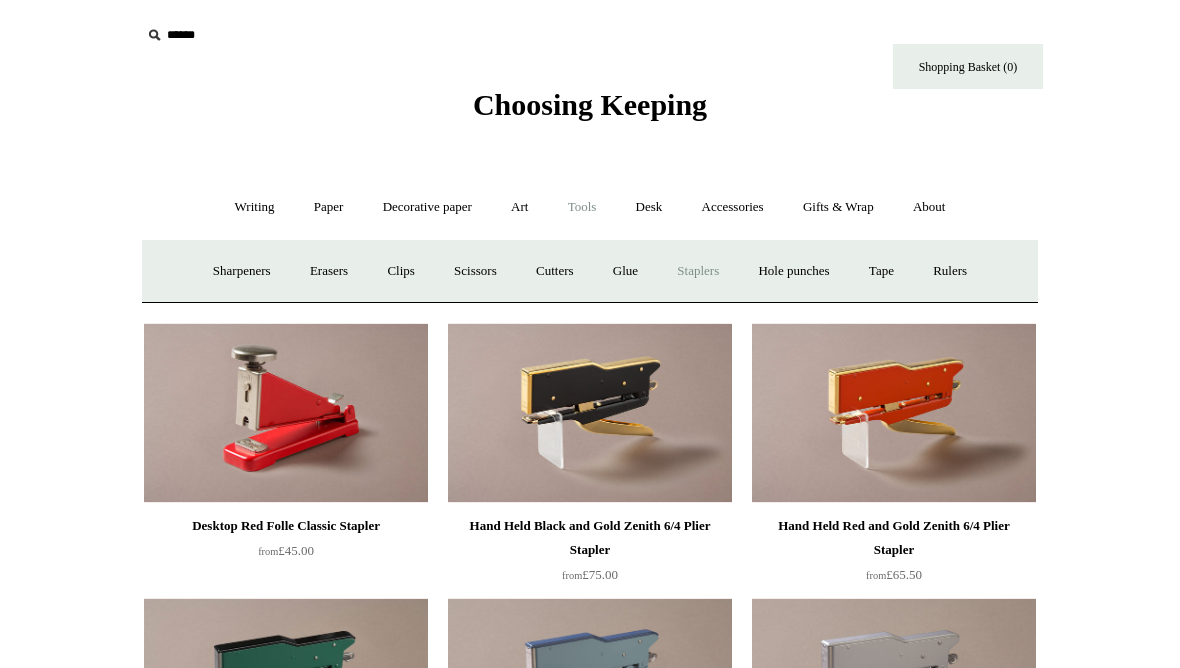 click on "Hole punches" at bounding box center (793, 271) 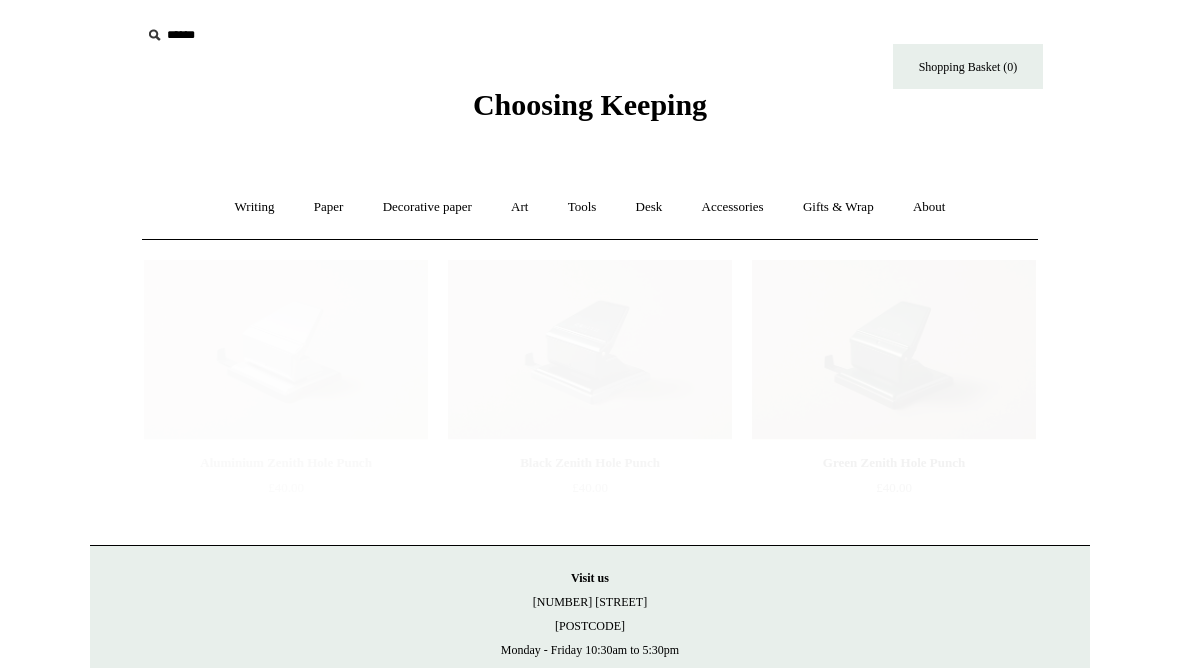 scroll, scrollTop: 0, scrollLeft: 0, axis: both 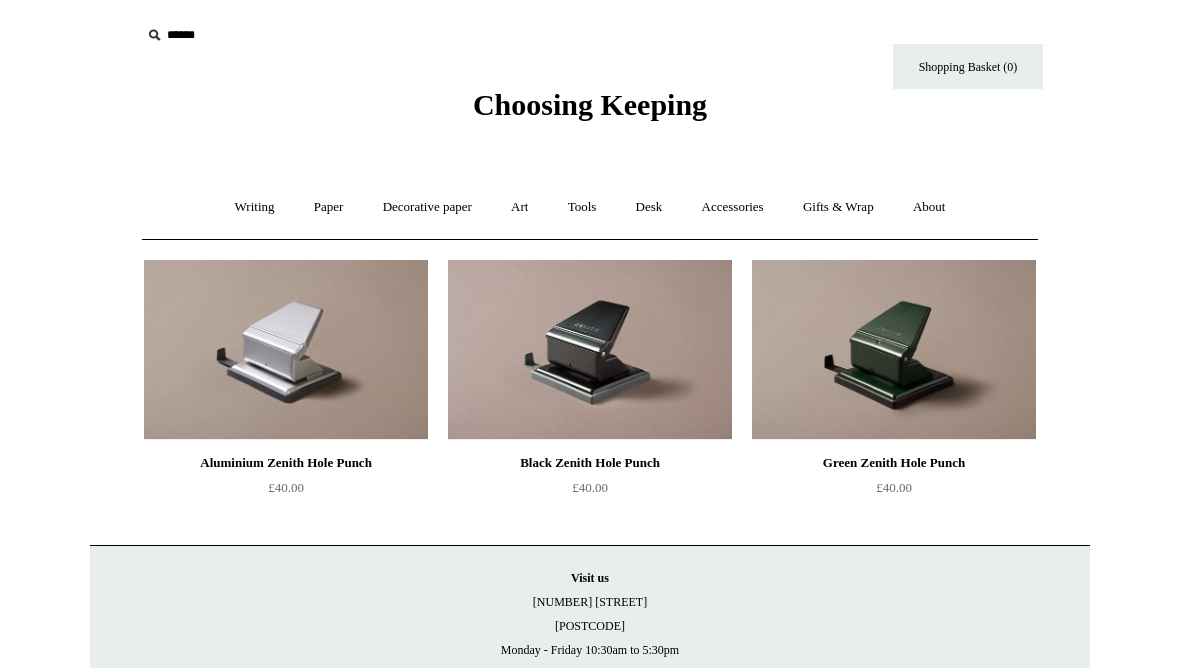 click on "Tools +" at bounding box center [582, 207] 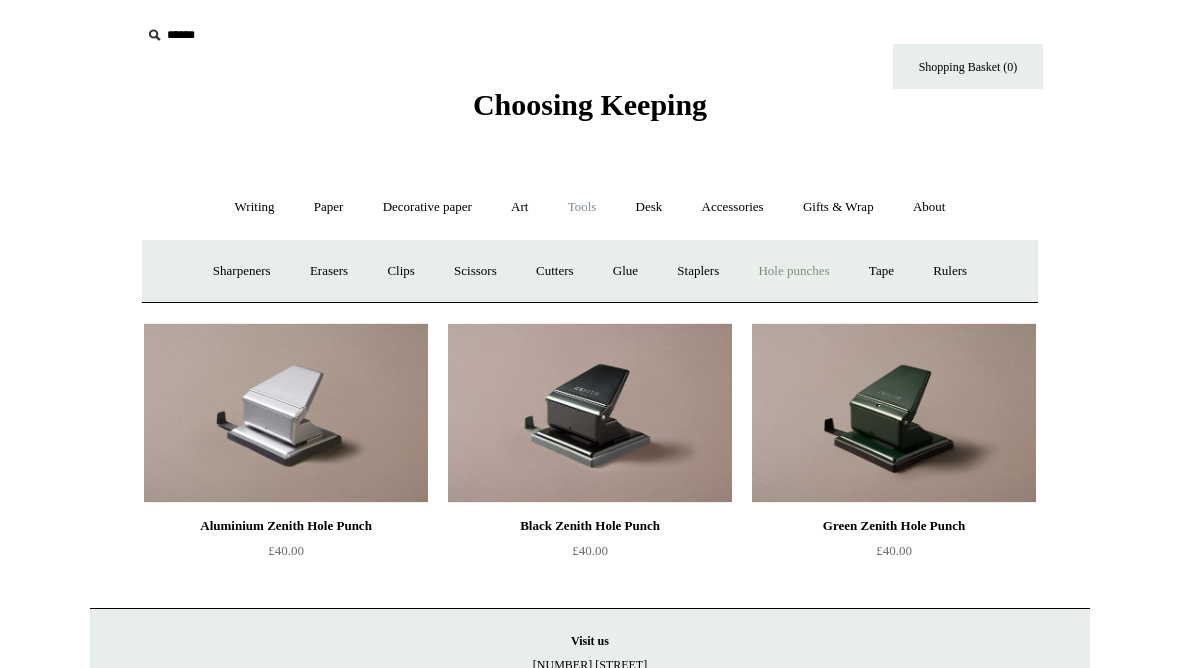 click on "Tape +" at bounding box center [881, 271] 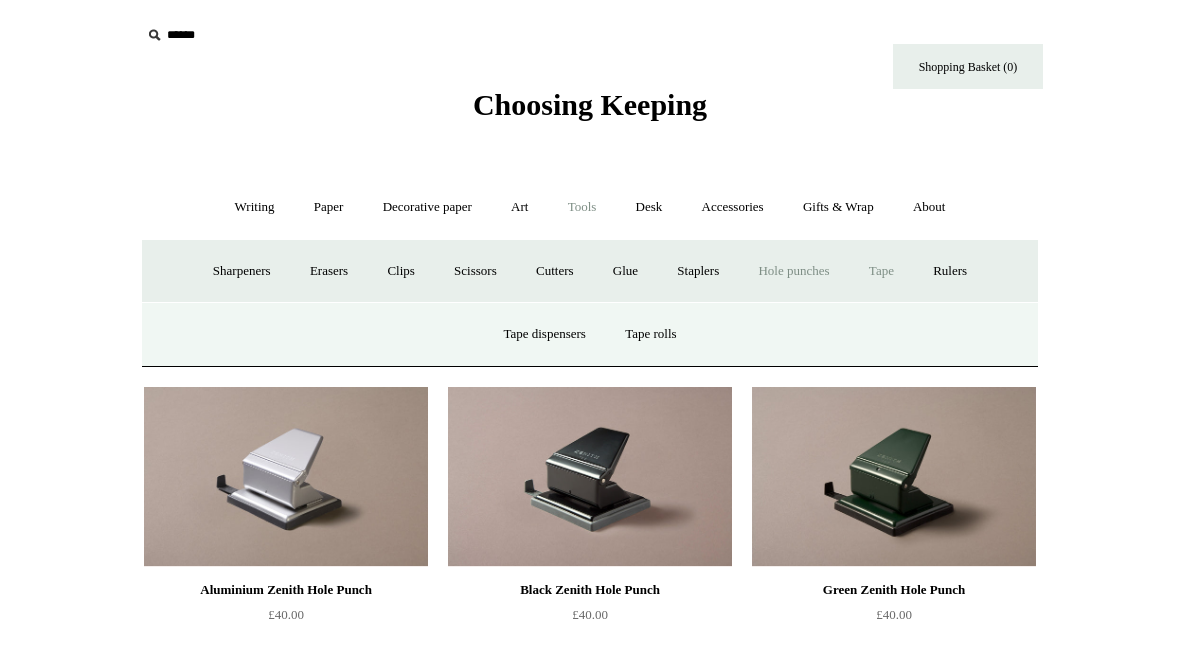 click on "Tape dispensers" at bounding box center [544, 334] 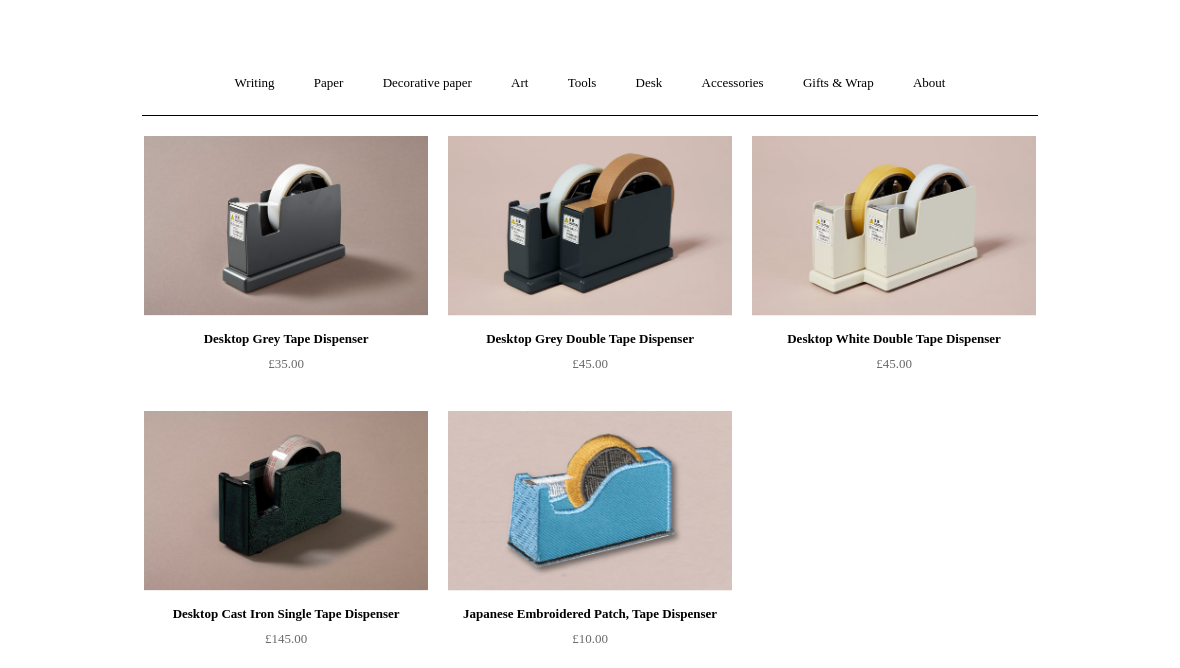 scroll, scrollTop: 0, scrollLeft: 0, axis: both 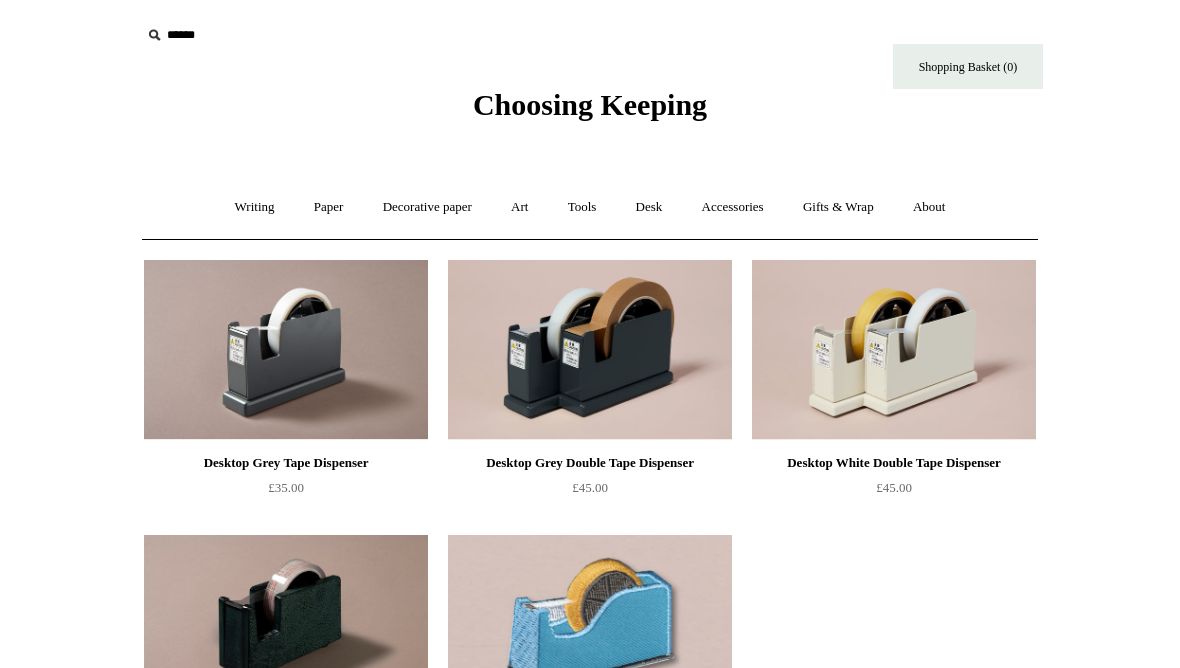click on "Tools +" at bounding box center [582, 207] 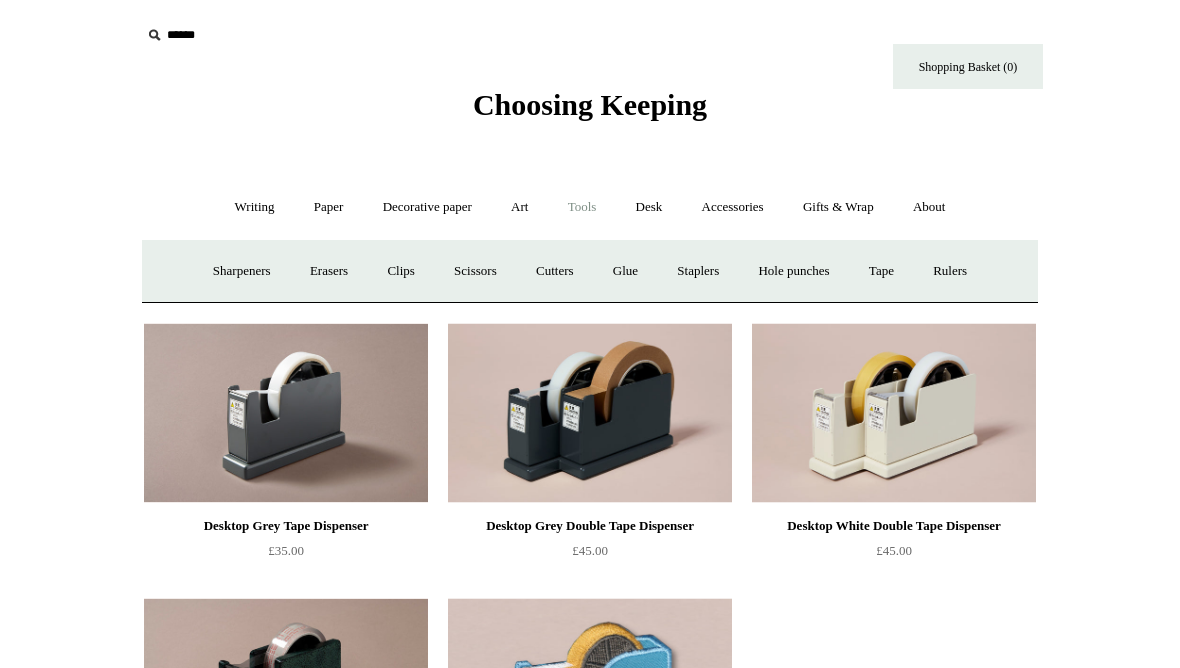 click on "Tape +" at bounding box center (881, 271) 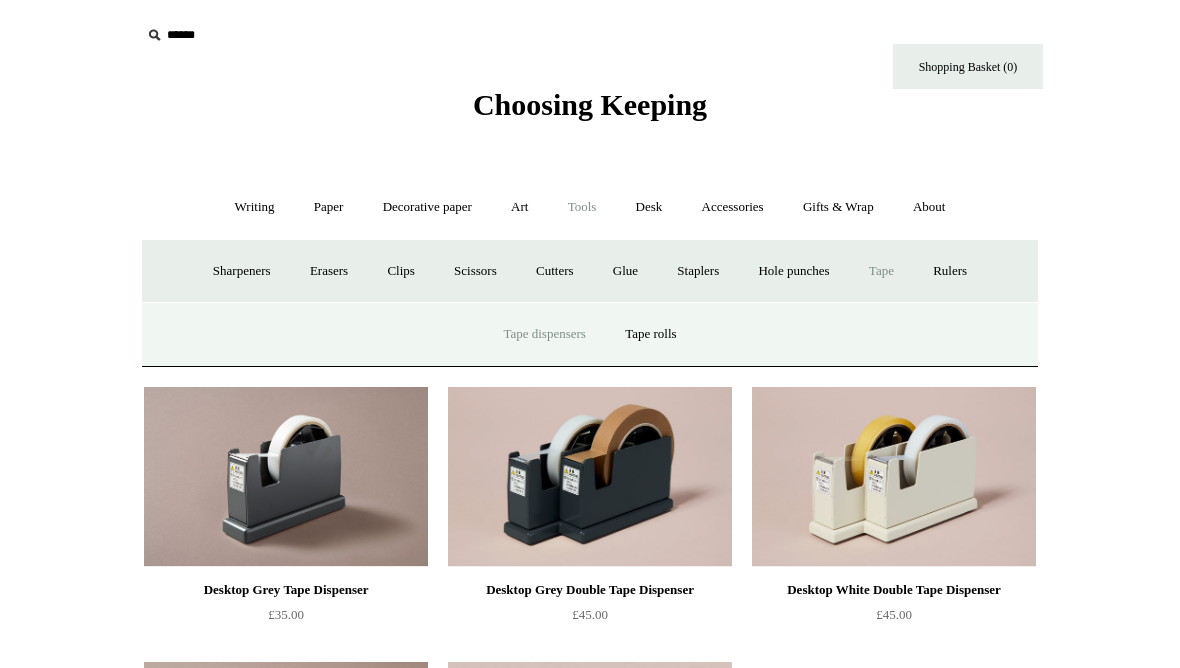 click on "Tape rolls" at bounding box center [650, 334] 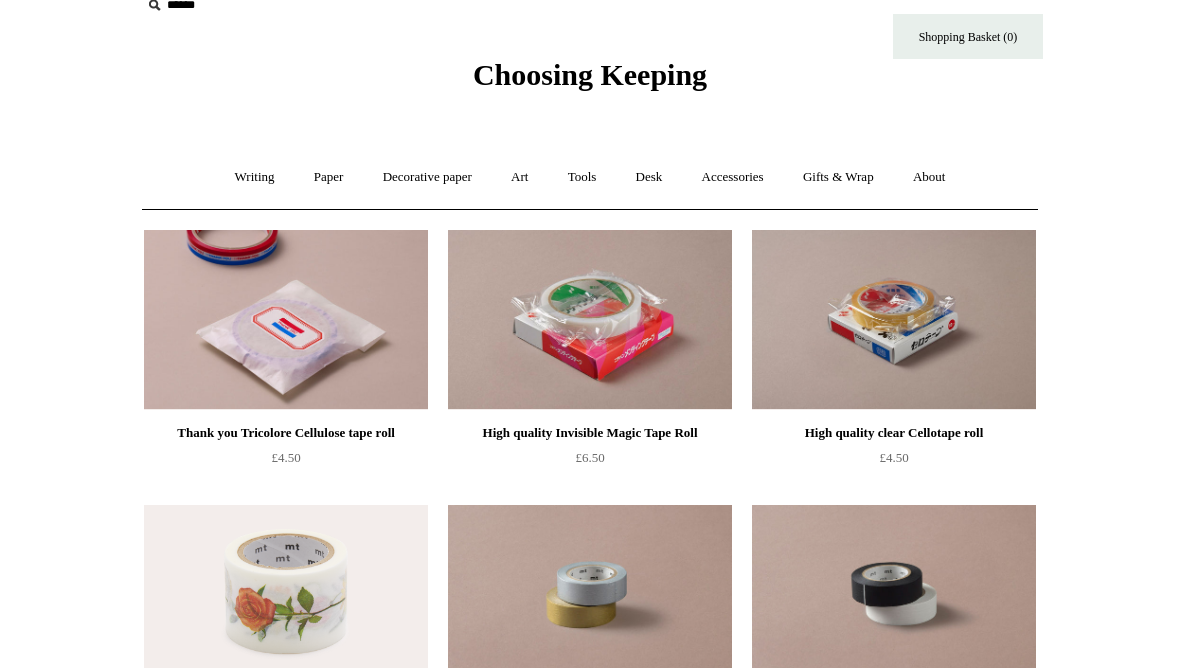 scroll, scrollTop: 0, scrollLeft: 0, axis: both 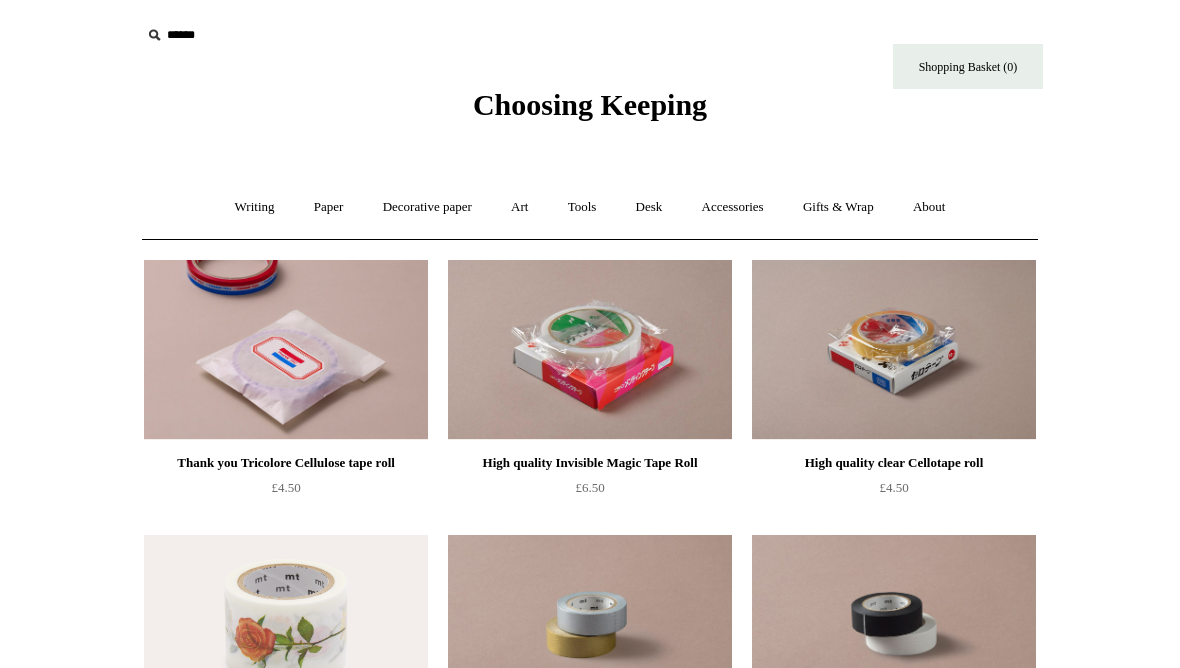 click on "Tools +" at bounding box center [582, 207] 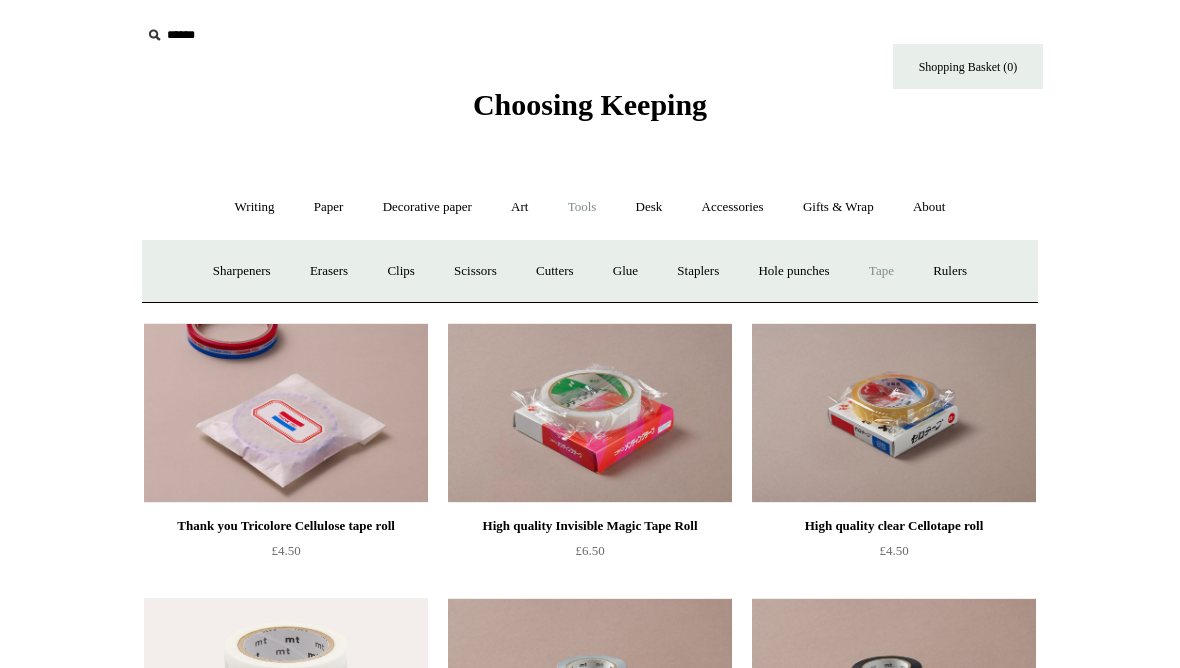 click on "Rulers" at bounding box center (950, 271) 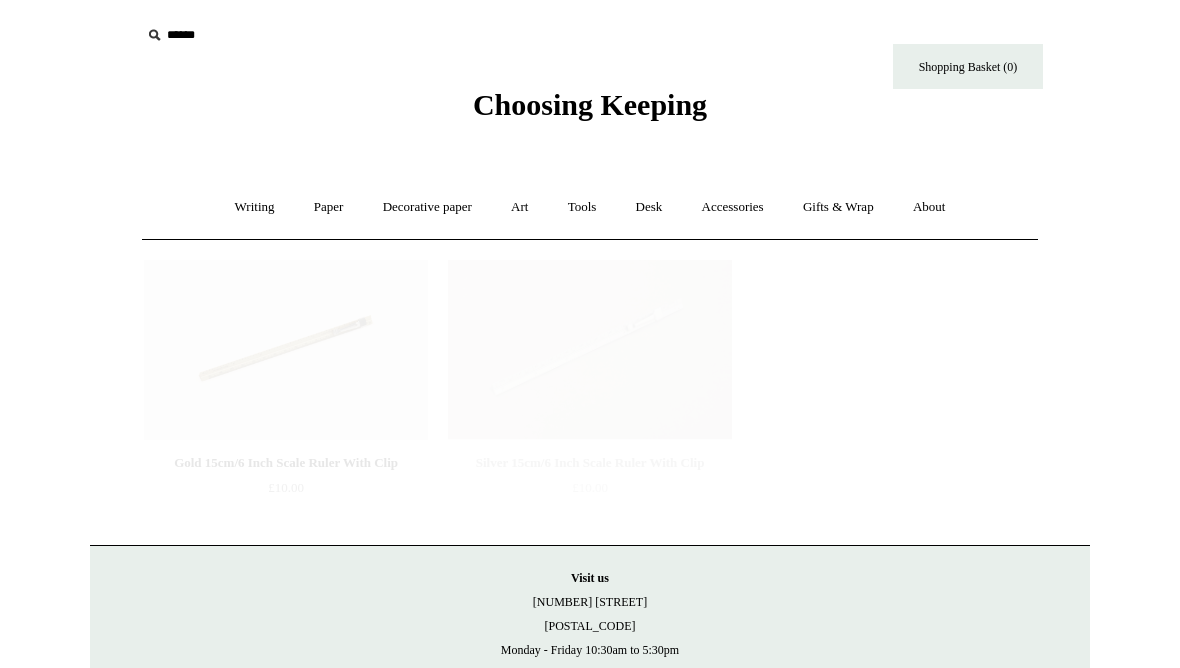 scroll, scrollTop: 0, scrollLeft: 0, axis: both 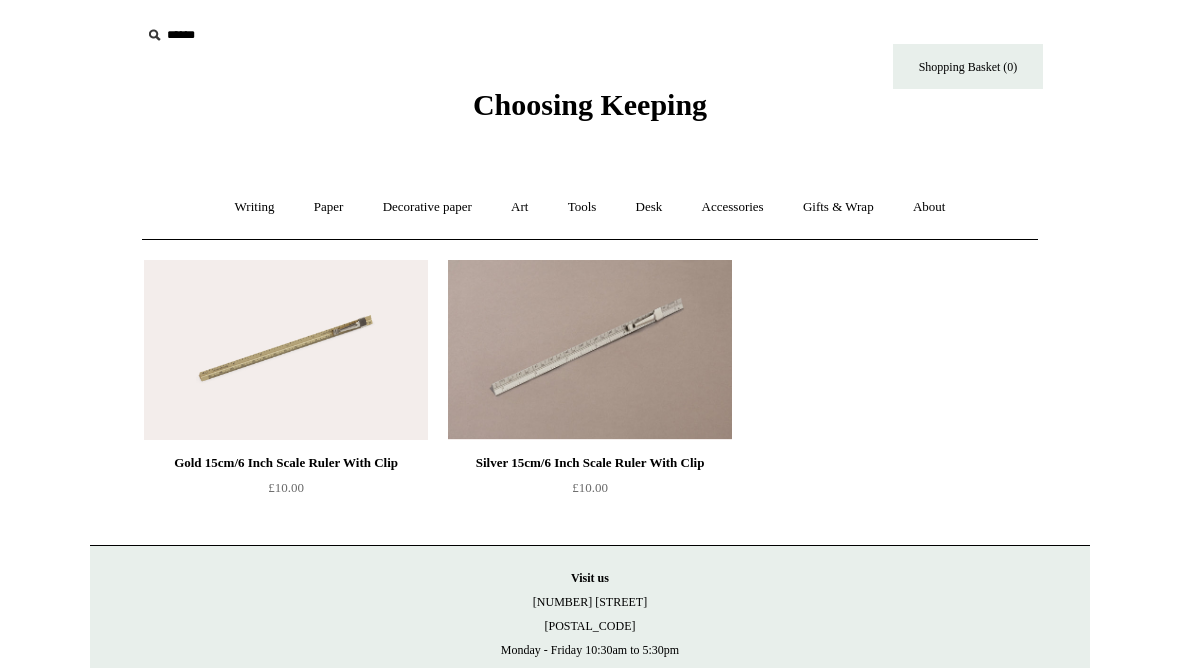 click on "Desk +" at bounding box center (649, 207) 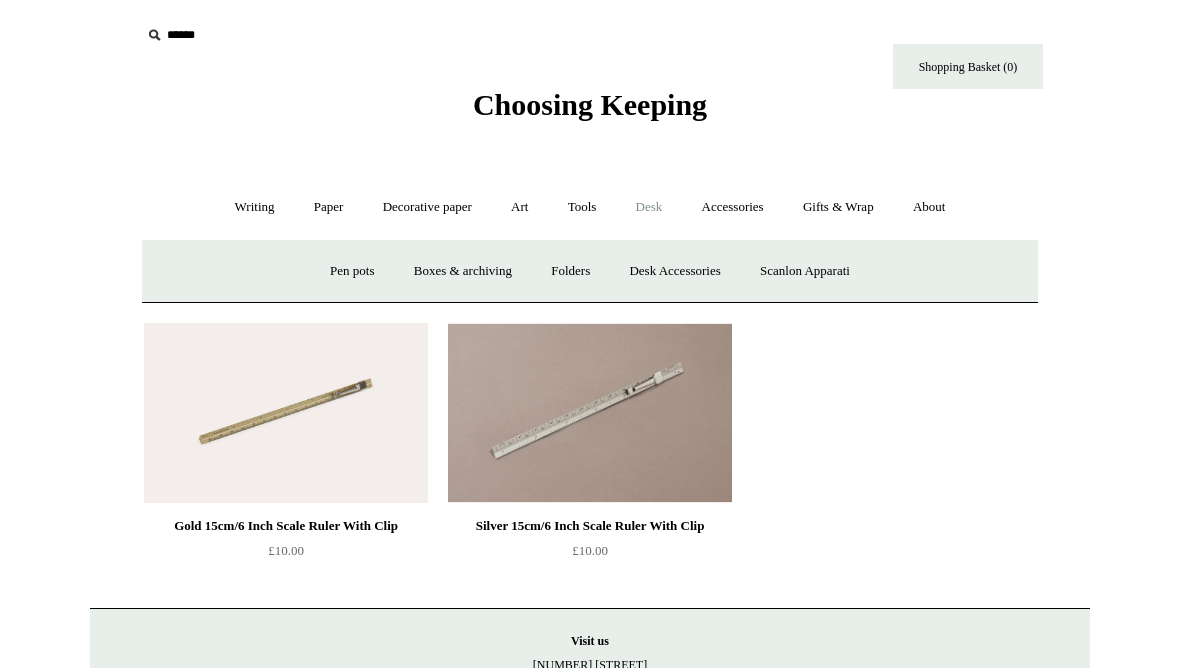 click on "Pen pots" at bounding box center (352, 271) 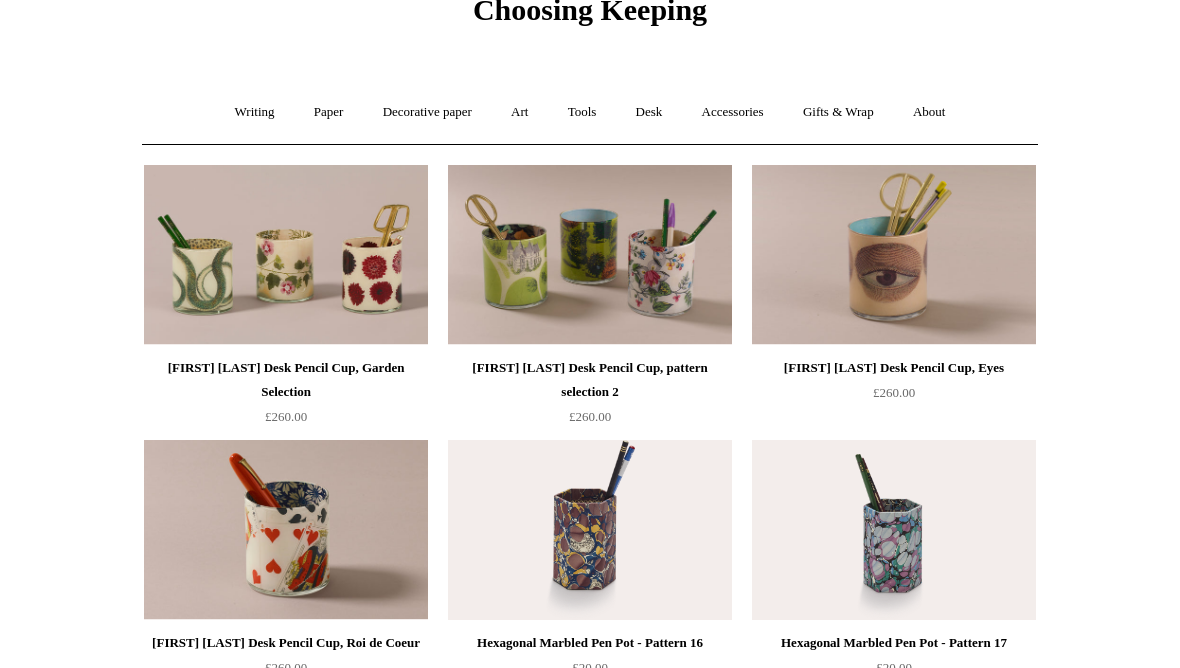 scroll, scrollTop: 0, scrollLeft: 0, axis: both 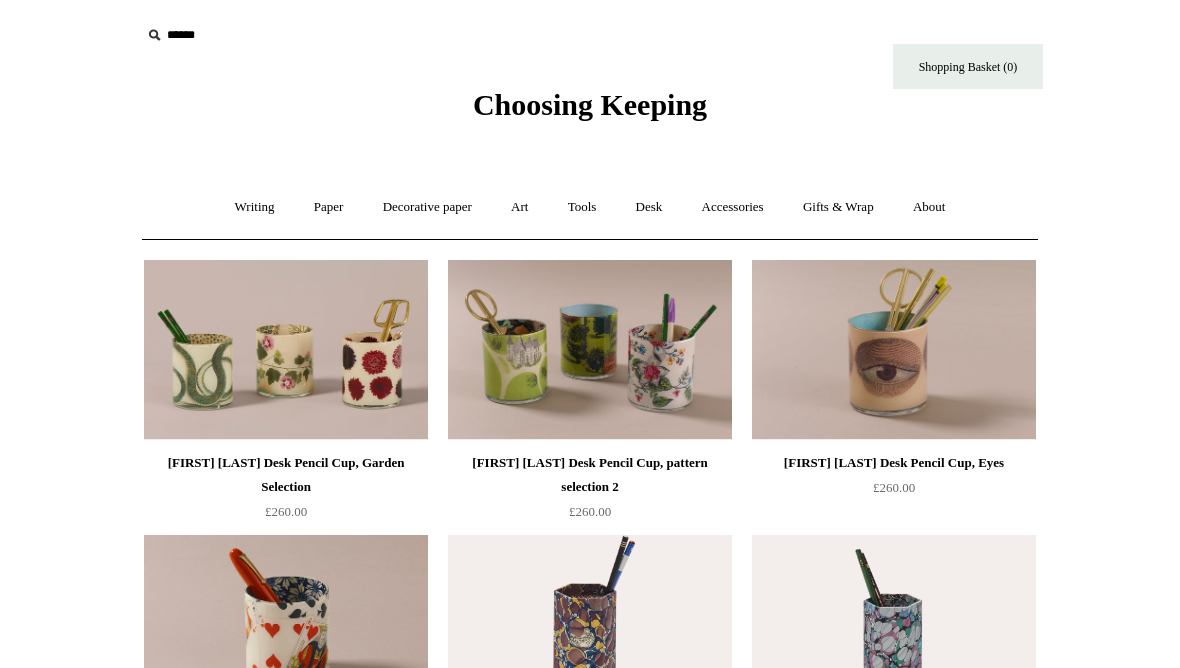 click on "Desk +" at bounding box center (649, 207) 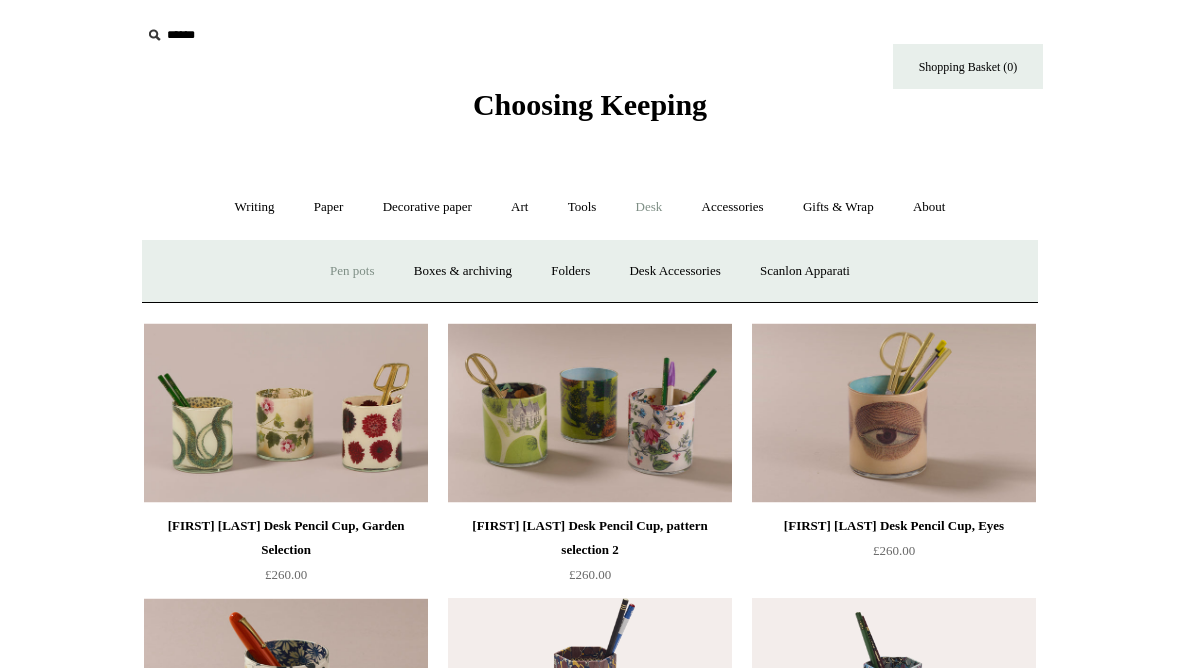 click on "Boxes & archiving" at bounding box center (463, 271) 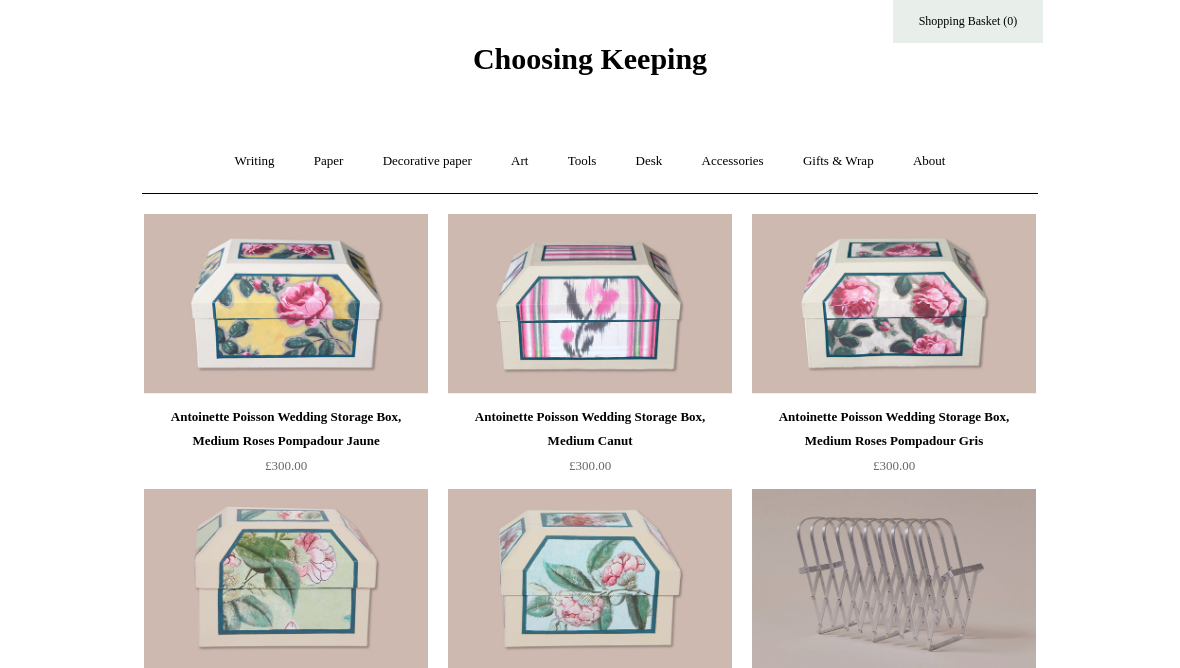 scroll, scrollTop: 0, scrollLeft: 0, axis: both 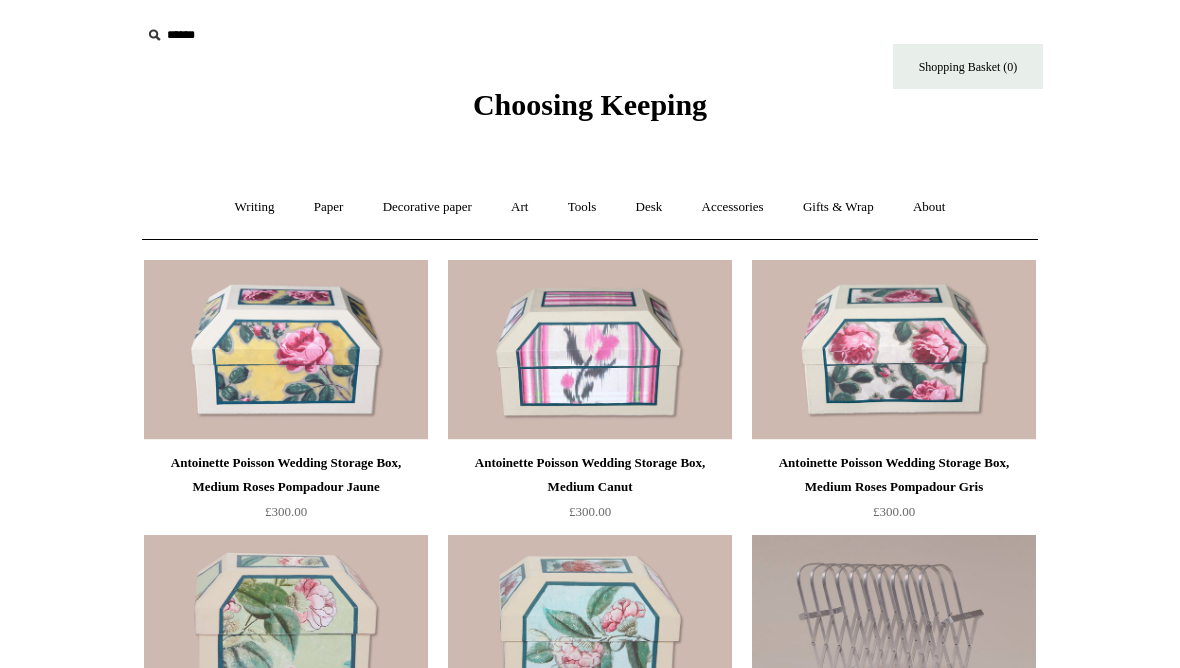 click on "Desk +" at bounding box center (649, 207) 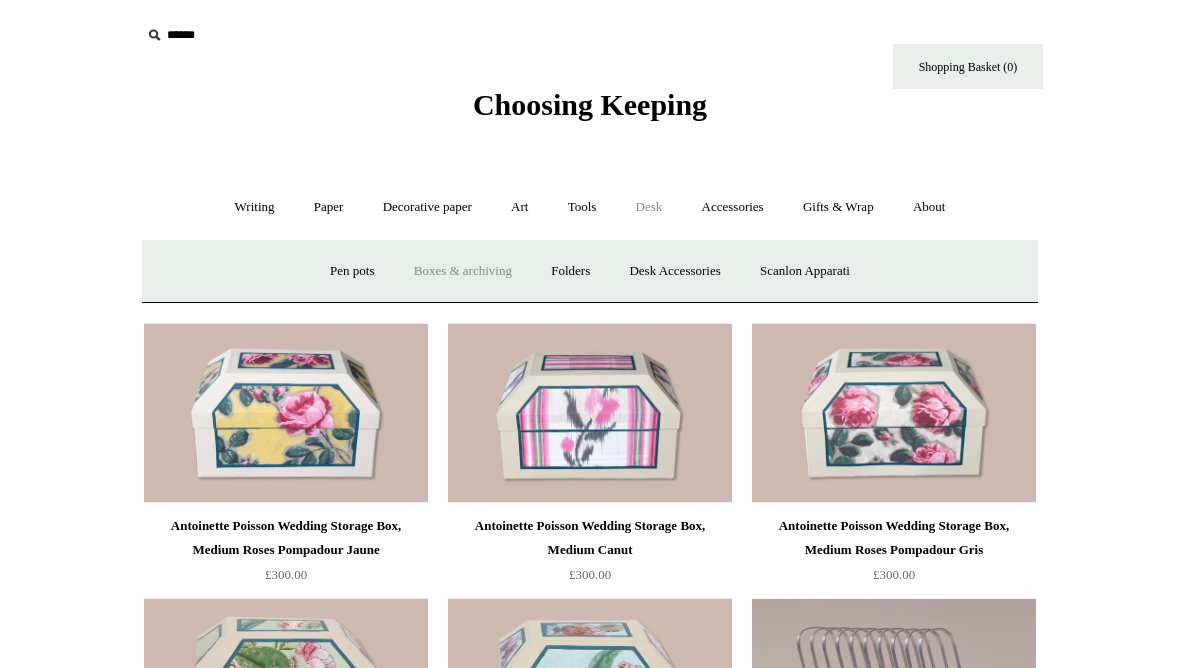click on "Folders" at bounding box center (570, 271) 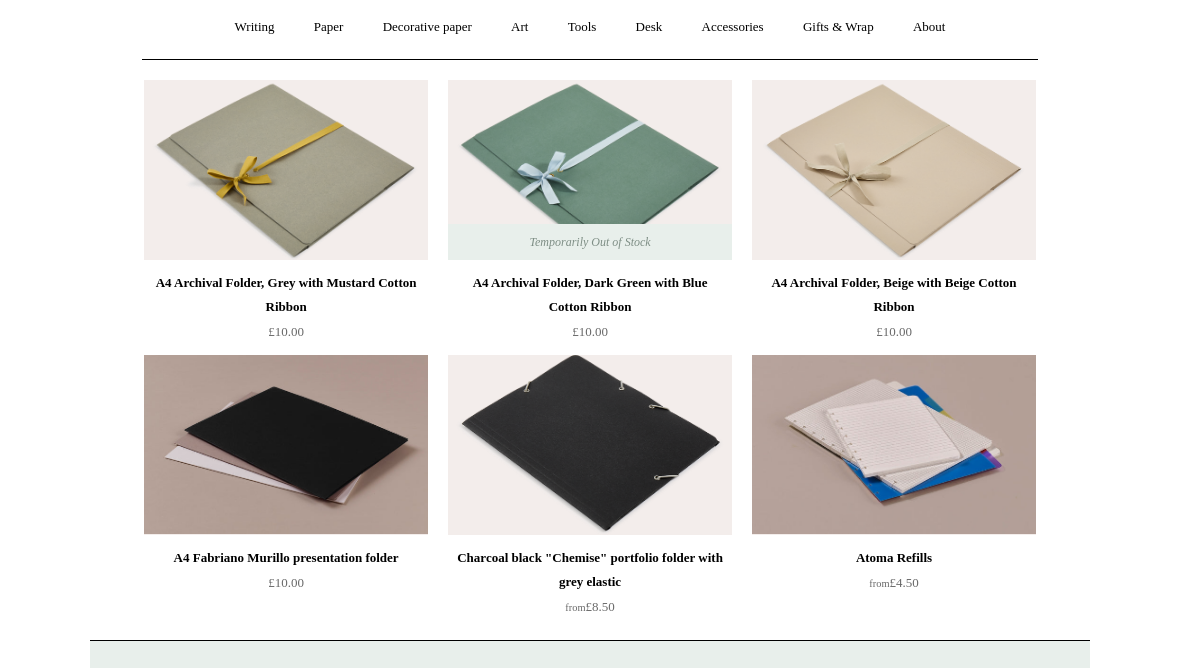 scroll, scrollTop: 0, scrollLeft: 0, axis: both 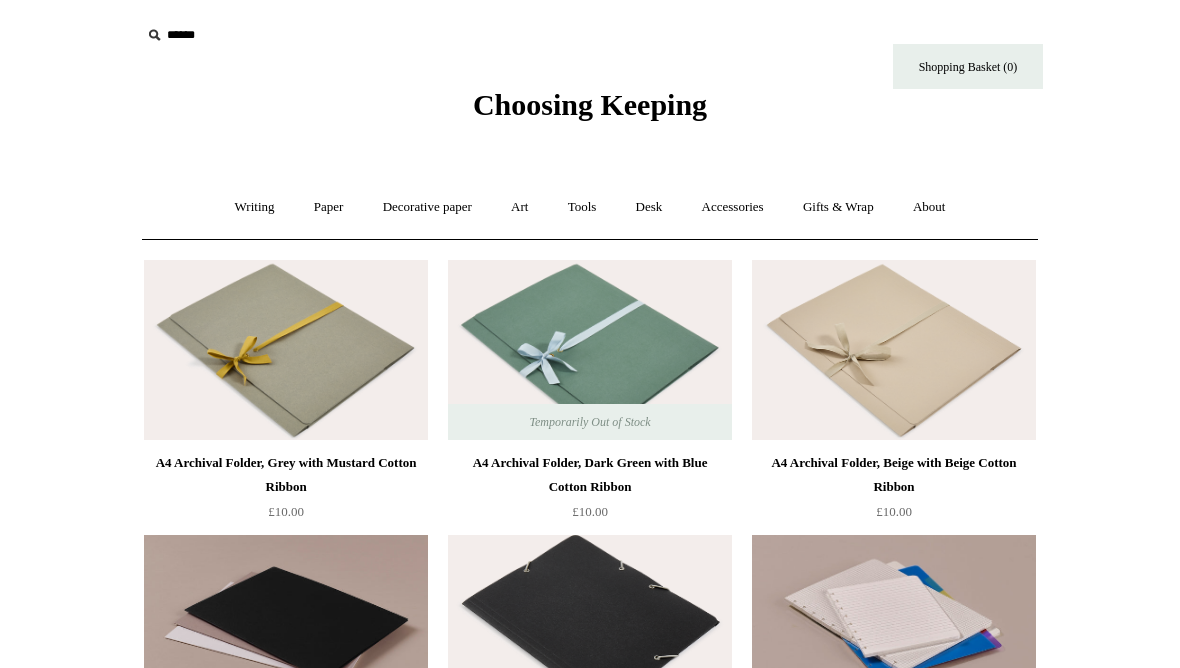 click on "Desk +" at bounding box center [649, 207] 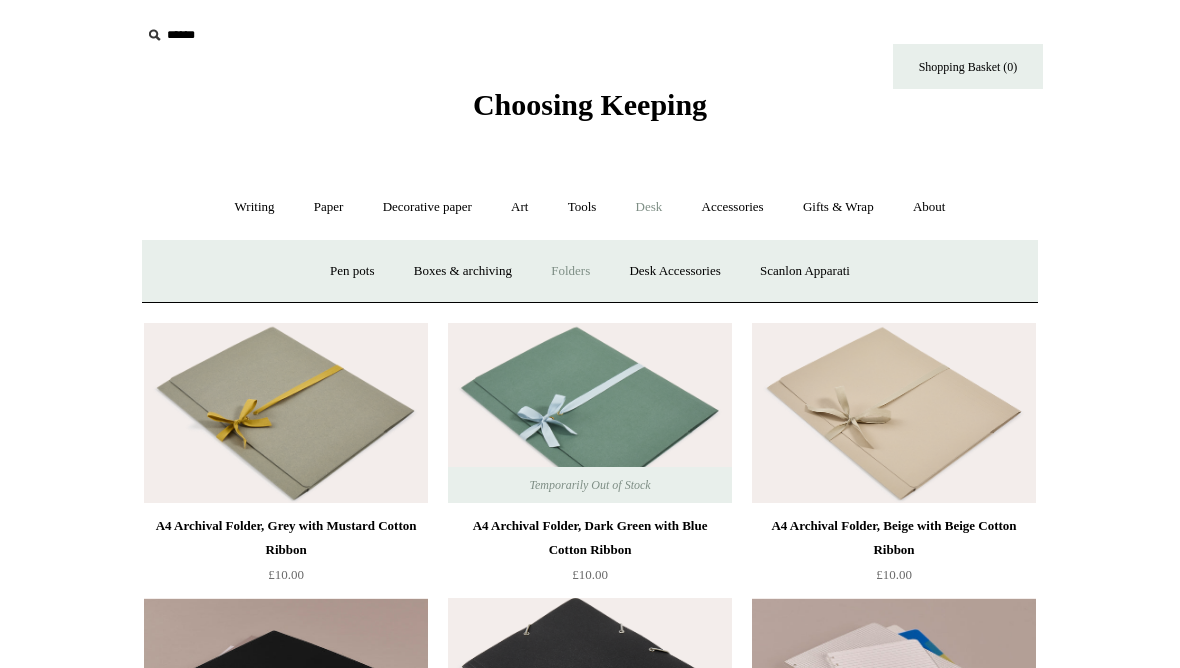 click on "Desk Accessories" at bounding box center [674, 271] 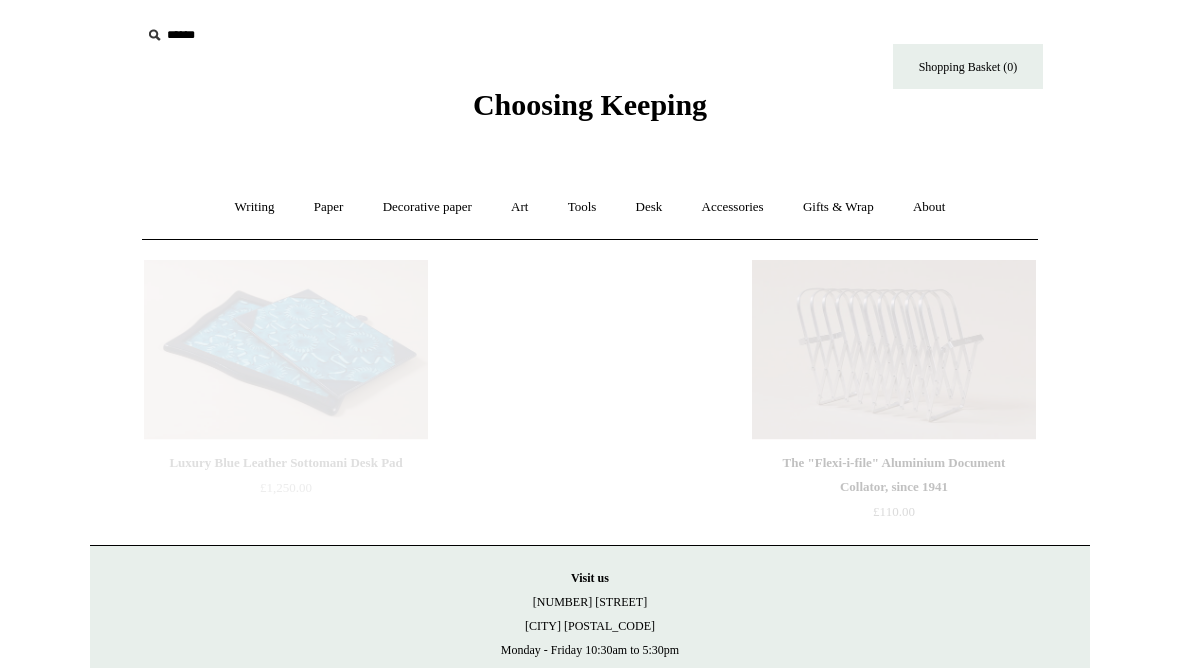 scroll, scrollTop: 0, scrollLeft: 0, axis: both 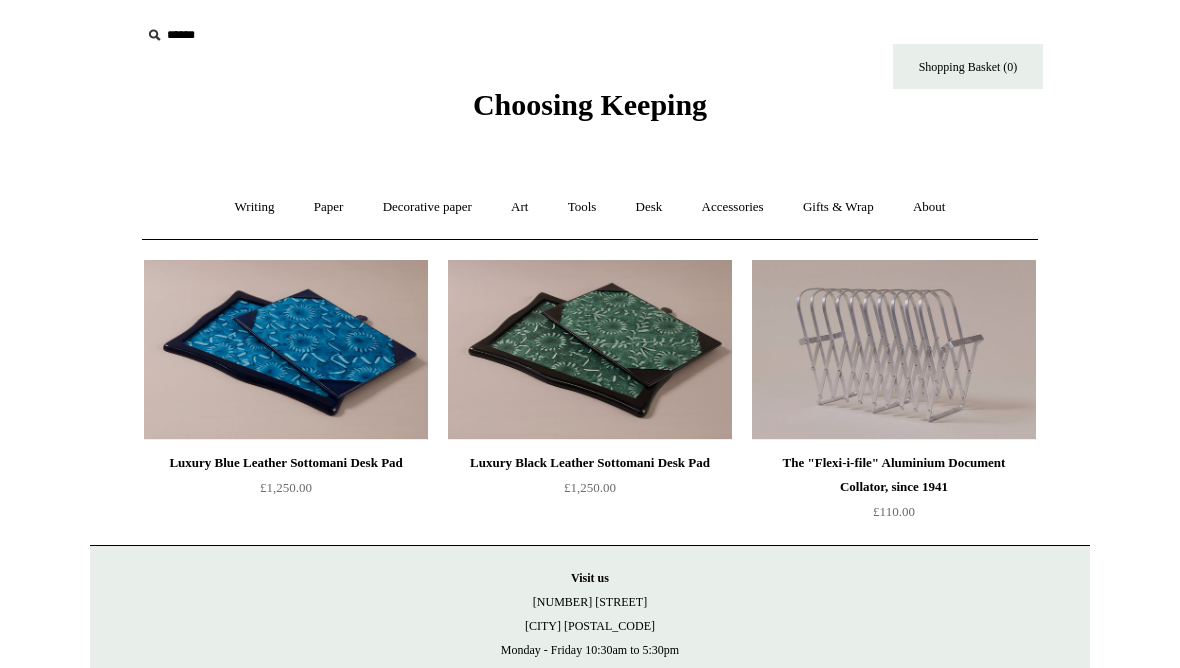 click on "Desk +" at bounding box center (649, 207) 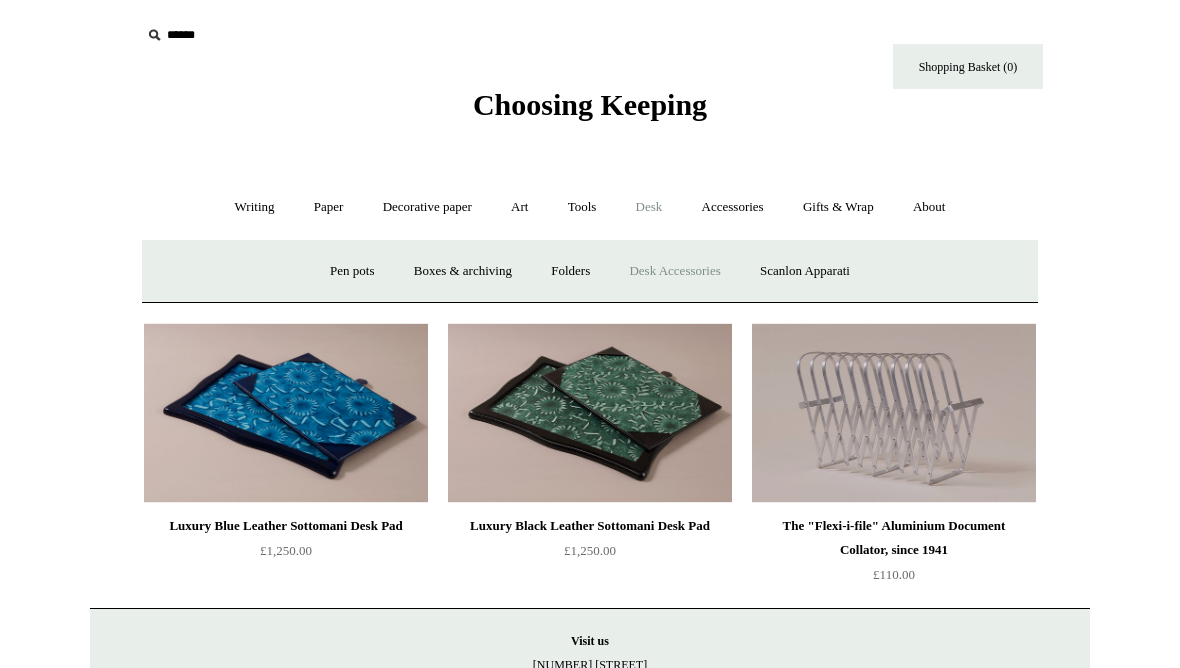 click on "Scanlon Apparati" at bounding box center [805, 271] 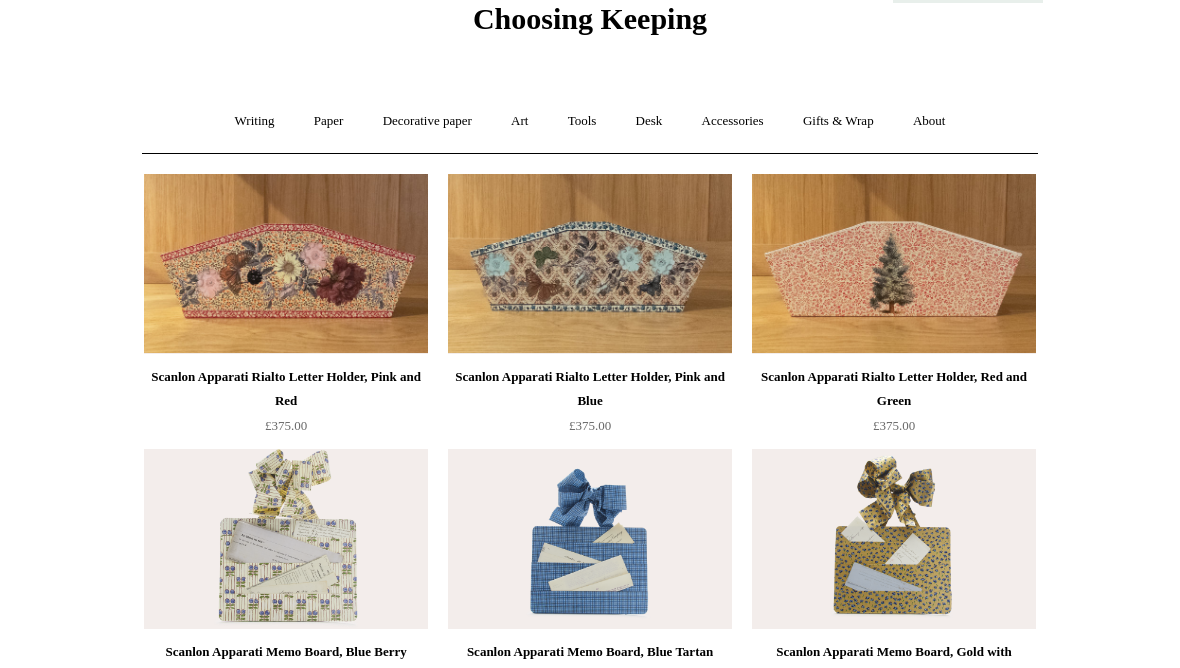 scroll, scrollTop: 0, scrollLeft: 0, axis: both 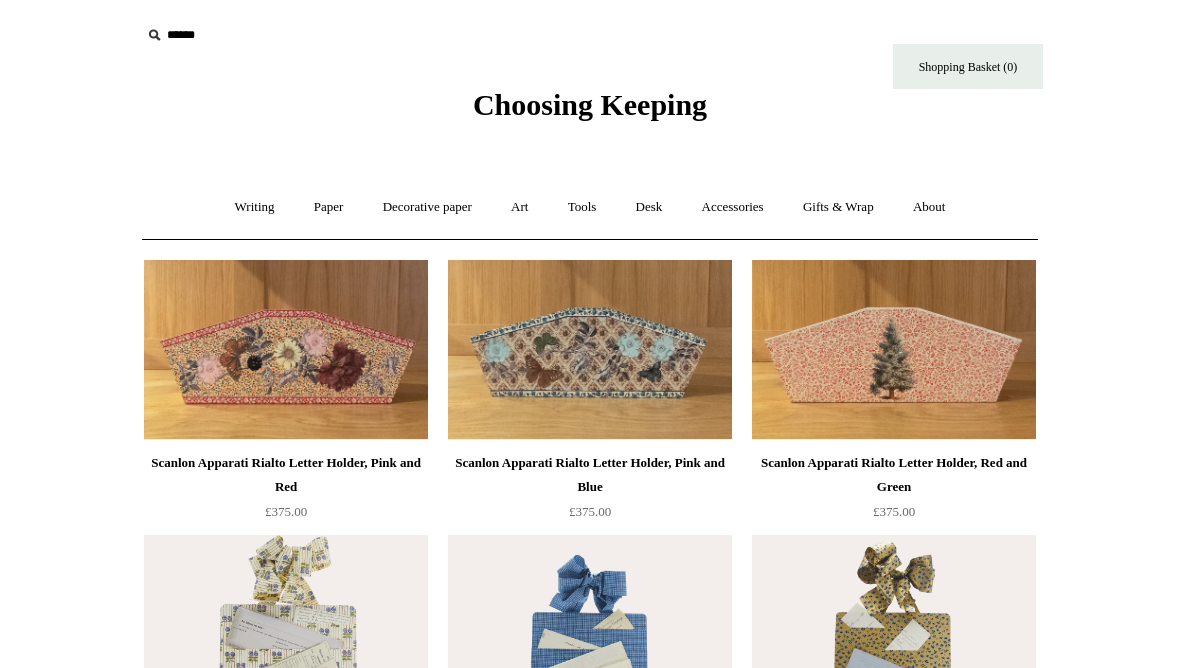 click on "Accessories +" at bounding box center (733, 207) 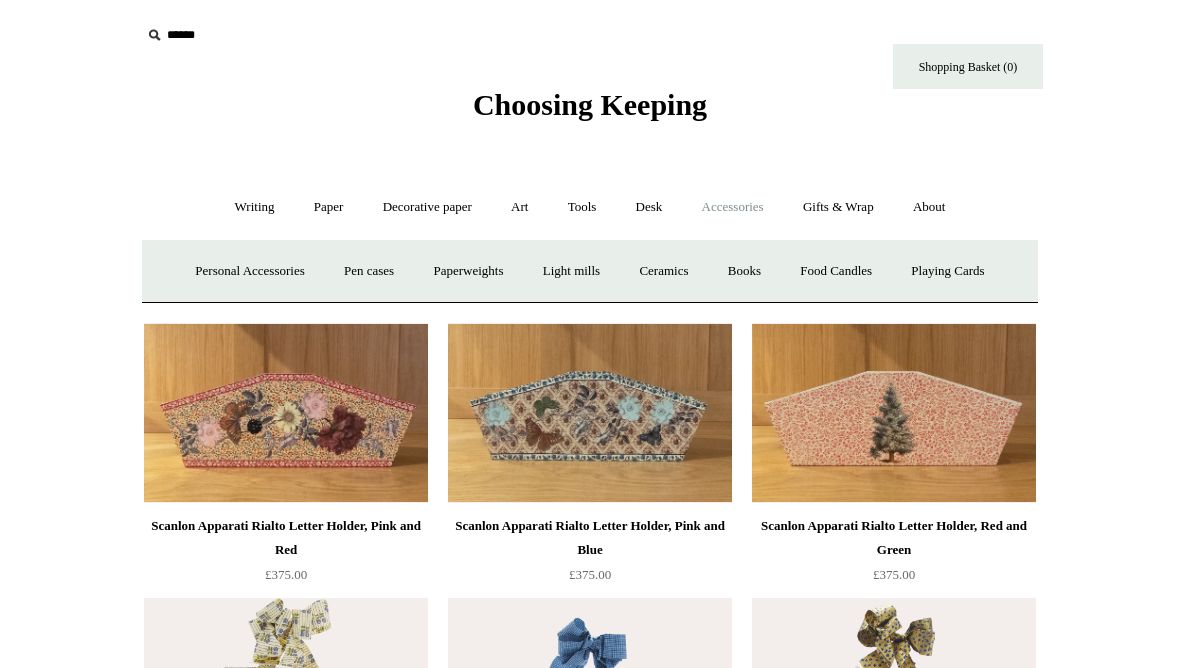 click on "Personal Accessories +" at bounding box center [249, 271] 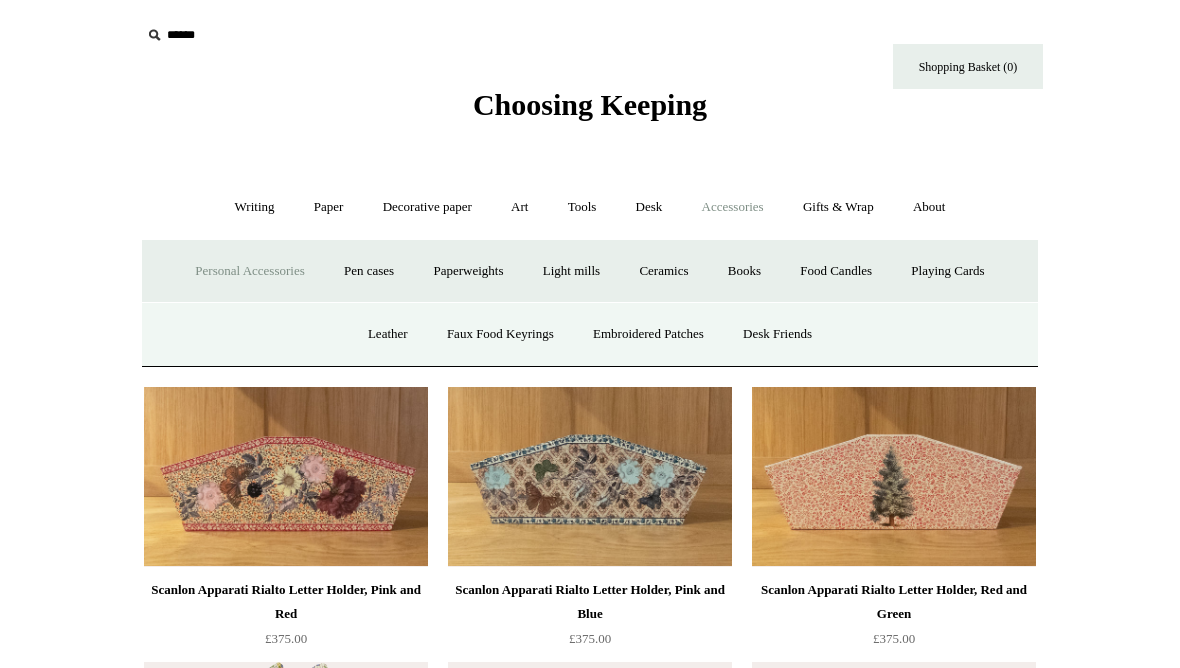 click on "Leather" at bounding box center [388, 334] 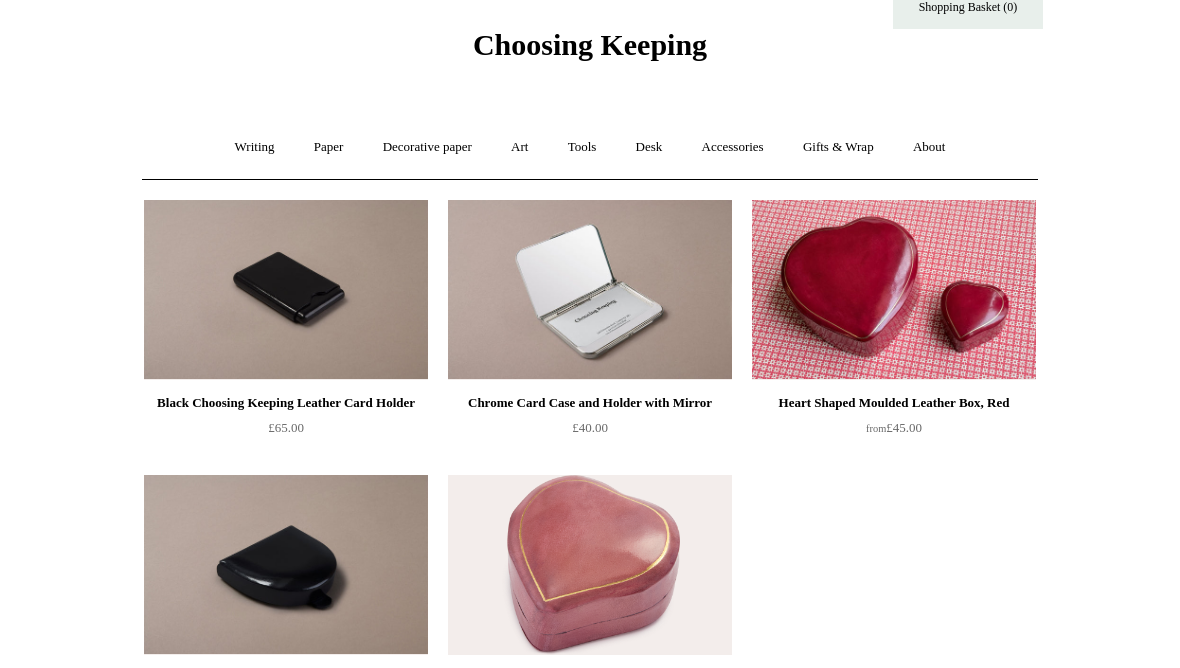 scroll, scrollTop: 0, scrollLeft: 0, axis: both 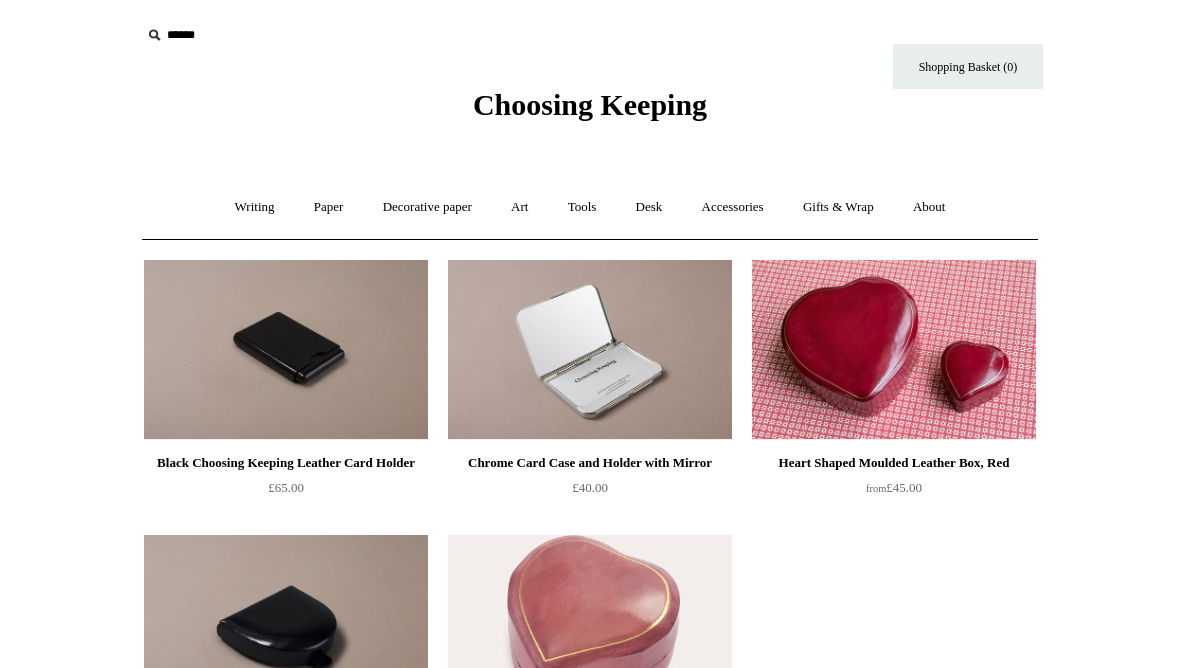 click on "Accessories +" at bounding box center (733, 207) 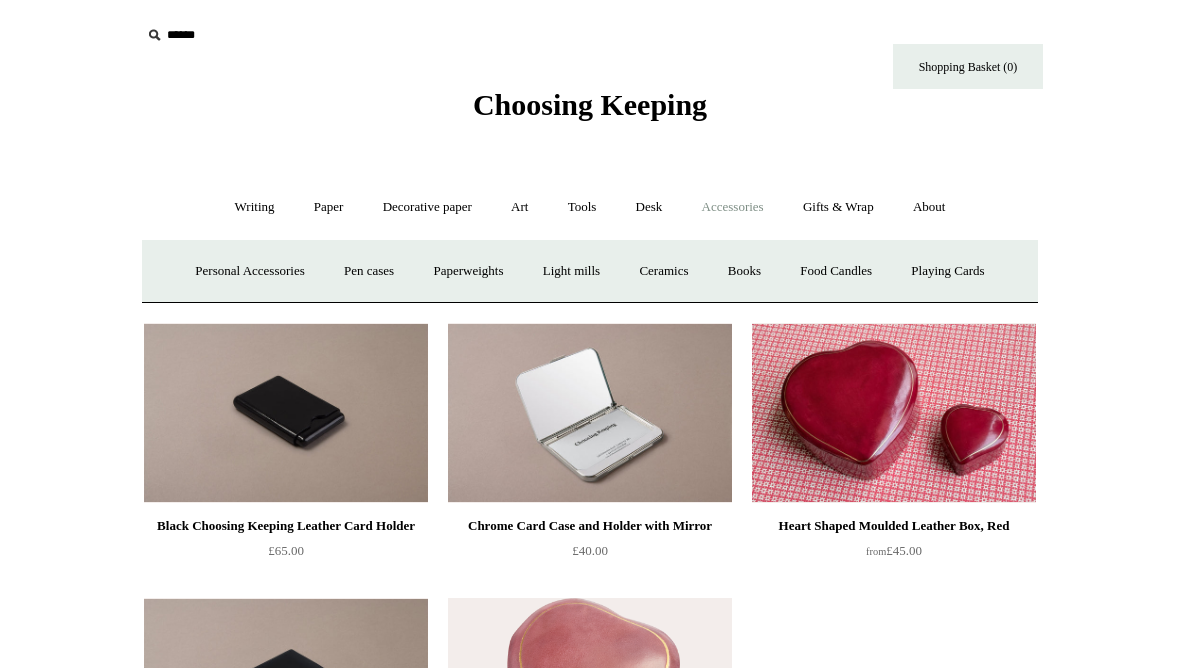 click on "Pen cases" at bounding box center (369, 271) 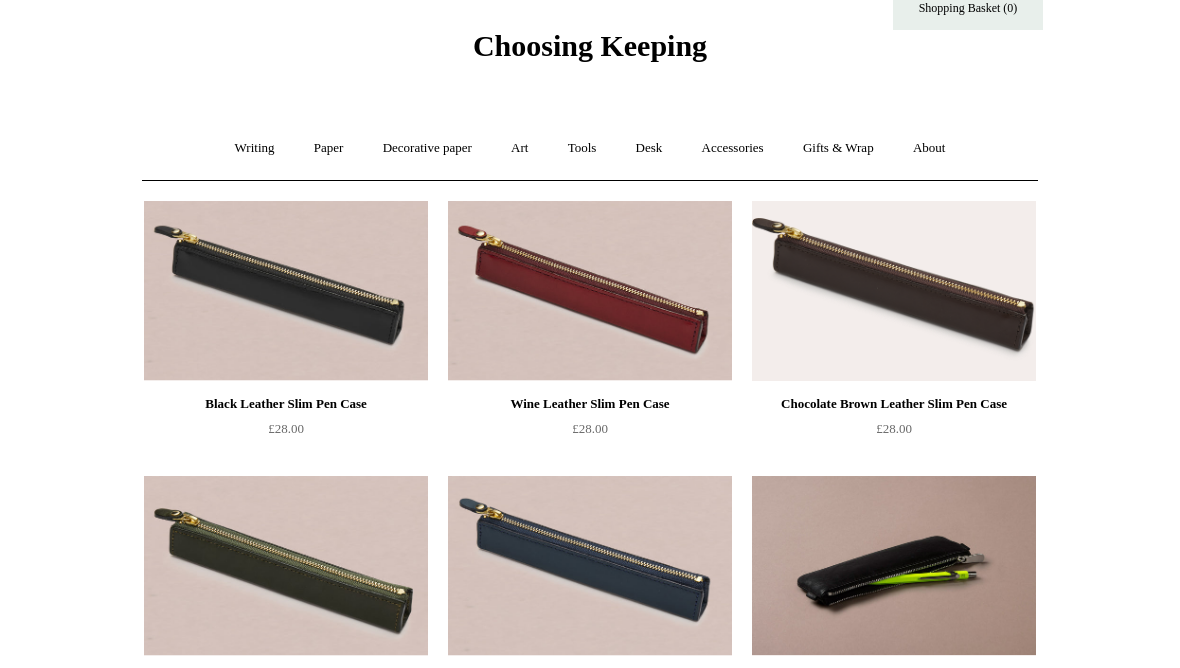 scroll, scrollTop: 0, scrollLeft: 0, axis: both 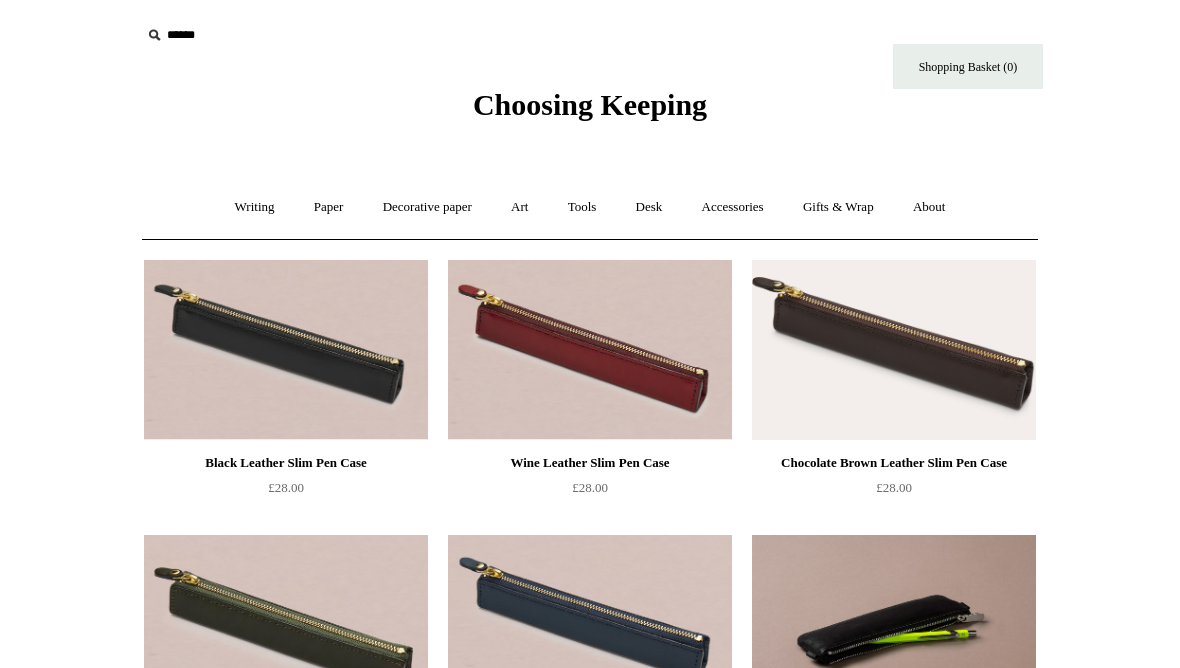click on "Accessories +" at bounding box center (733, 207) 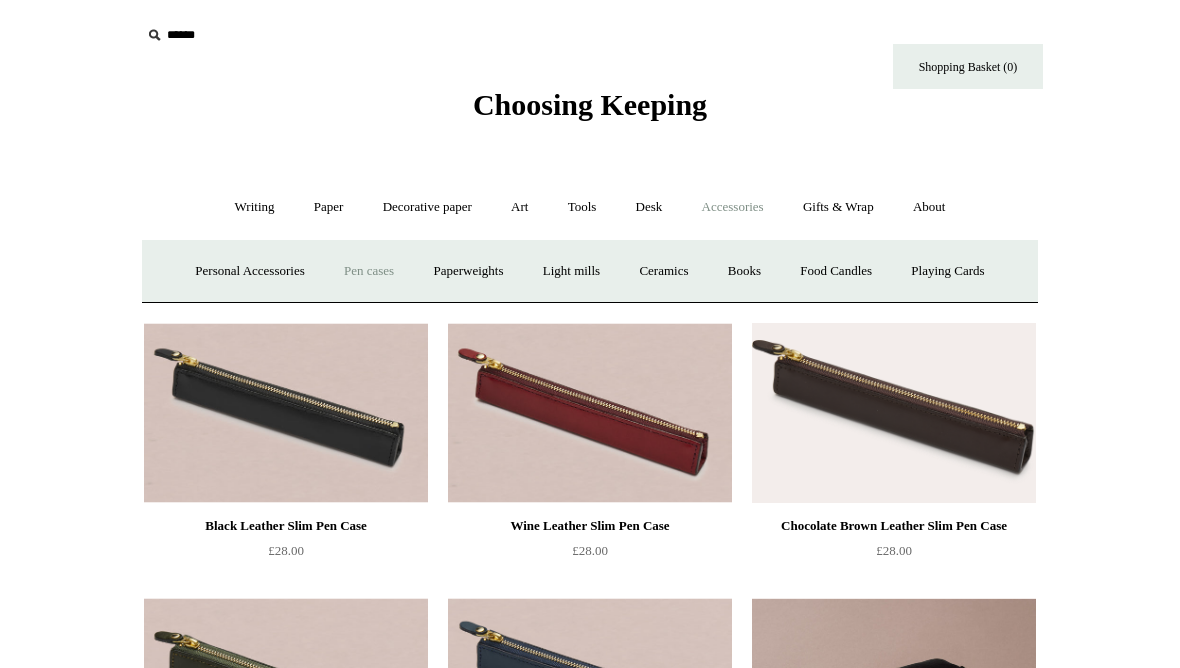 click on "Paperweights +" at bounding box center [468, 271] 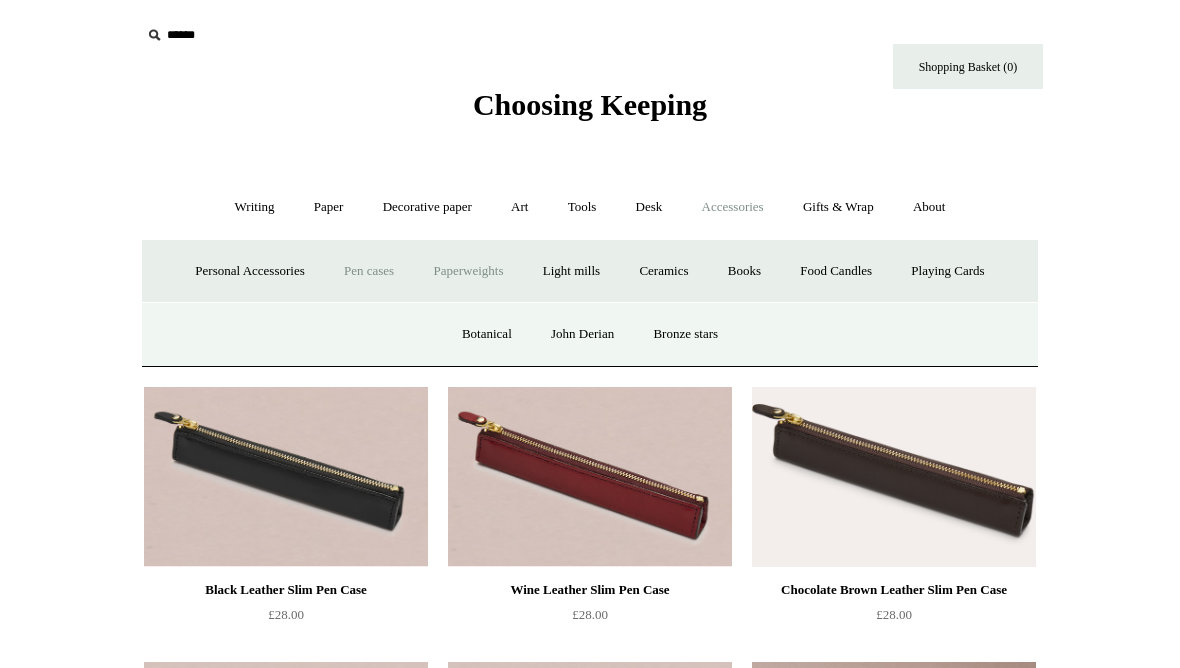click on "Botanical" at bounding box center (487, 334) 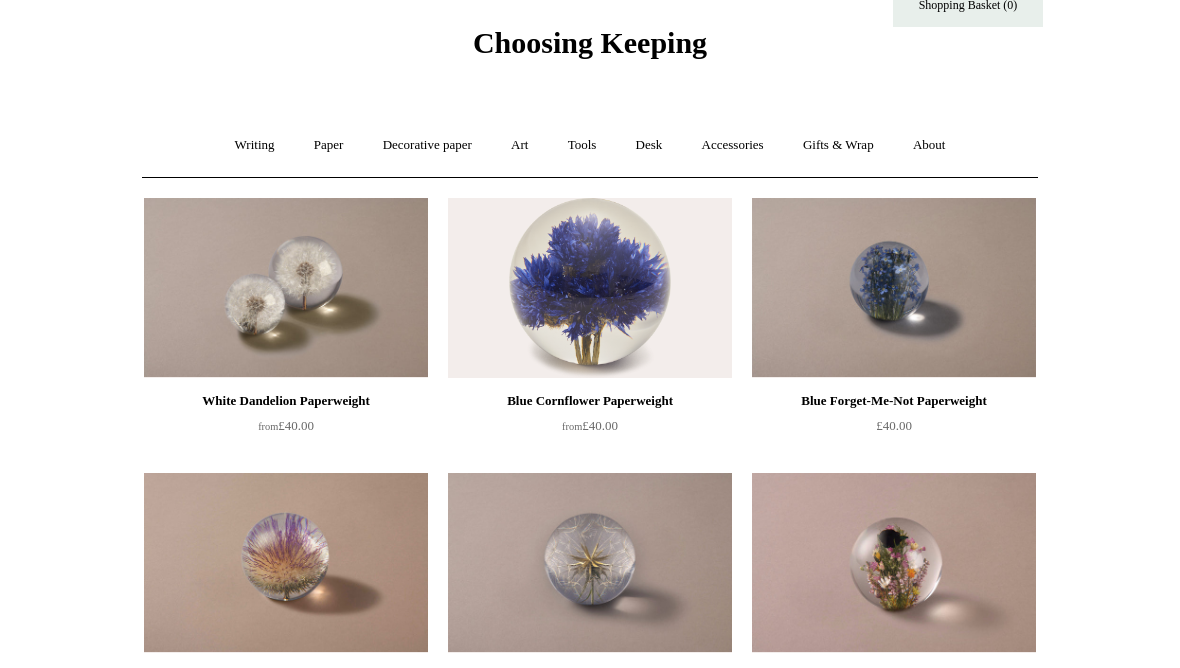 scroll, scrollTop: 0, scrollLeft: 0, axis: both 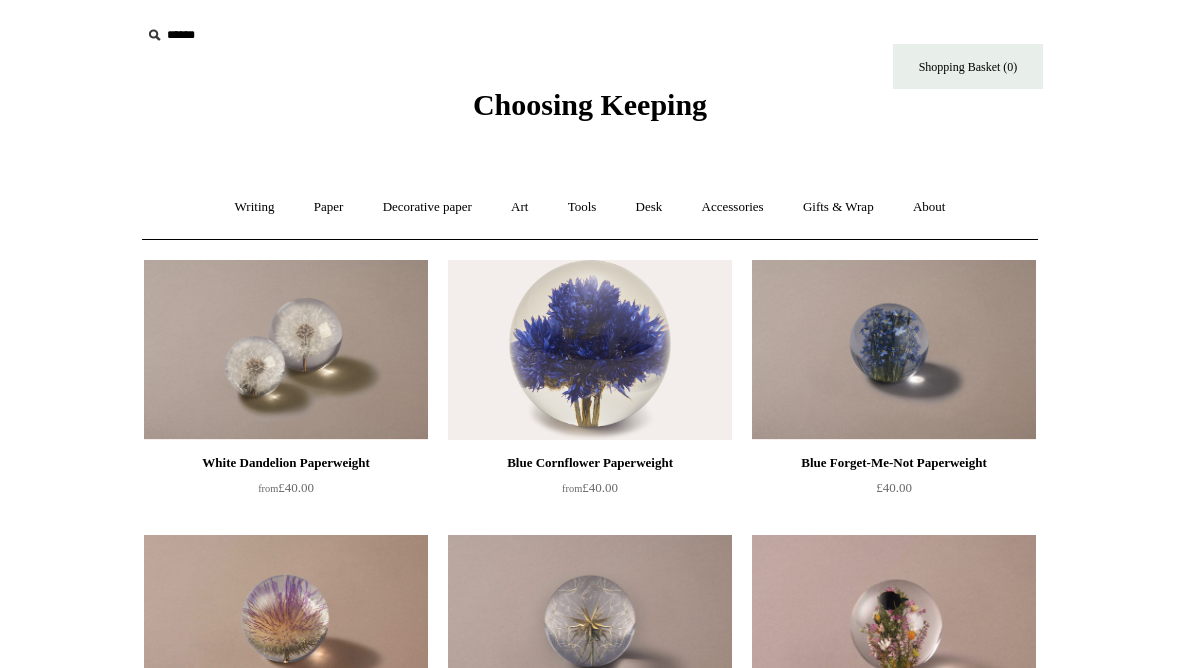 click on "Accessories +" at bounding box center [733, 207] 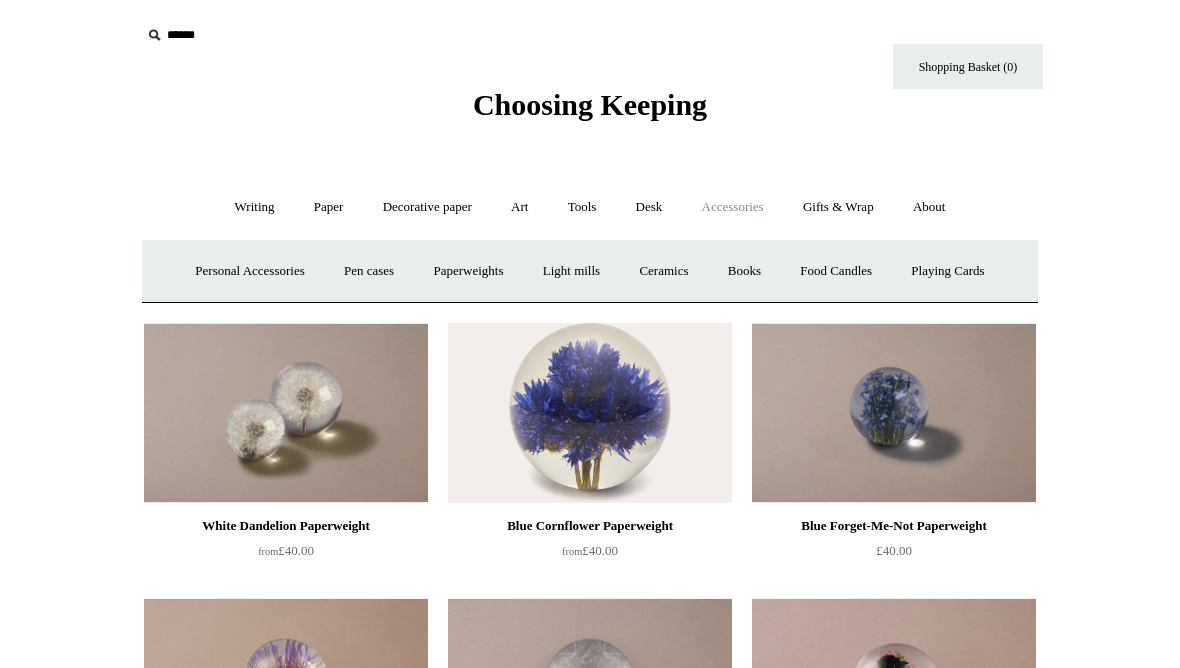 click on "Paperweights +" at bounding box center (468, 271) 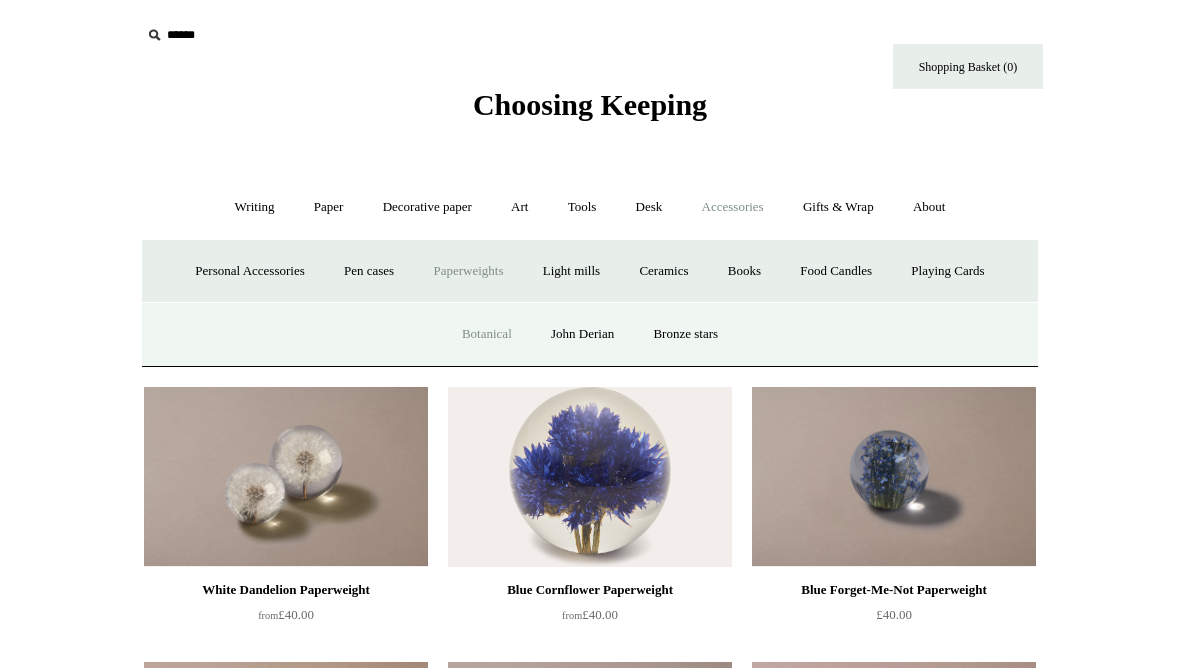 click on "John Derian" at bounding box center (582, 334) 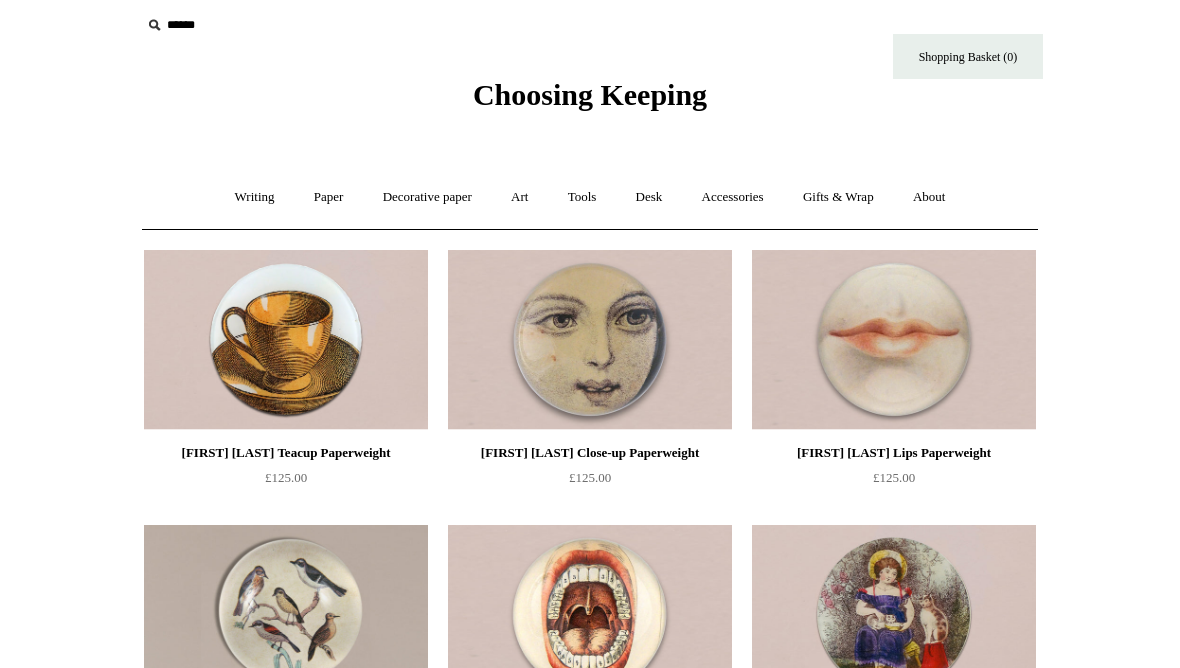 scroll, scrollTop: 0, scrollLeft: 0, axis: both 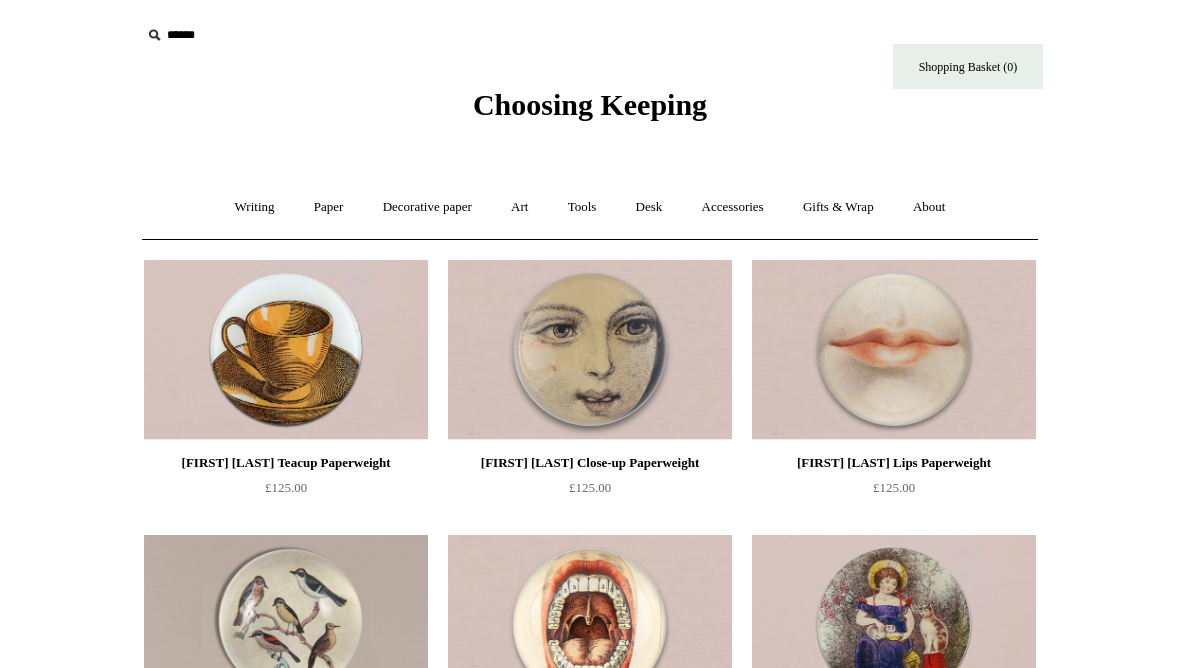 click on "Accessories +" at bounding box center (733, 207) 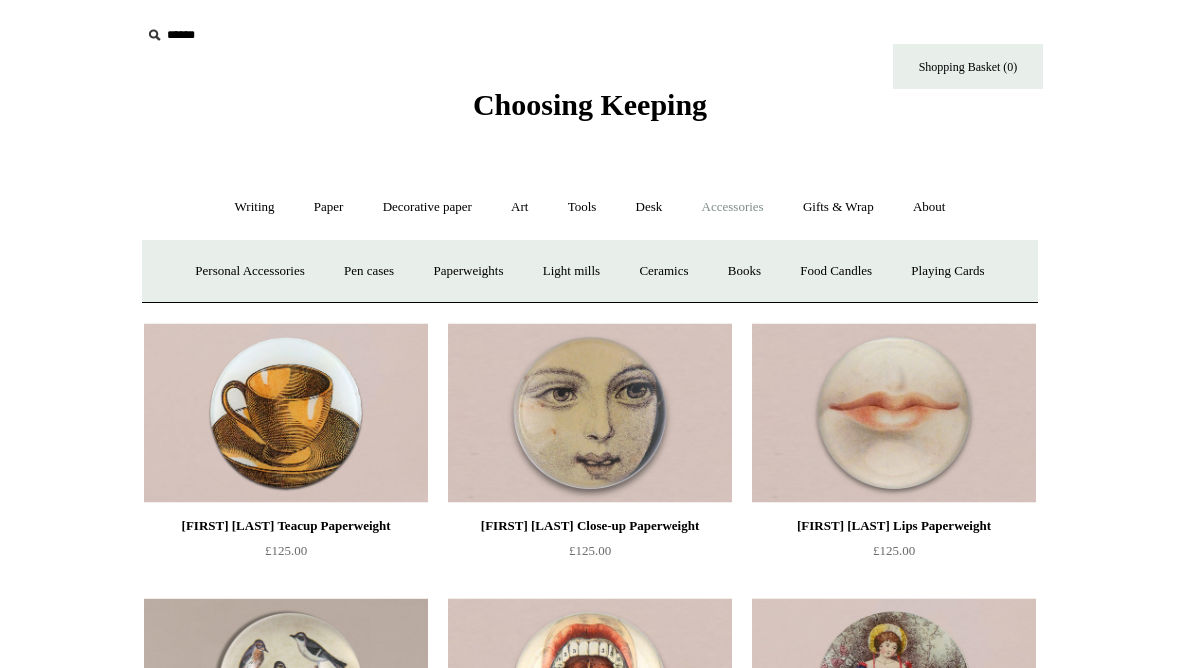 click on "Paperweights +" at bounding box center (468, 271) 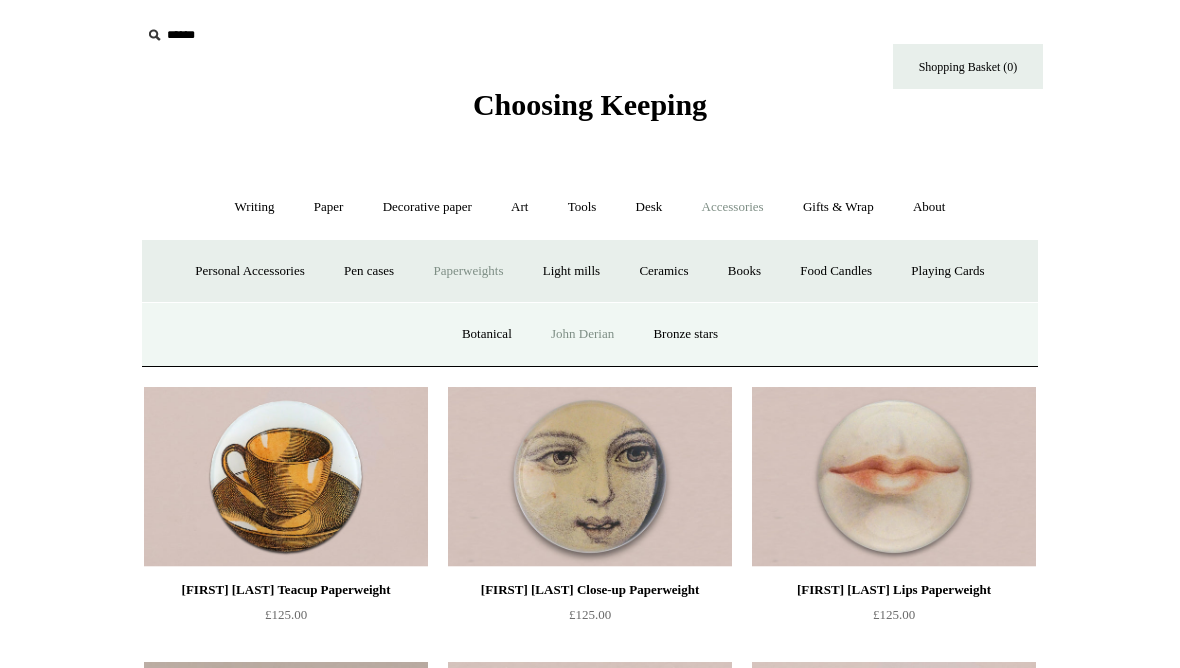 click on "Bronze stars" at bounding box center (685, 334) 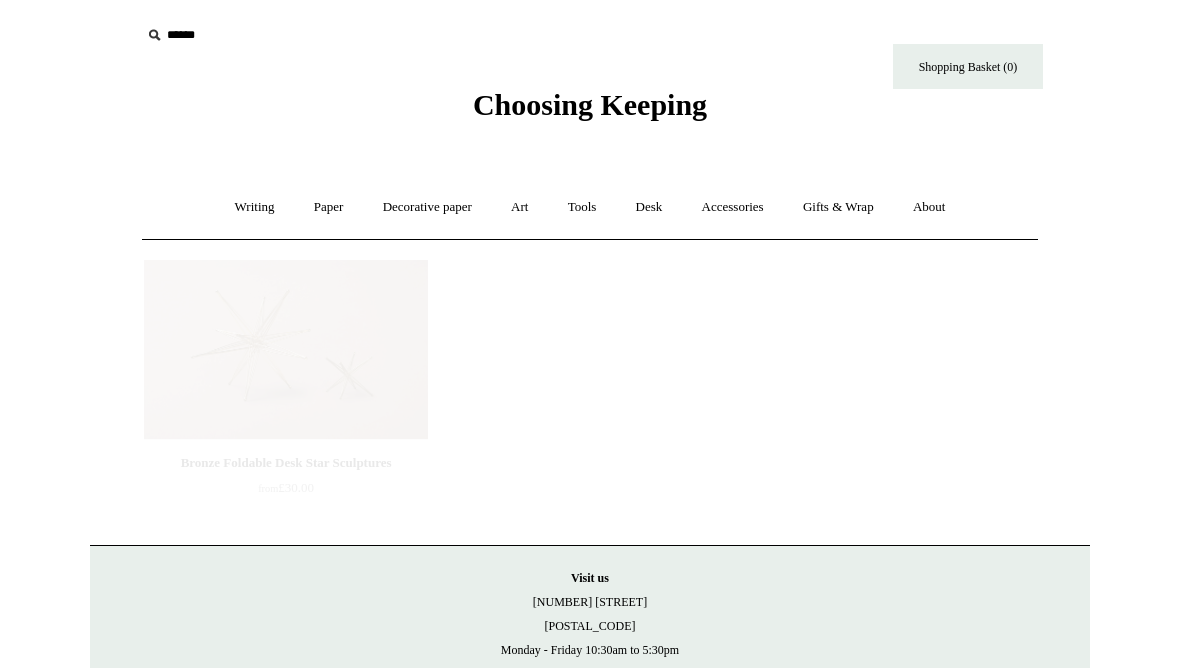 scroll, scrollTop: 0, scrollLeft: 0, axis: both 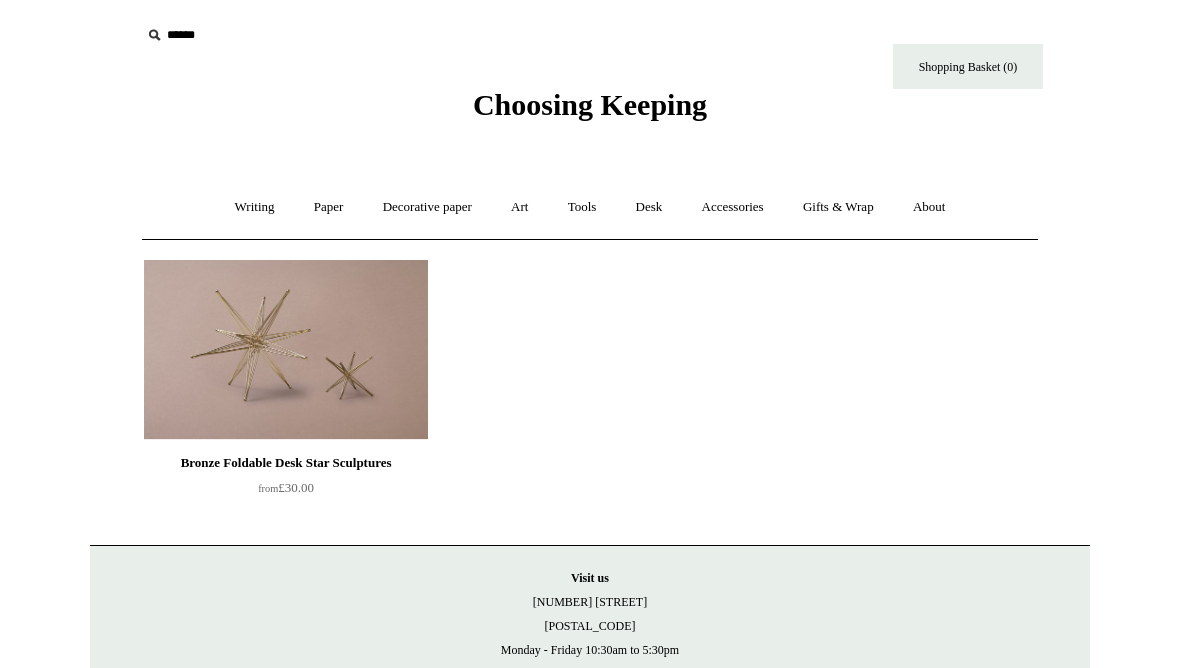 click on "Accessories +" at bounding box center (733, 207) 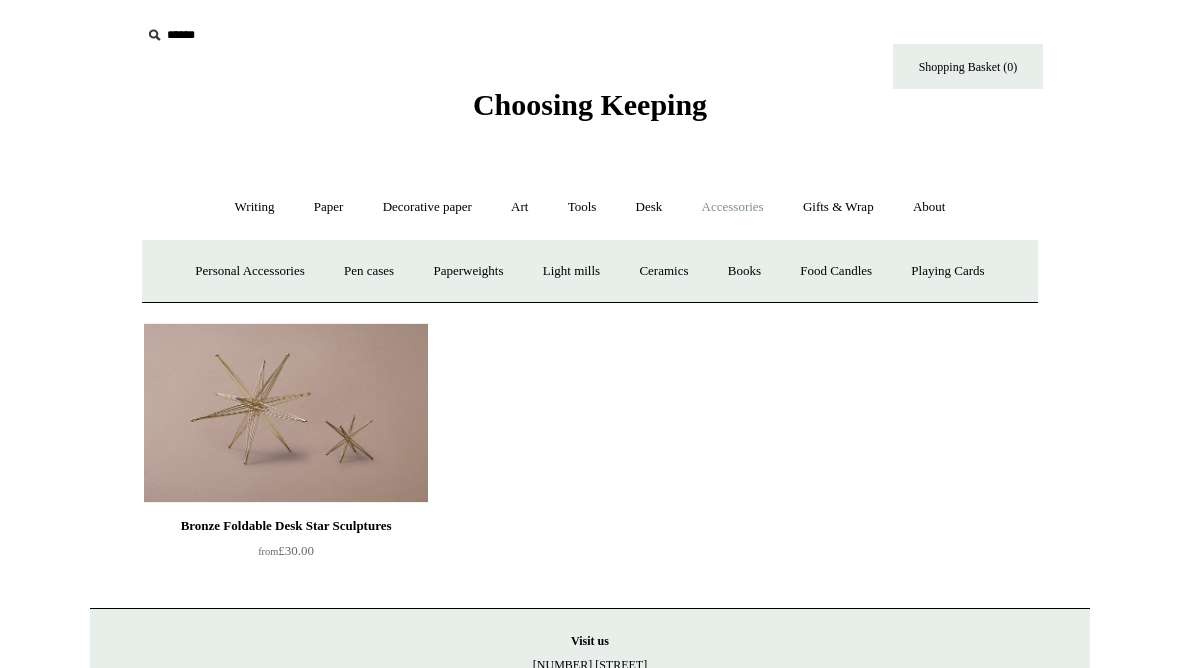 click on "Light mills" at bounding box center [571, 271] 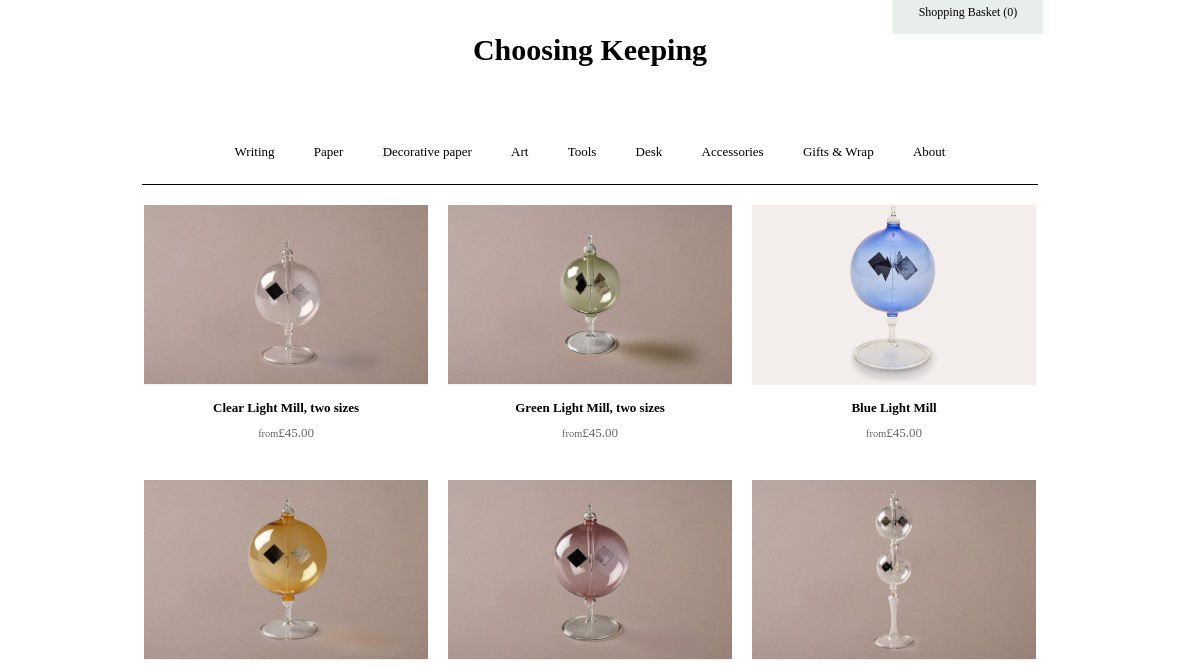 scroll, scrollTop: 0, scrollLeft: 0, axis: both 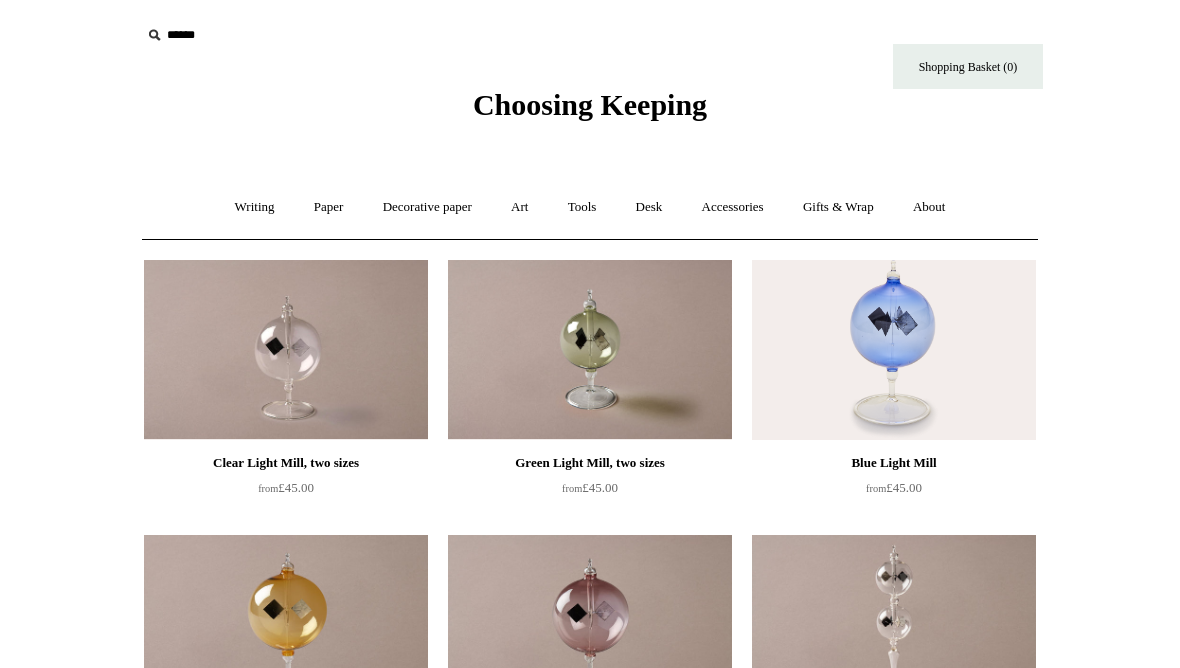 click on "Accessories +" at bounding box center (733, 207) 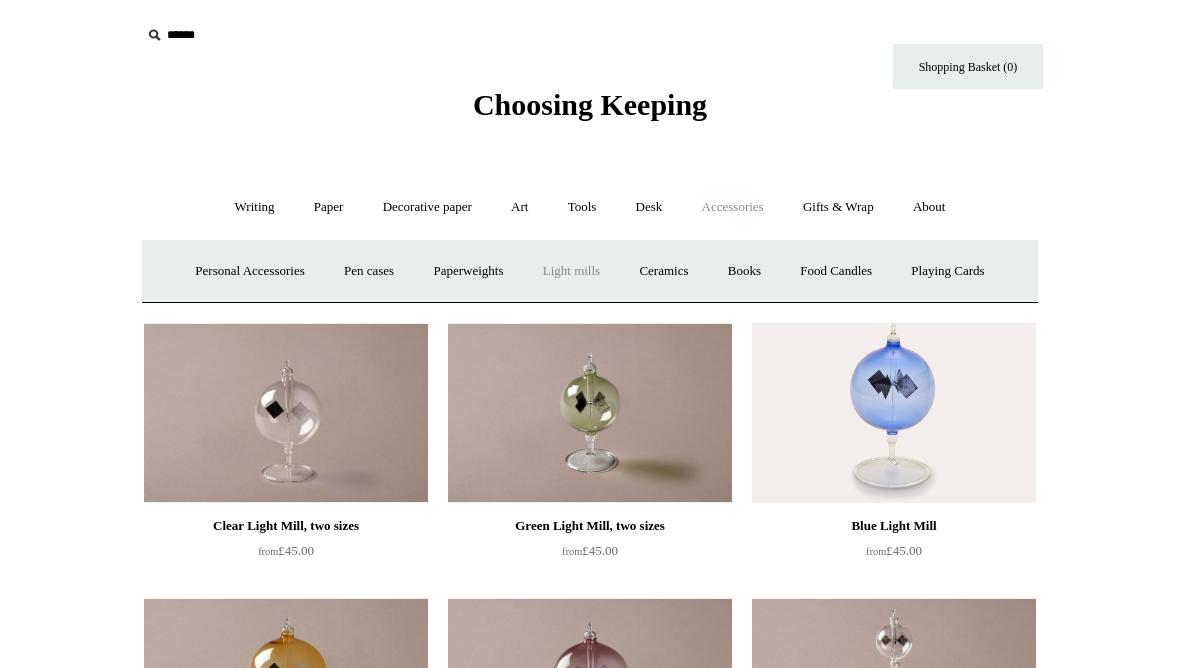 click on "Ceramics  +" at bounding box center (663, 271) 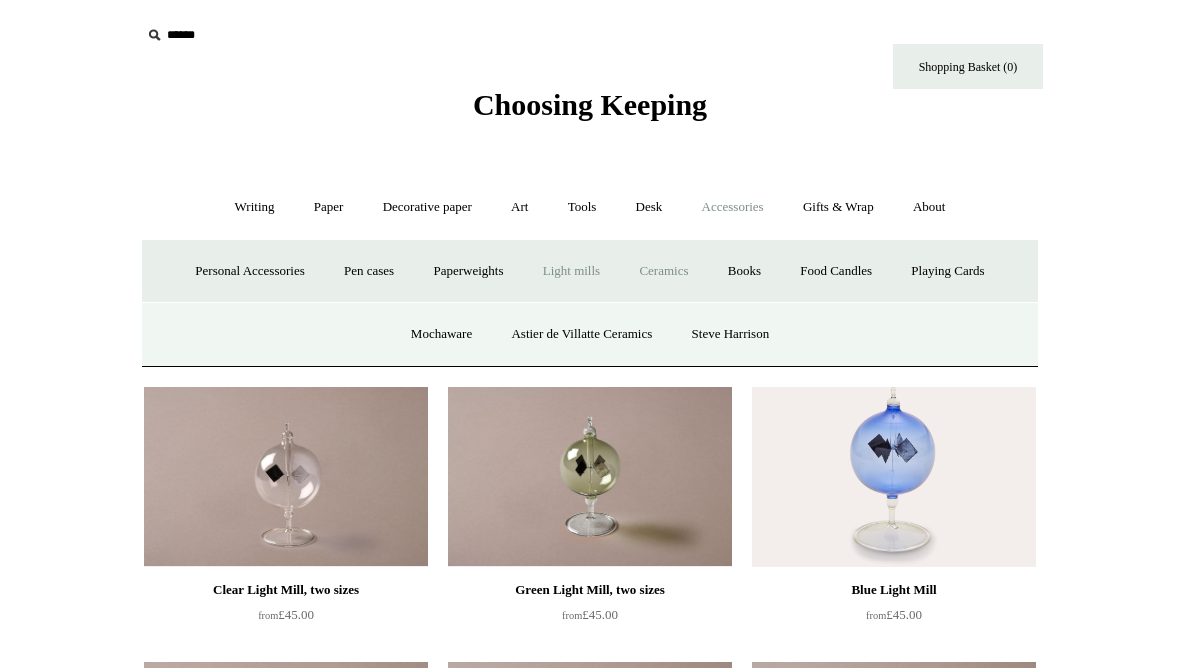 click on "Mochaware" at bounding box center (441, 334) 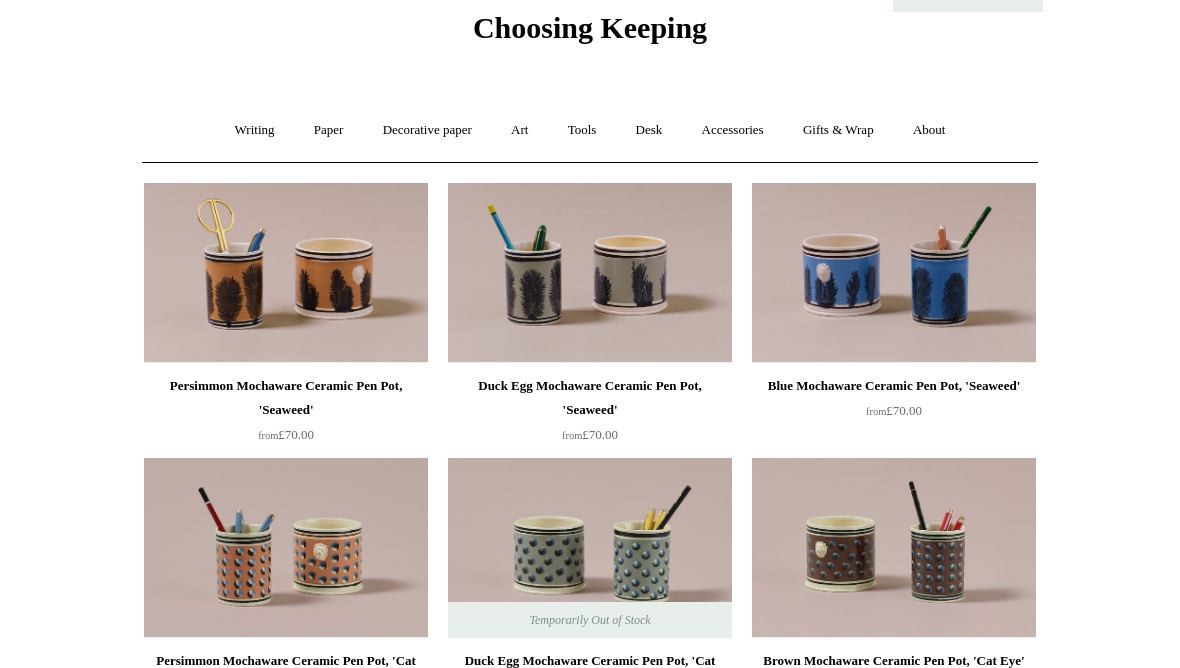 scroll, scrollTop: 0, scrollLeft: 0, axis: both 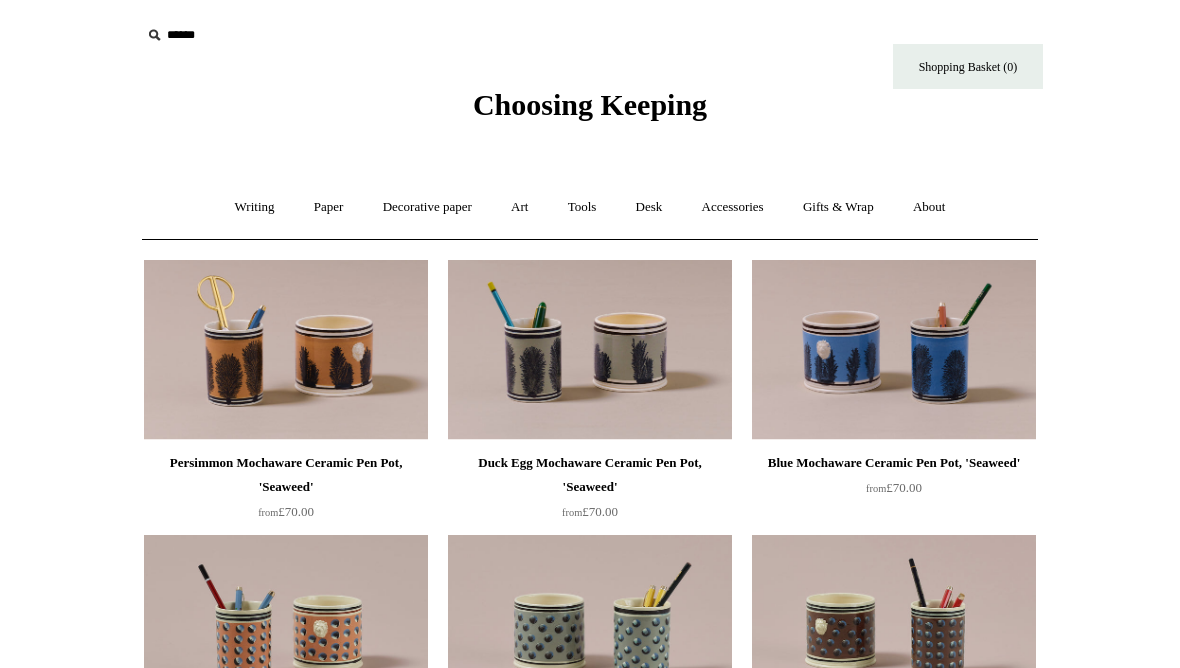 click on "Accessories +" at bounding box center [733, 207] 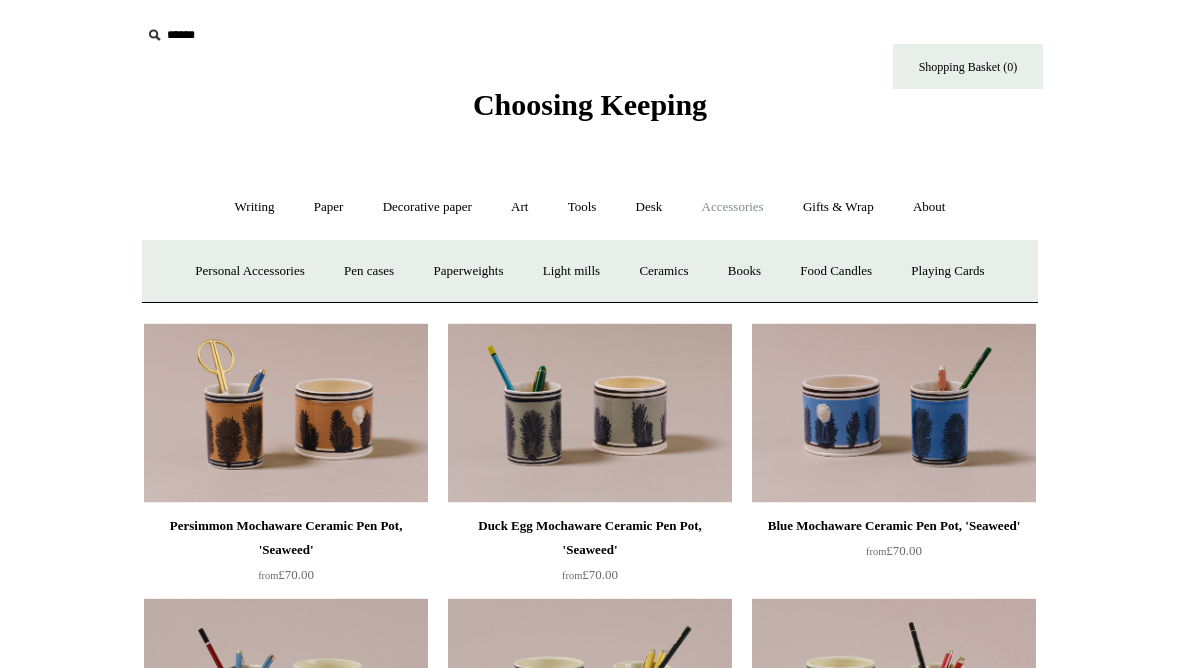 click on "Ceramics  +" at bounding box center [663, 271] 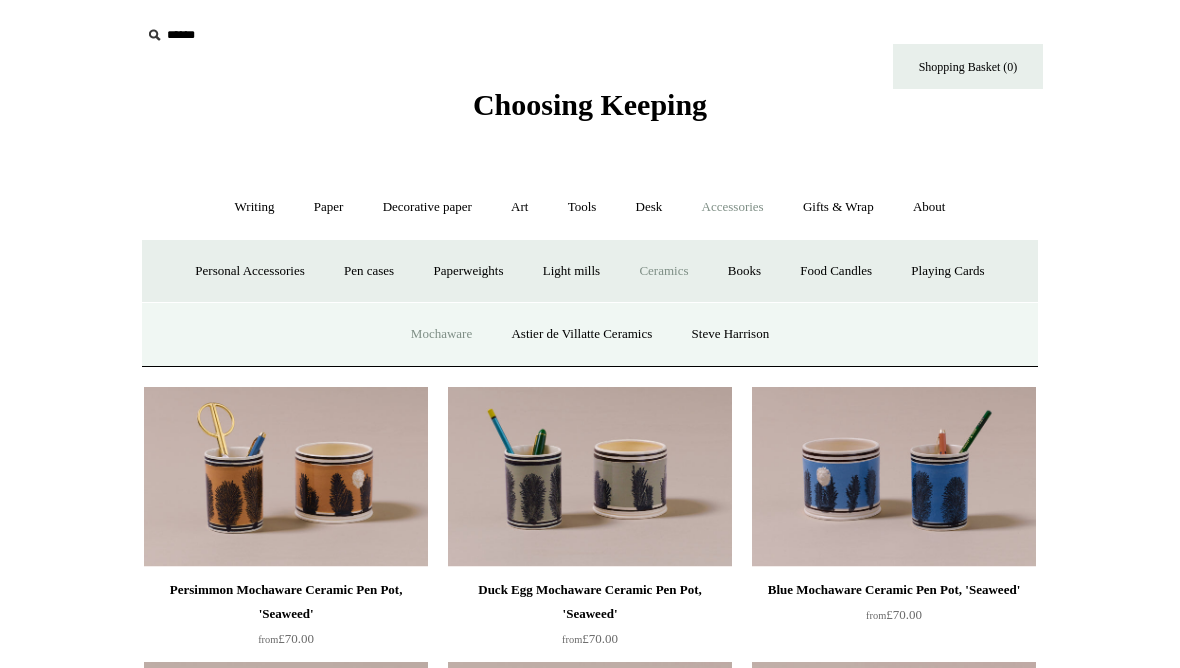 click on "Astier de Villatte Ceramics" at bounding box center [581, 334] 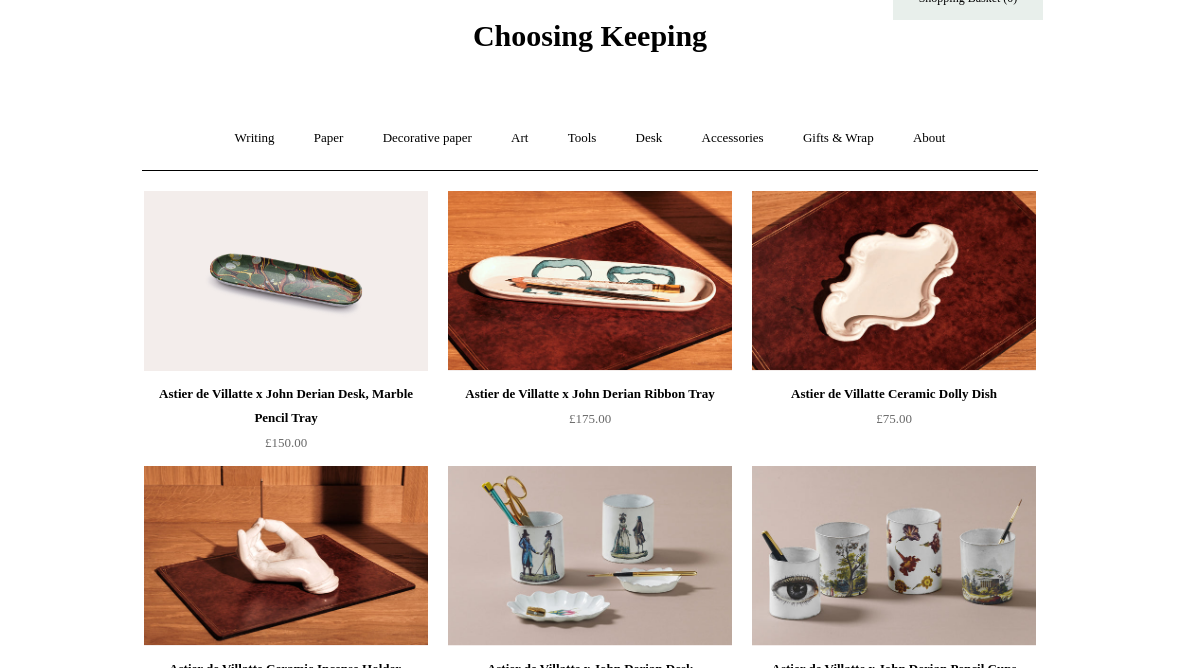 scroll, scrollTop: 0, scrollLeft: 0, axis: both 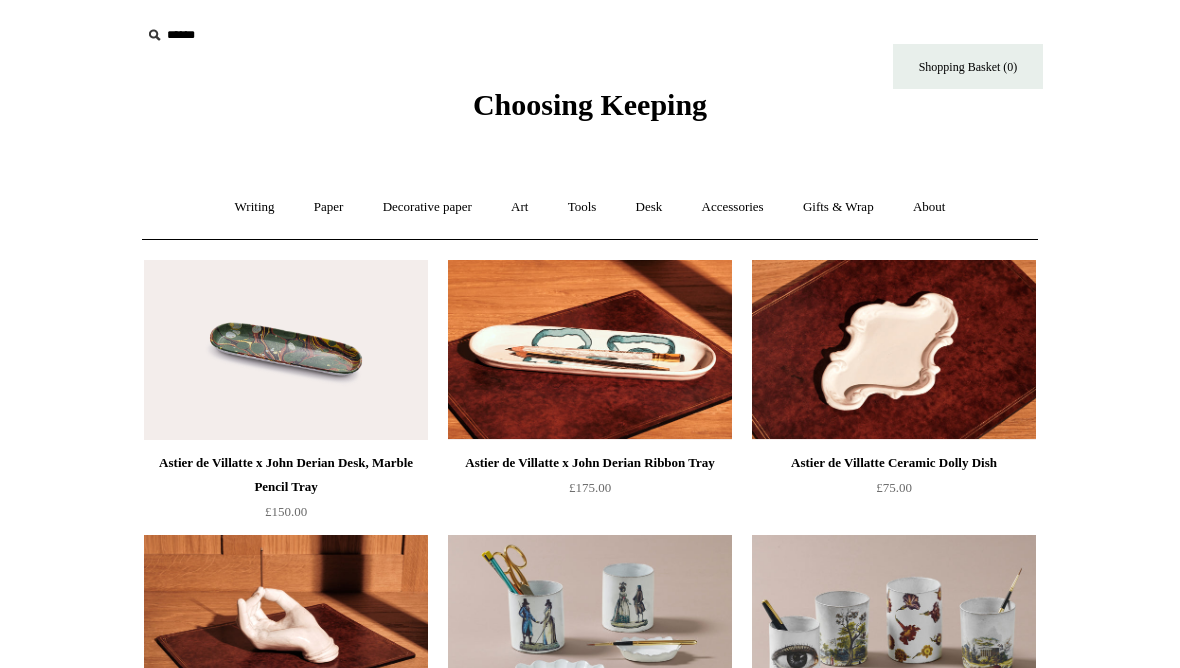 click on "Accessories +" at bounding box center (733, 207) 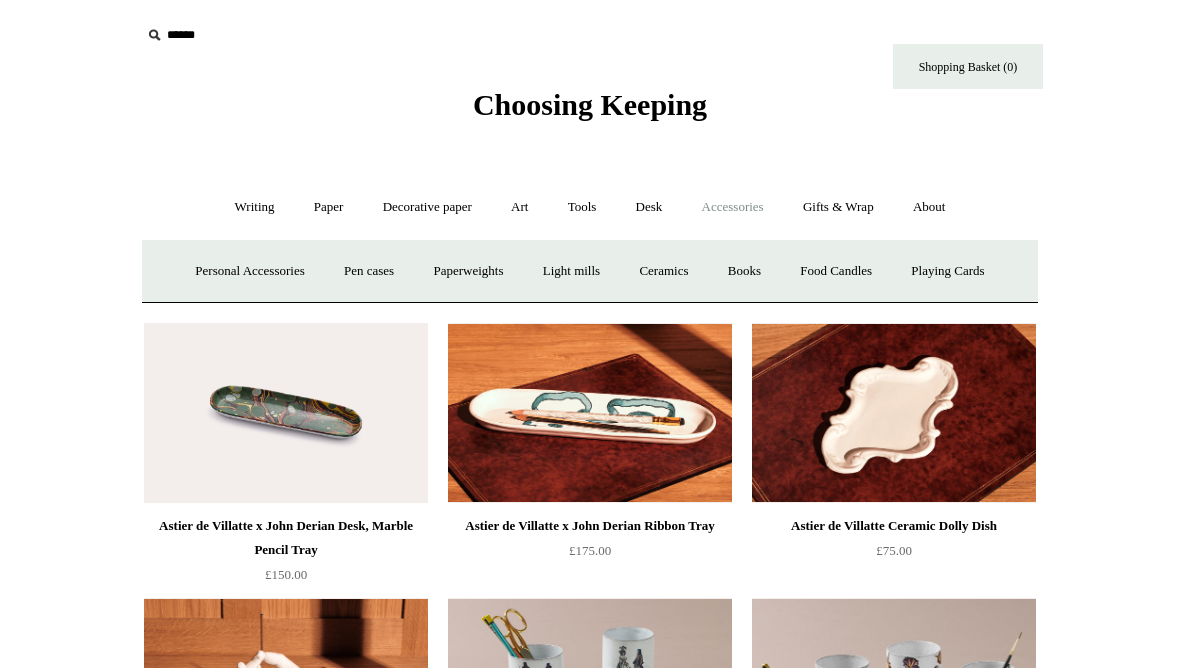 click on "Ceramics  +" at bounding box center [663, 271] 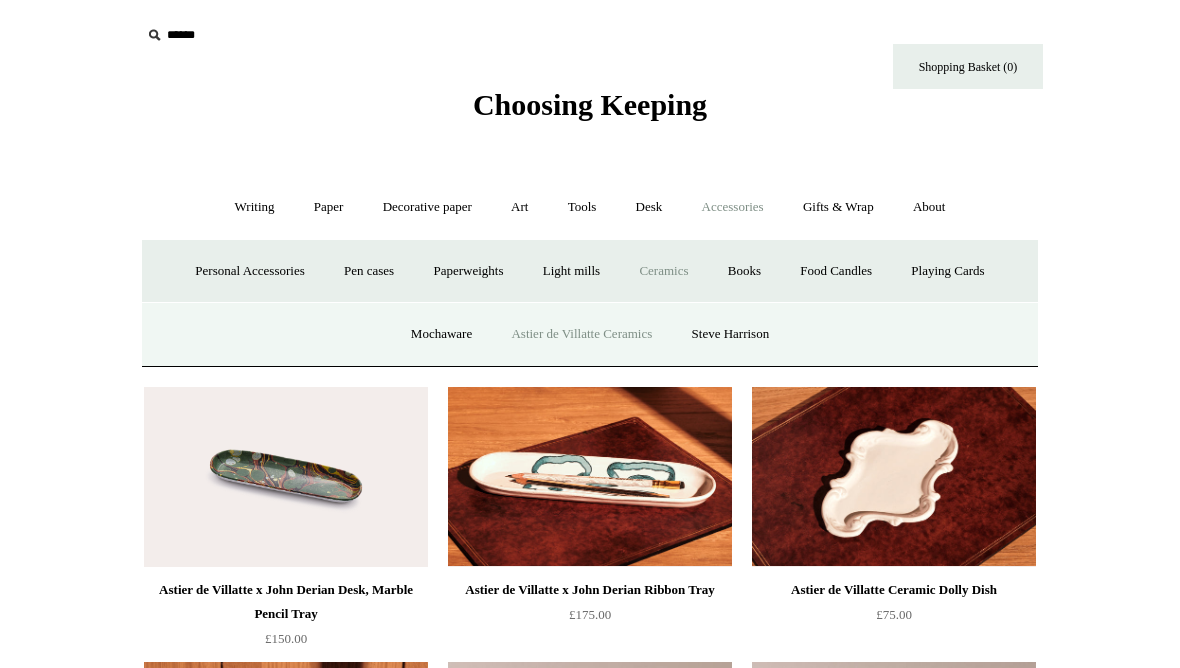 click on "Steve Harrison" at bounding box center (731, 334) 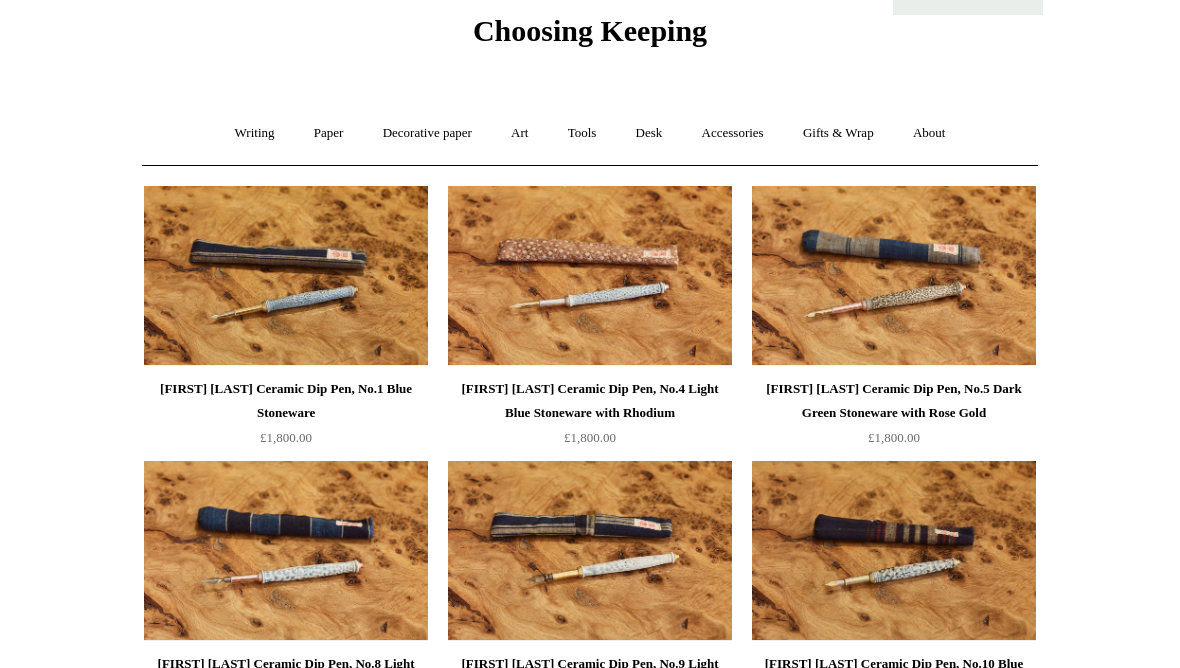 scroll, scrollTop: 0, scrollLeft: 0, axis: both 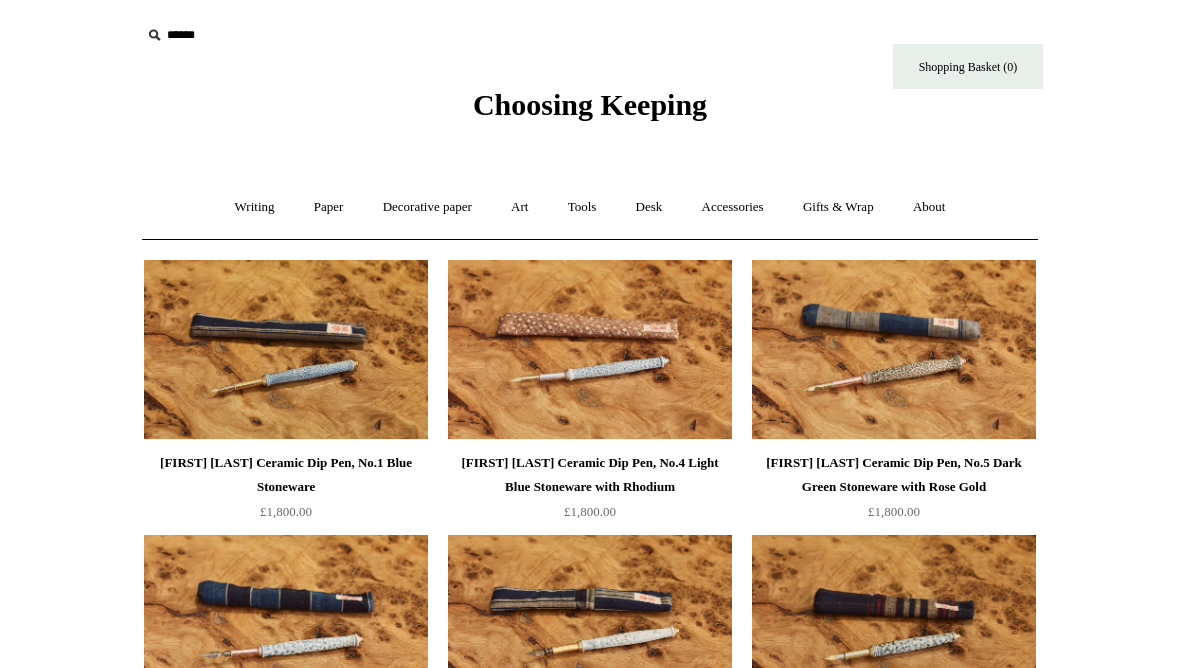 click on "Accessories +" at bounding box center [733, 207] 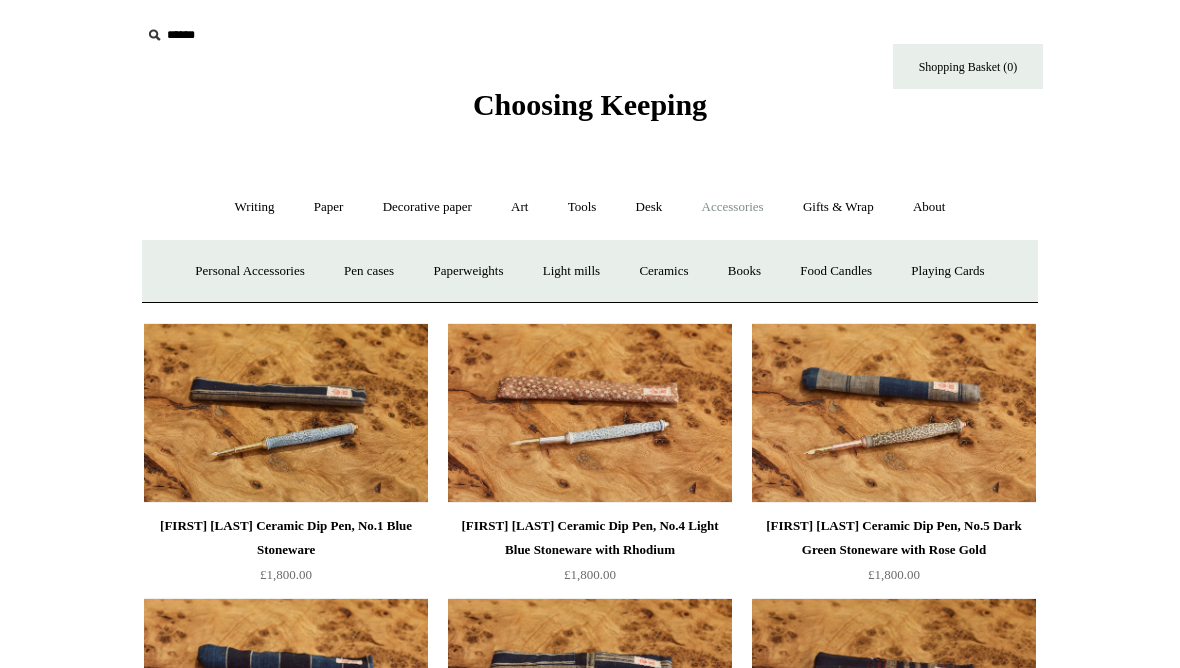 click on "Books" at bounding box center [744, 271] 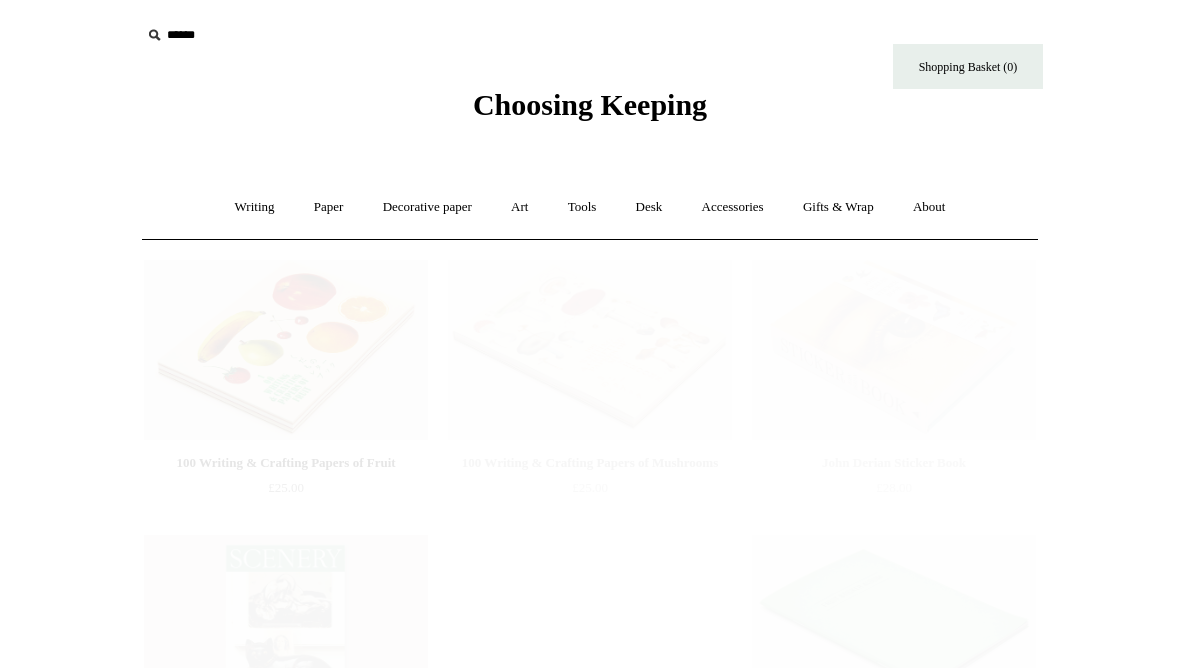 scroll, scrollTop: 0, scrollLeft: 0, axis: both 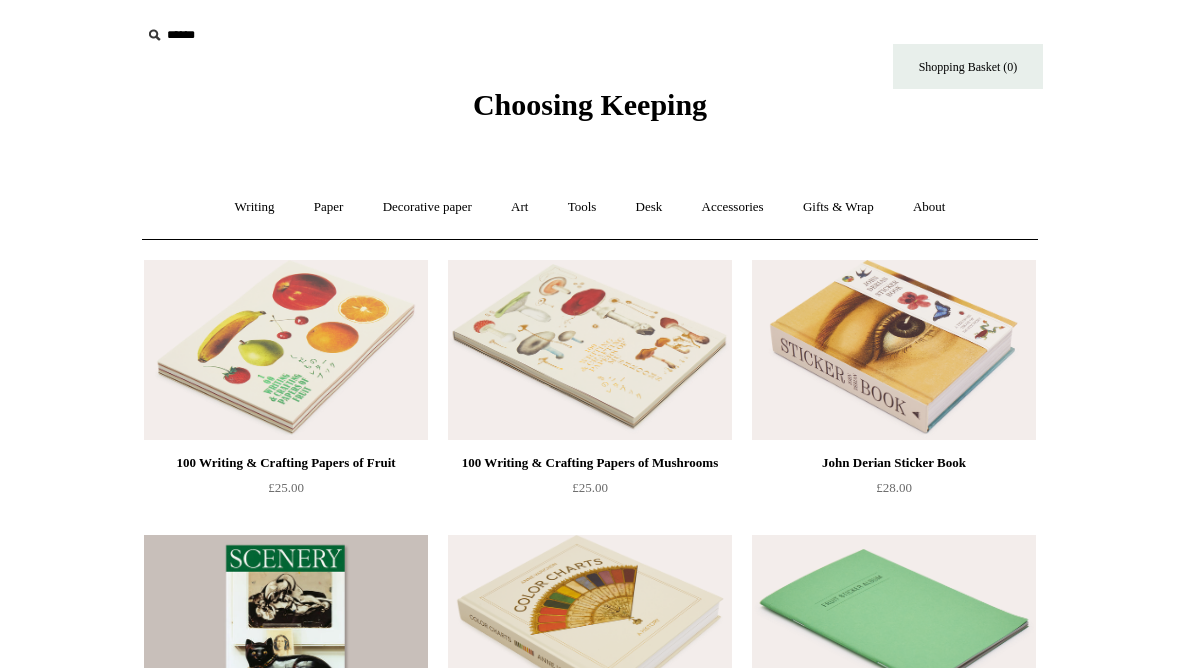 click on "Desk +" at bounding box center [649, 207] 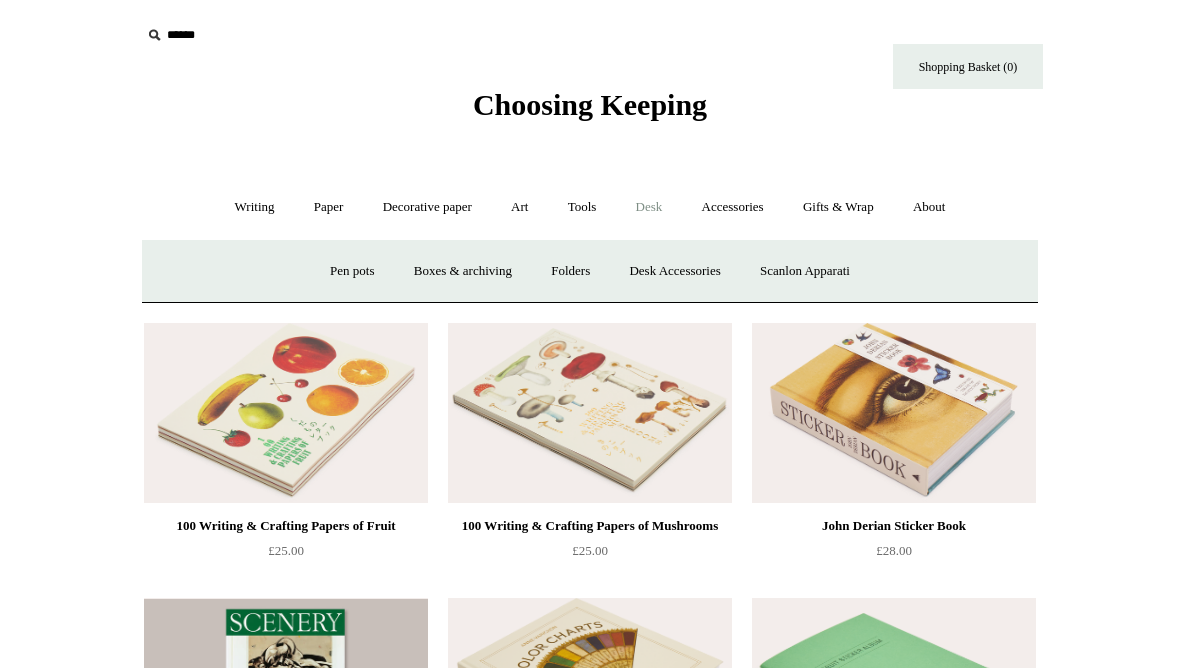 click on "Accessories +" at bounding box center (733, 207) 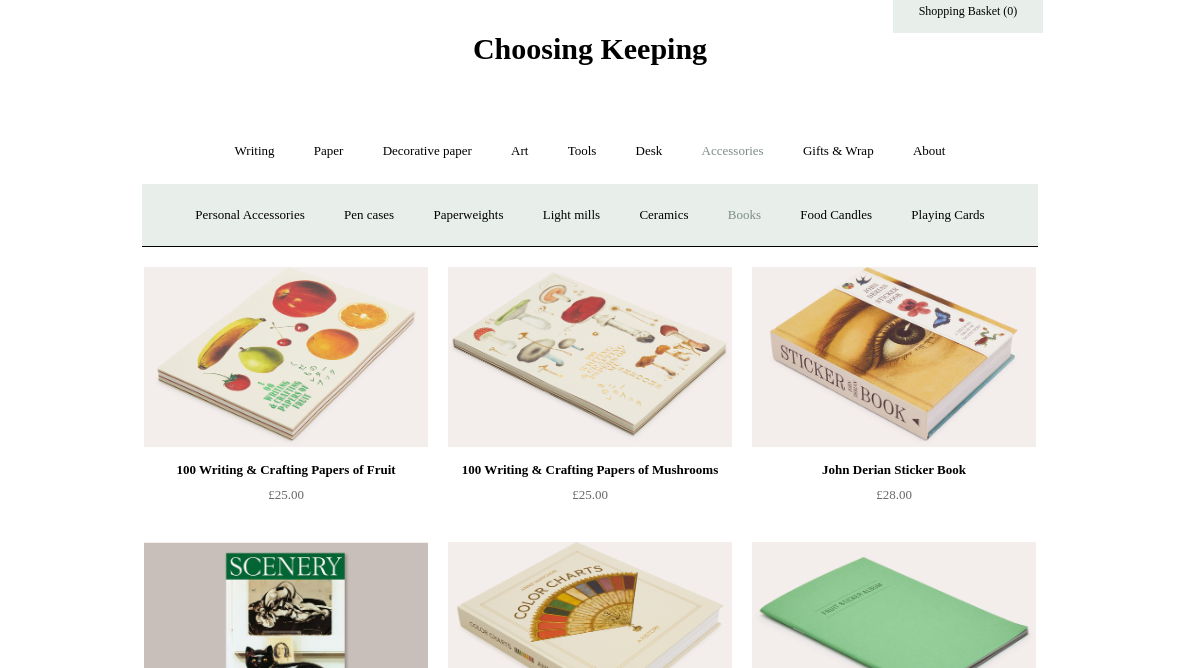 scroll, scrollTop: 0, scrollLeft: 0, axis: both 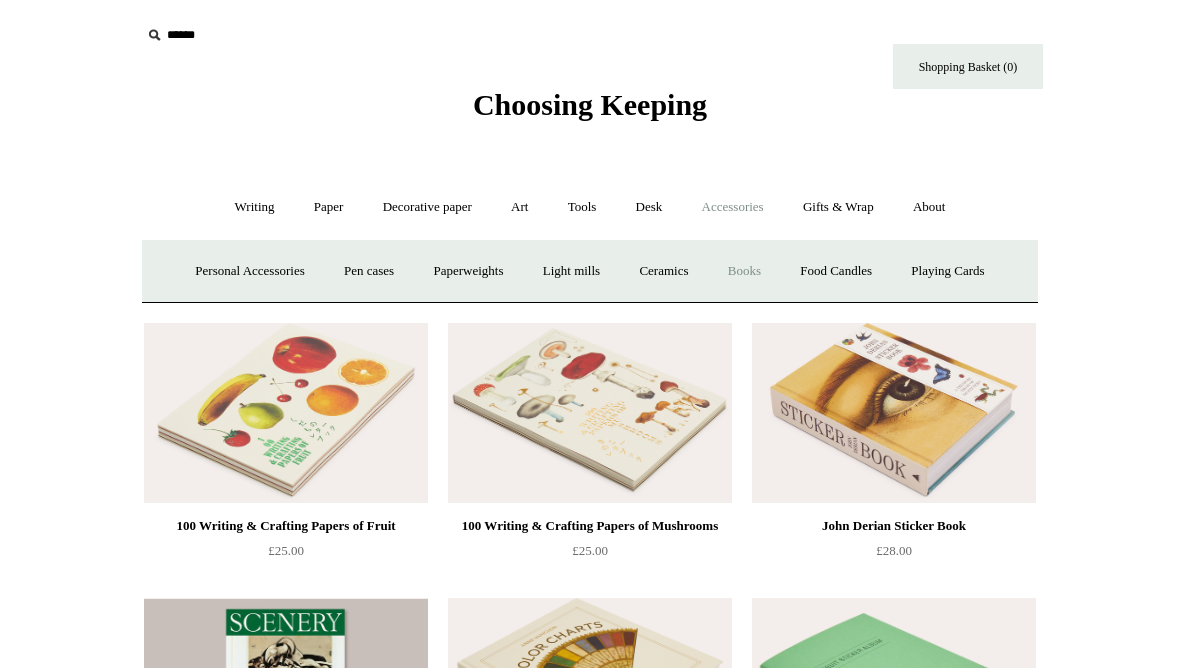 click on "Food Candles" at bounding box center (836, 271) 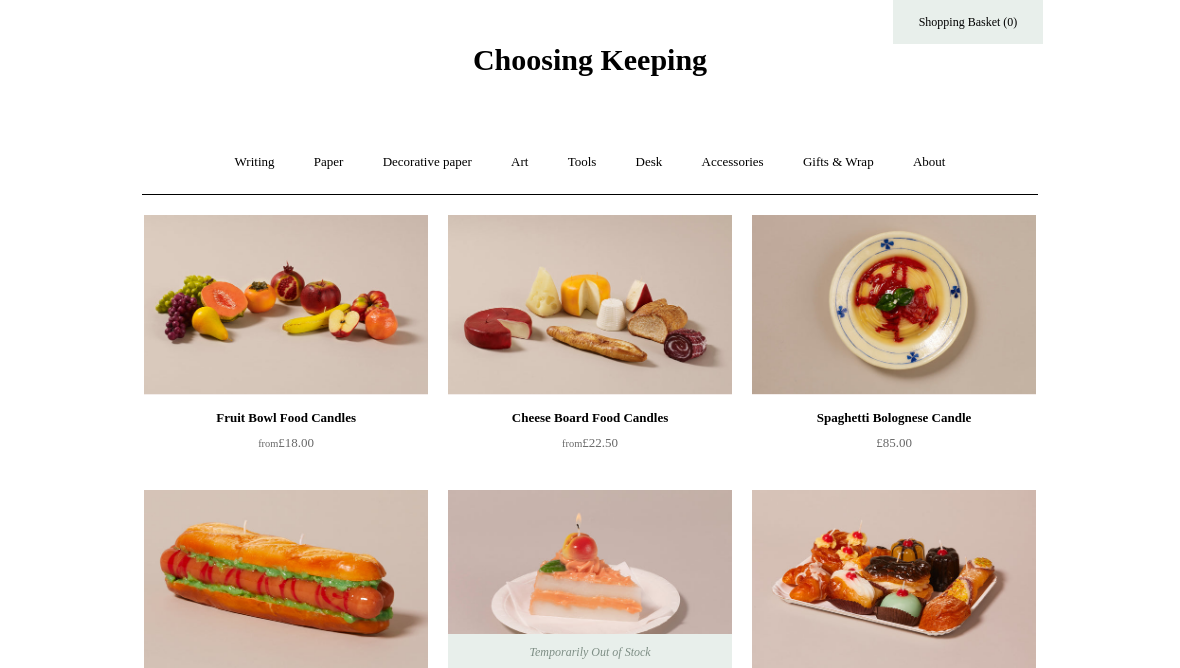 scroll, scrollTop: 0, scrollLeft: 0, axis: both 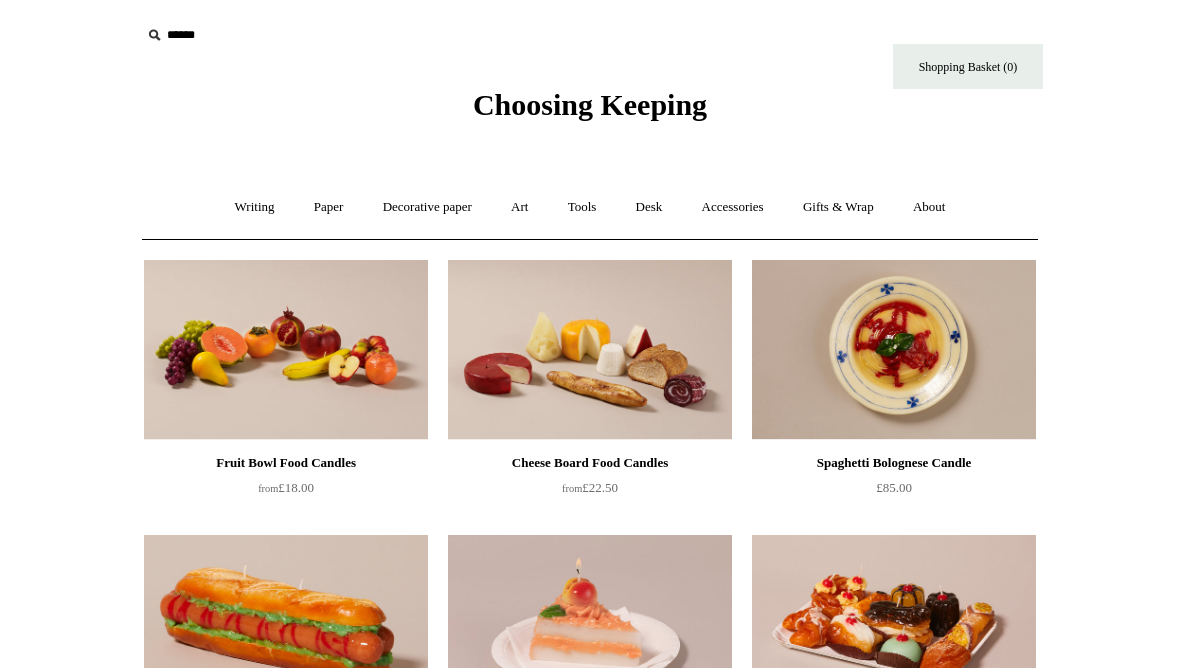click on "Accessories +" at bounding box center [733, 207] 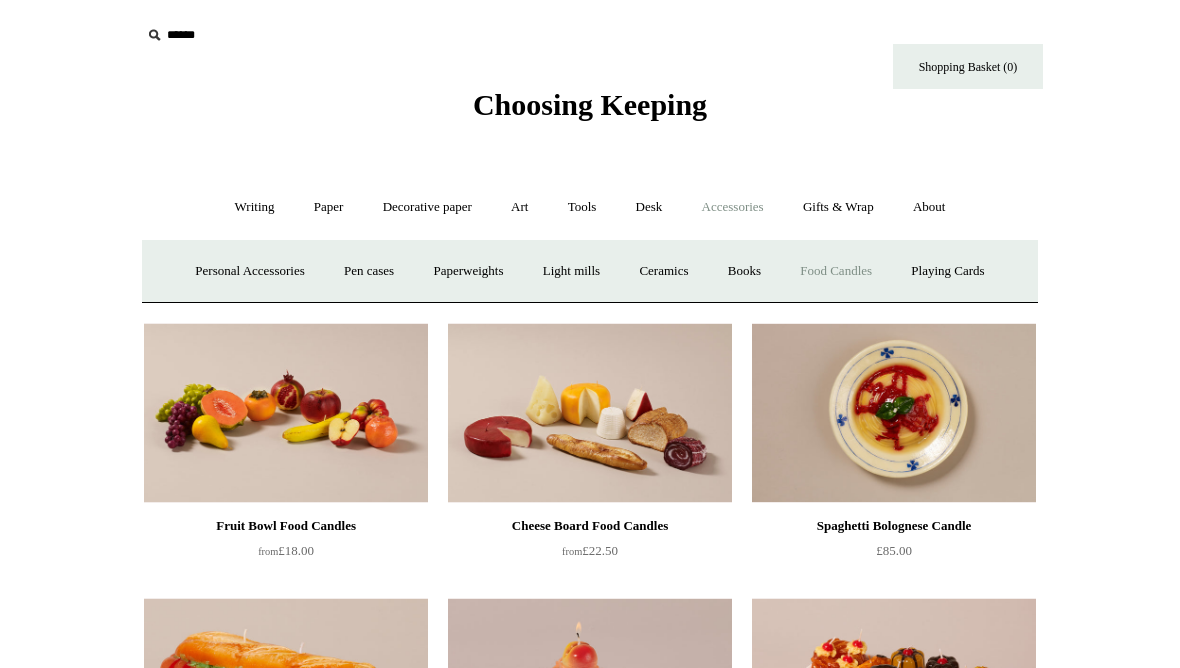 click on "Playing Cards" at bounding box center (947, 271) 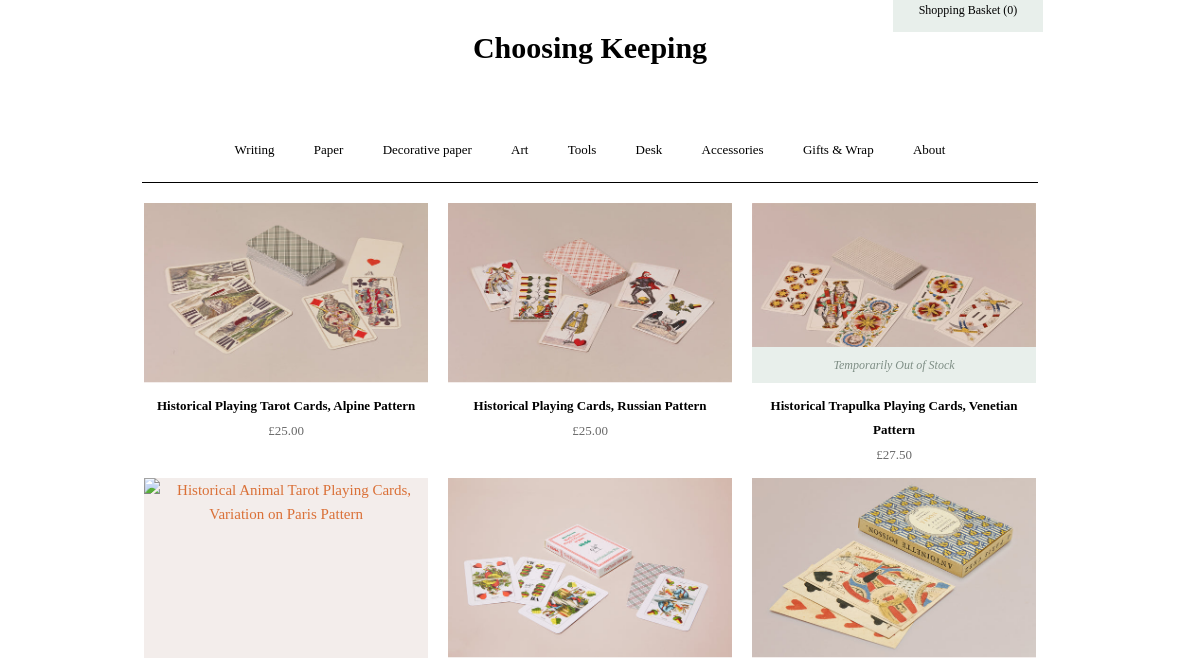scroll, scrollTop: 0, scrollLeft: 0, axis: both 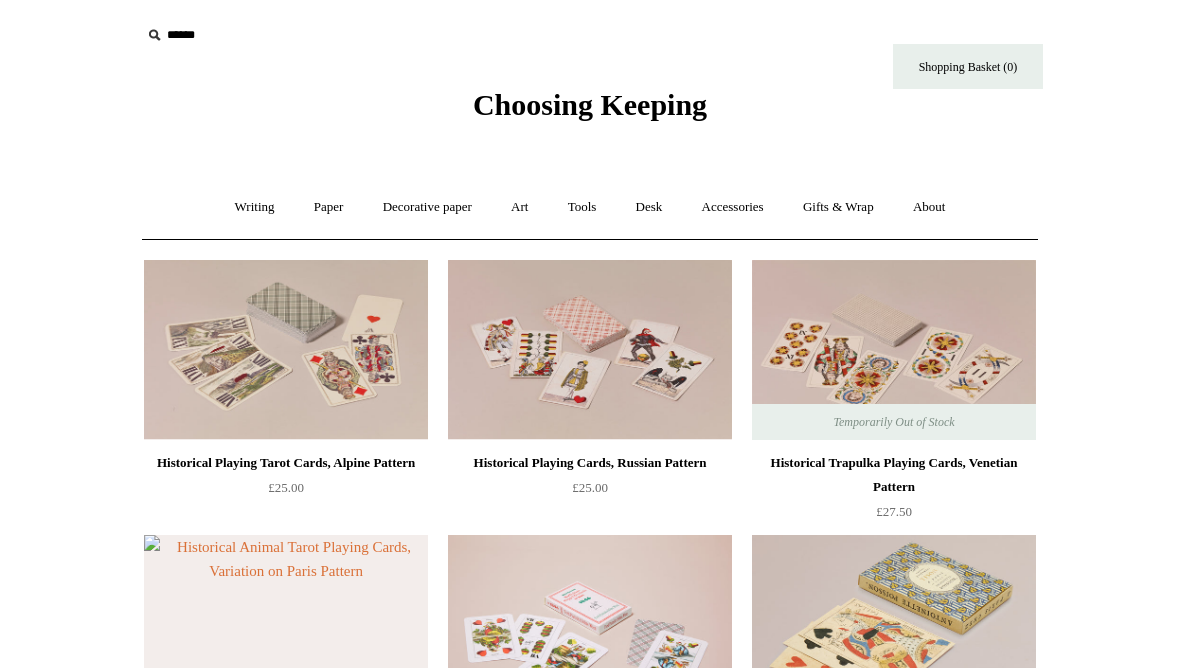 click on "Gifts & Wrap +" at bounding box center [838, 207] 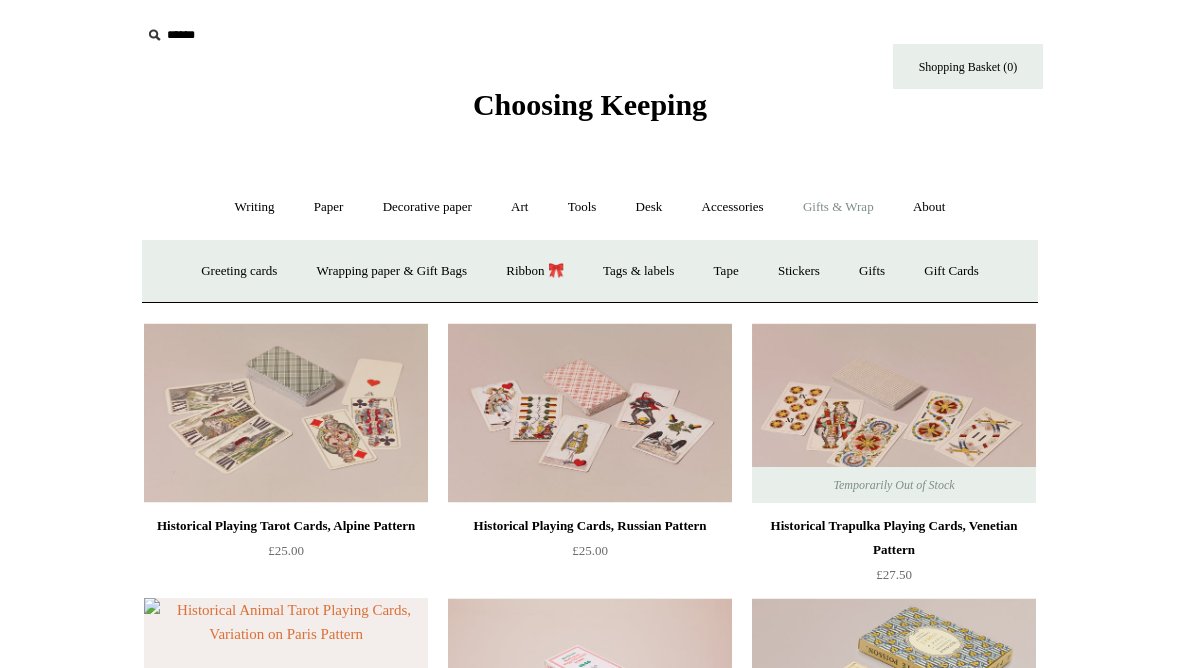 click on "Greeting cards +" at bounding box center (239, 271) 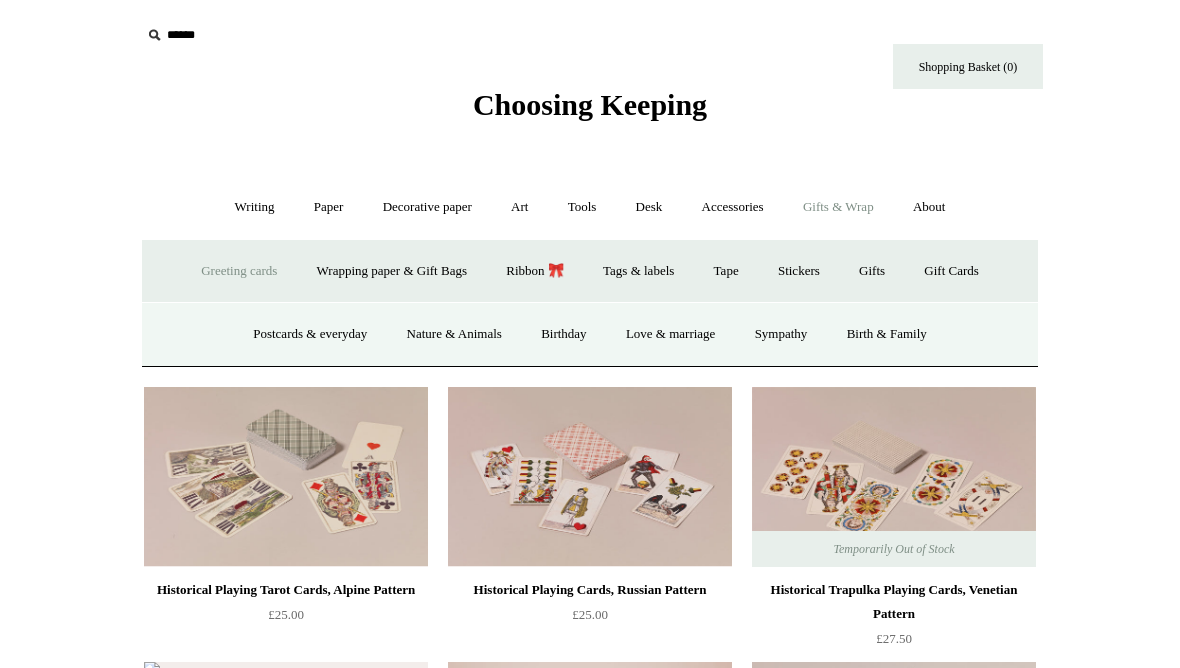 click on "Wrapping paper & Gift Bags" at bounding box center [392, 271] 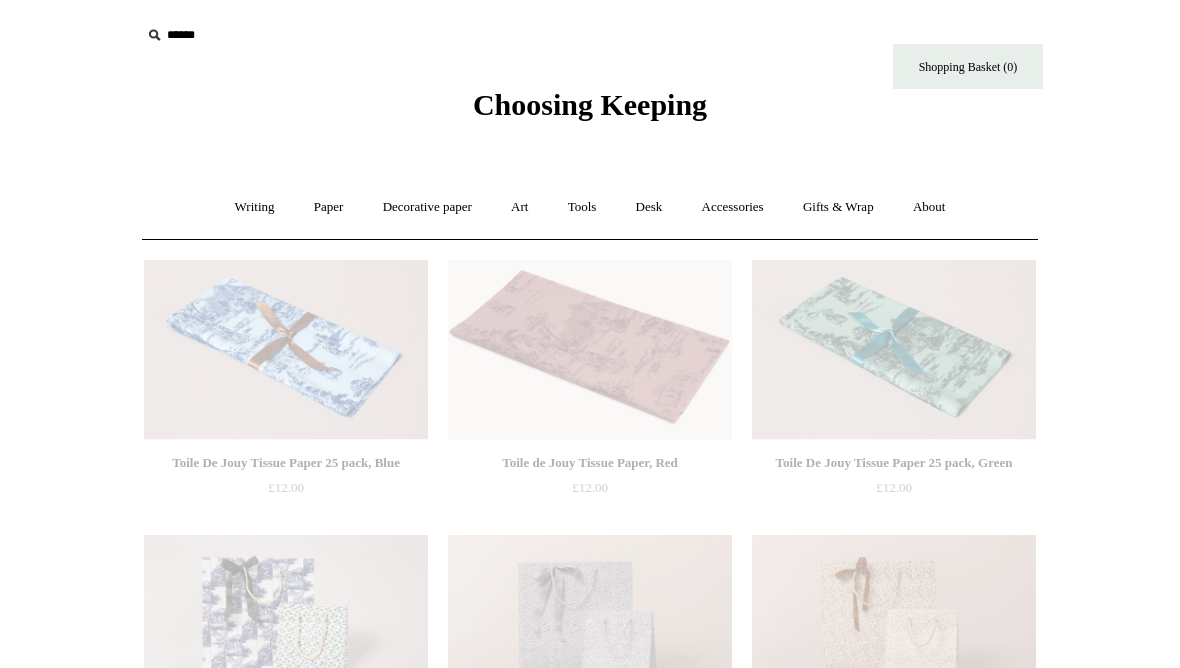 scroll, scrollTop: 0, scrollLeft: 0, axis: both 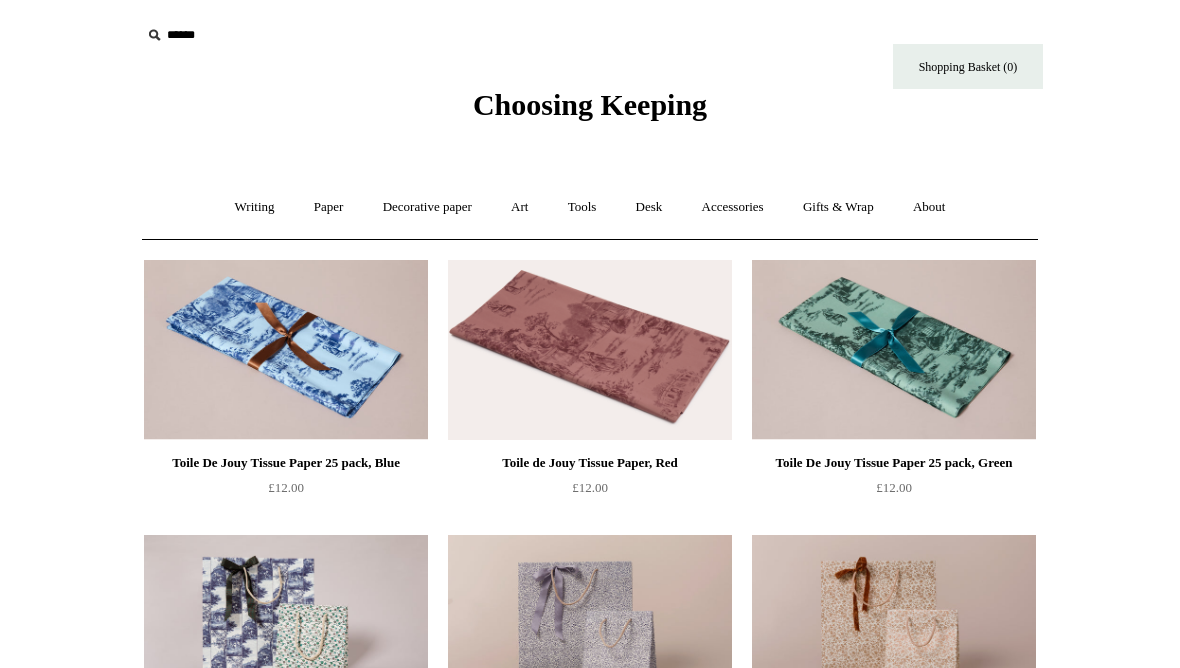 click on "Gifts & Wrap +" at bounding box center (838, 207) 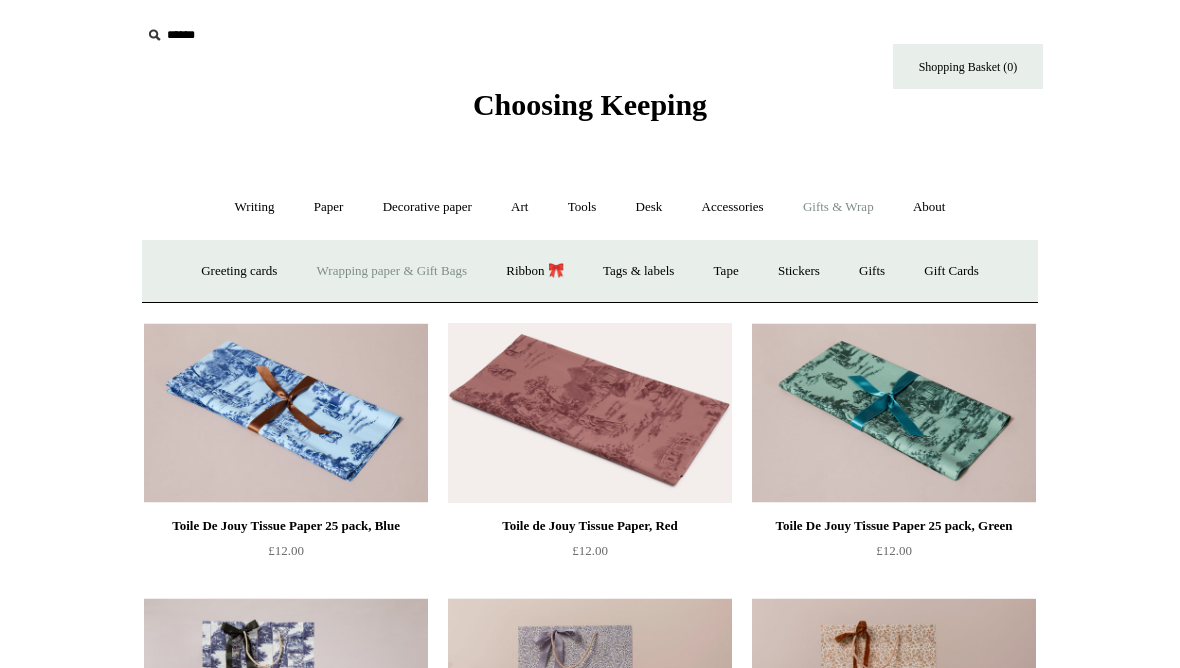 click on "Ribbon 🎀" at bounding box center [535, 271] 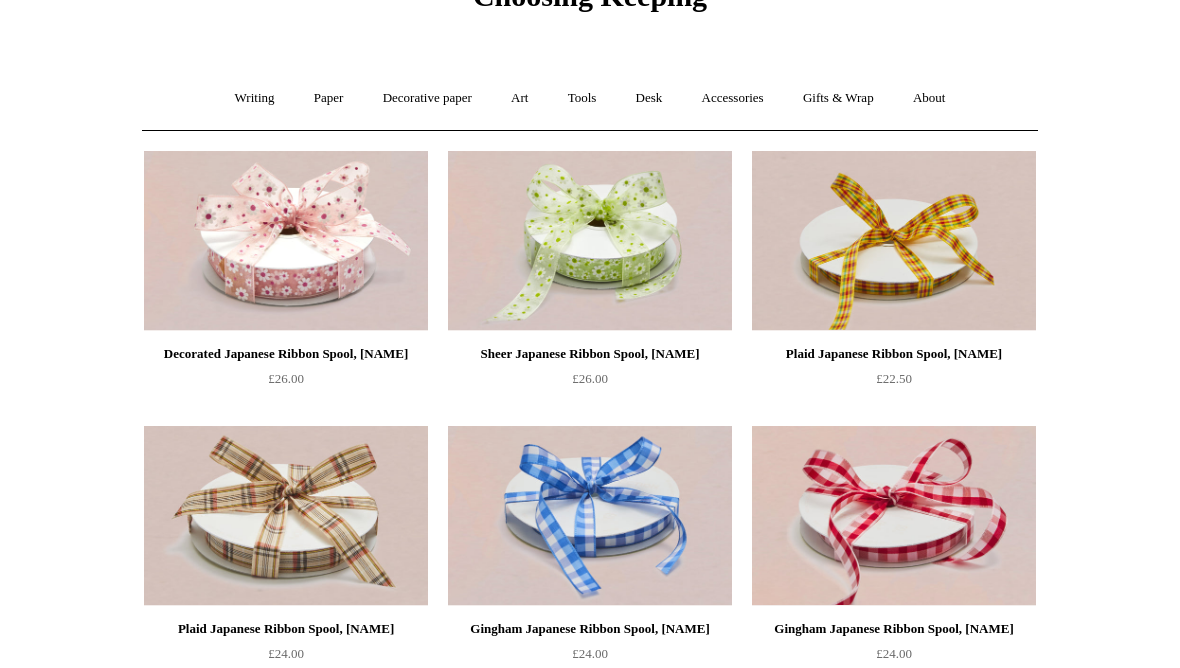 scroll, scrollTop: 0, scrollLeft: 0, axis: both 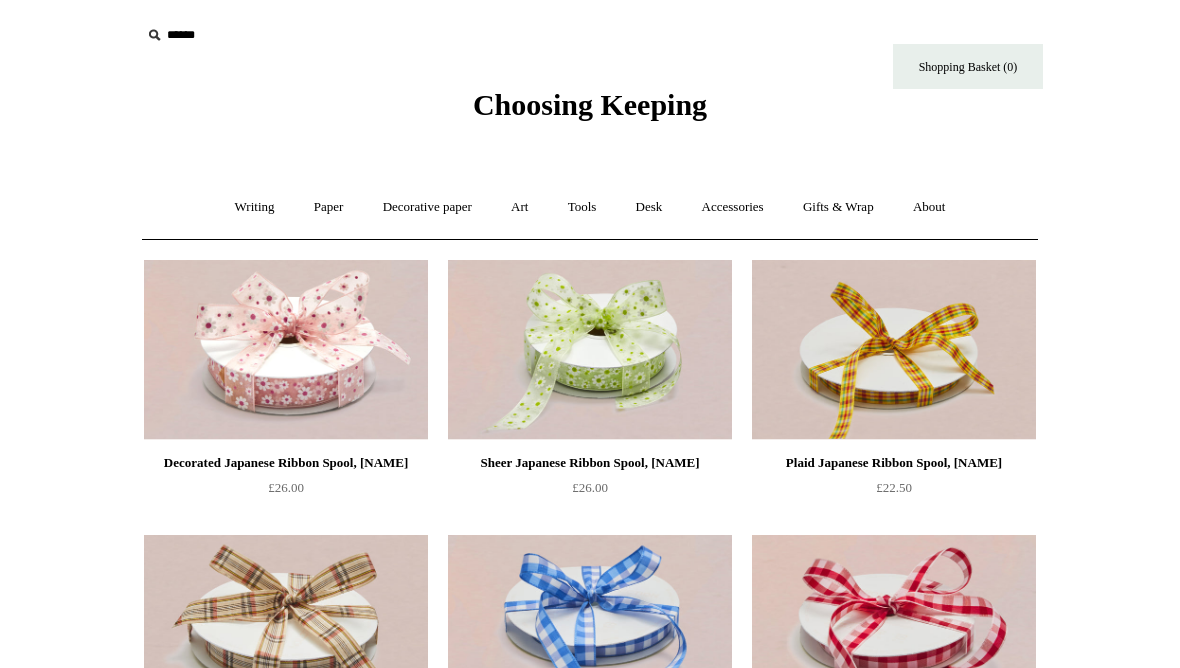 click on "Gifts & Wrap +" at bounding box center [838, 207] 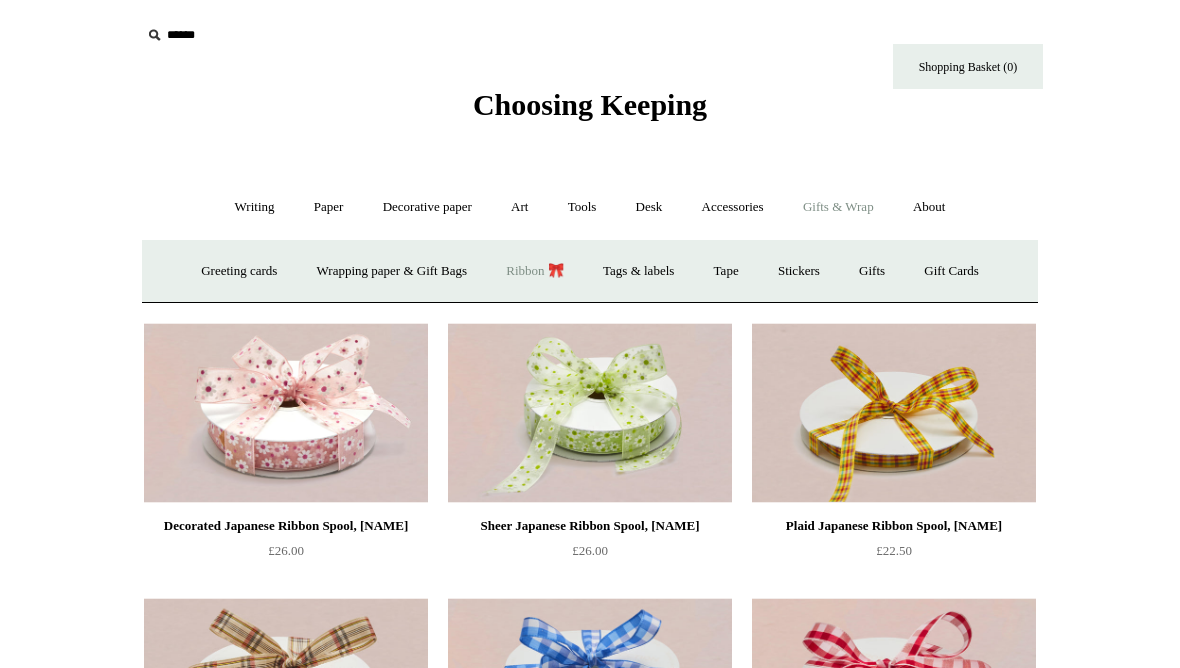 click on "Tags & labels" at bounding box center (638, 271) 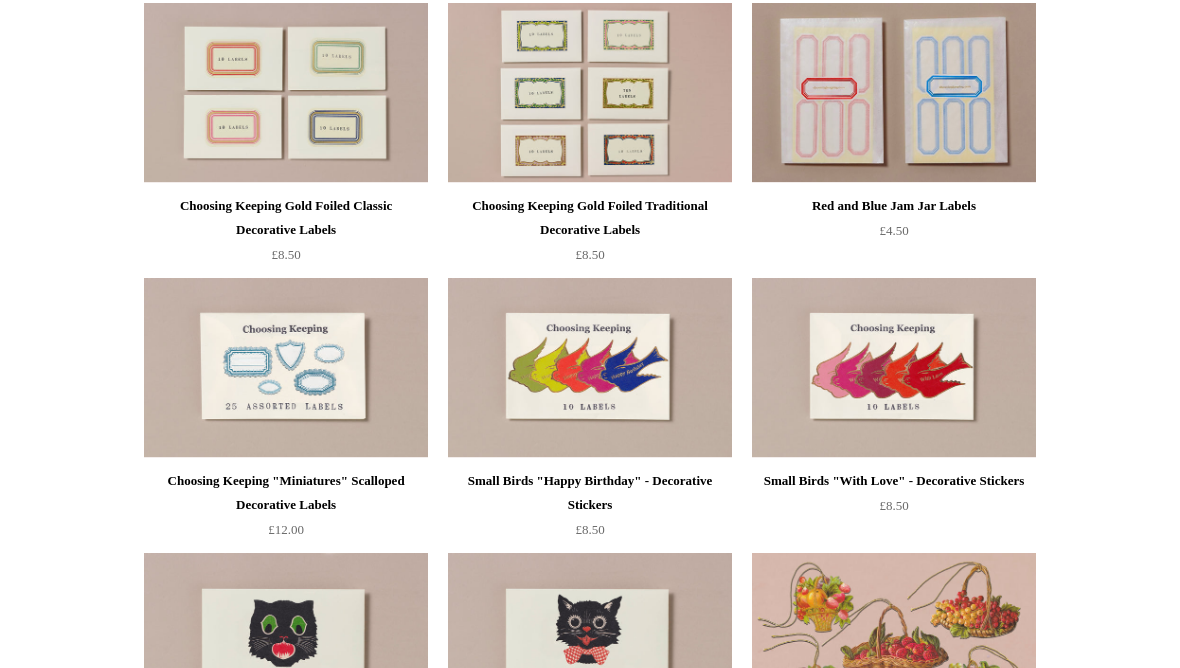scroll, scrollTop: 0, scrollLeft: 0, axis: both 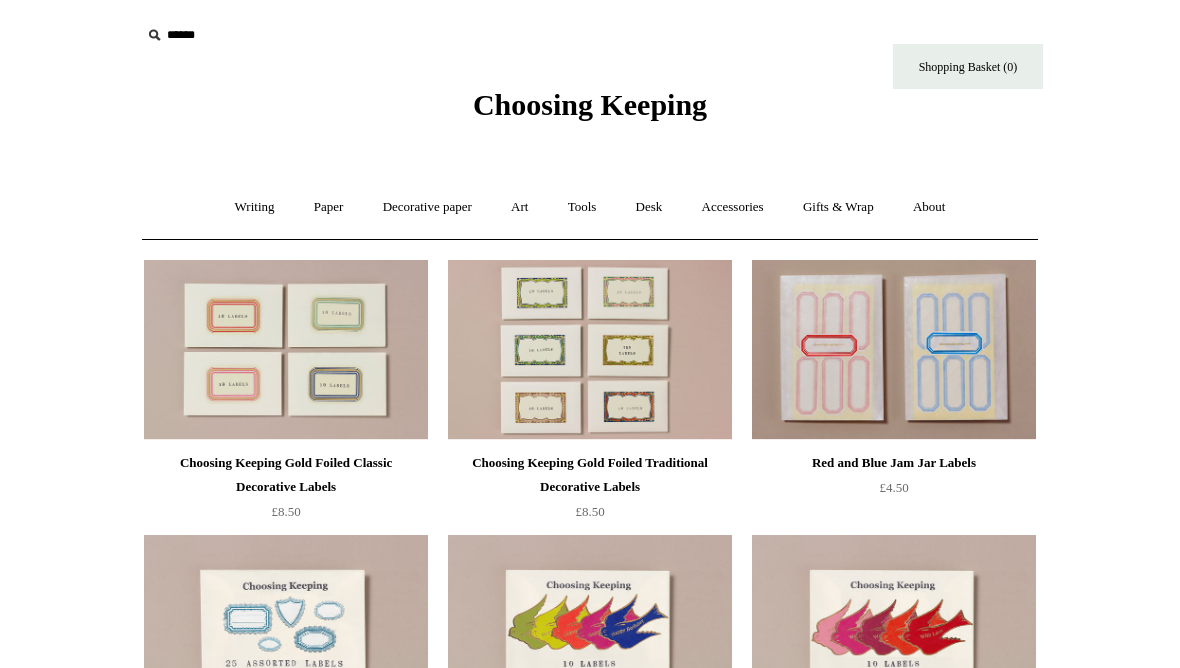 click on "Gifts & Wrap +" at bounding box center (838, 207) 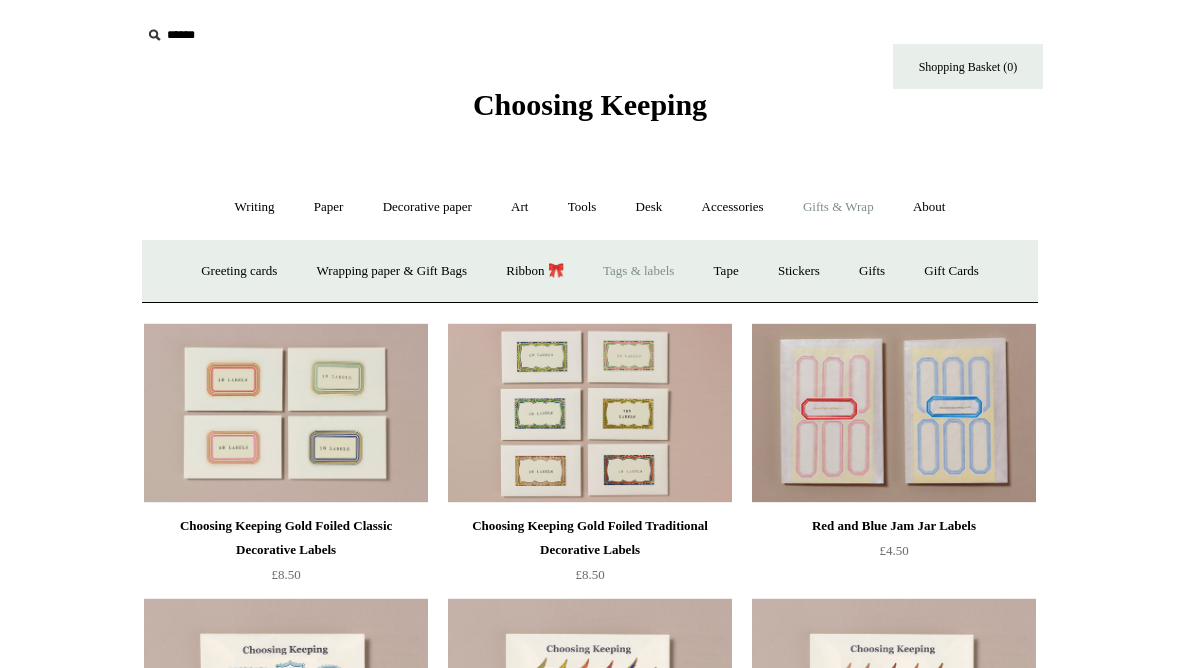 click on "Tape" at bounding box center (726, 271) 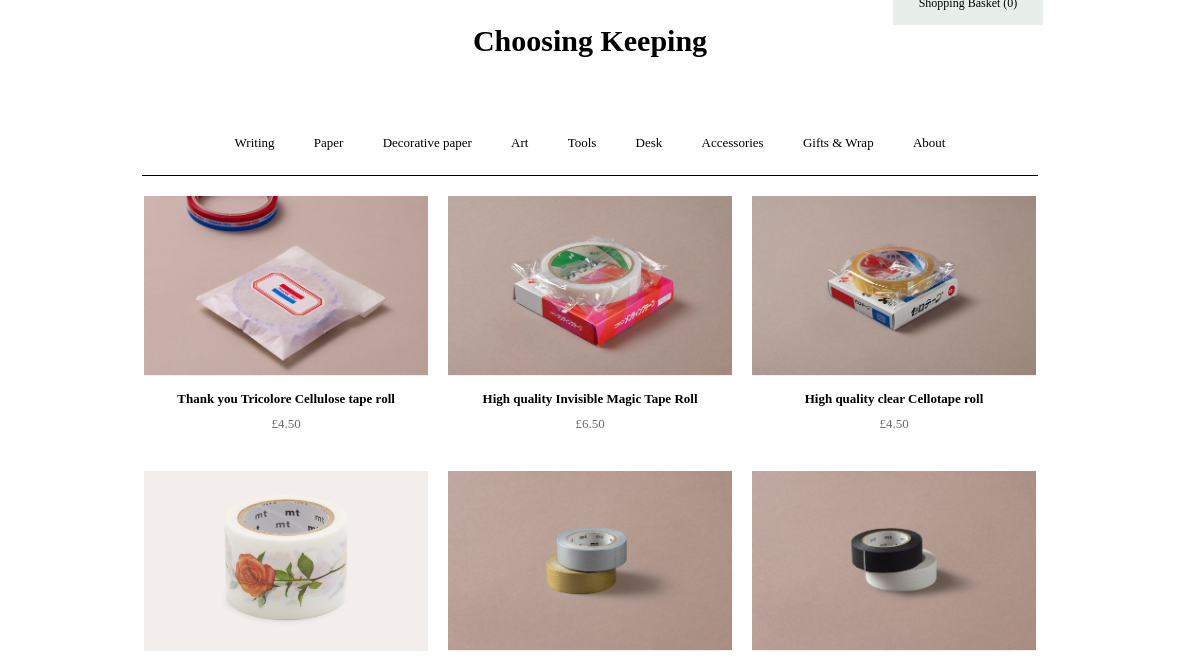 scroll, scrollTop: 0, scrollLeft: 0, axis: both 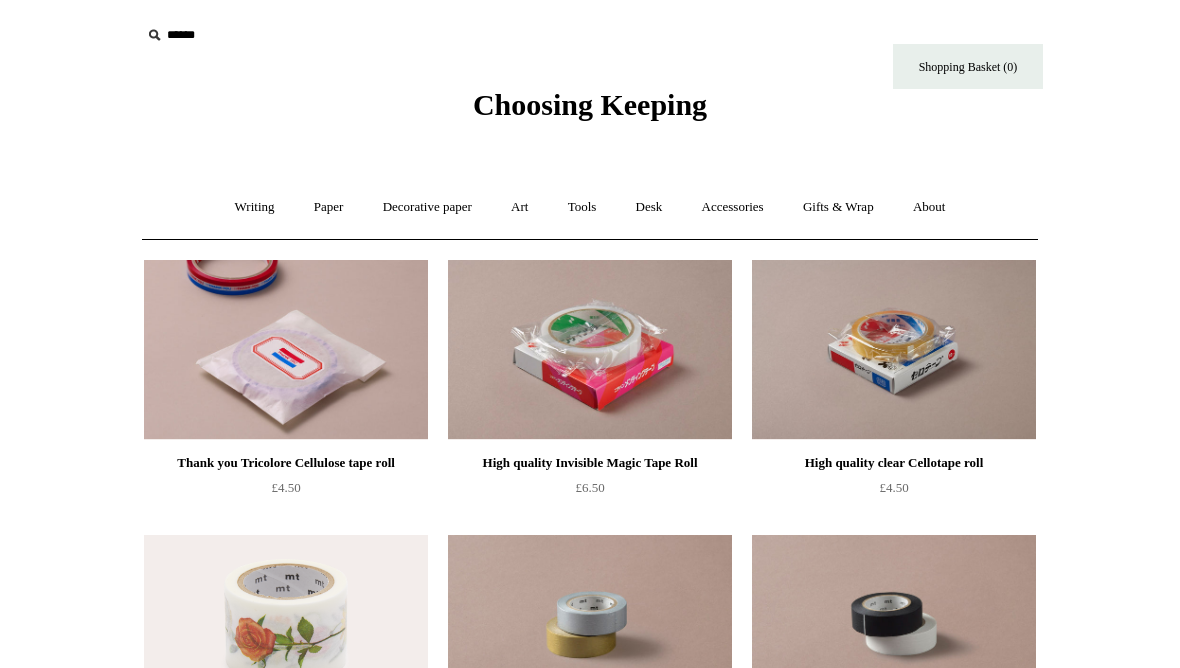 click on "Gifts & Wrap +" at bounding box center (838, 207) 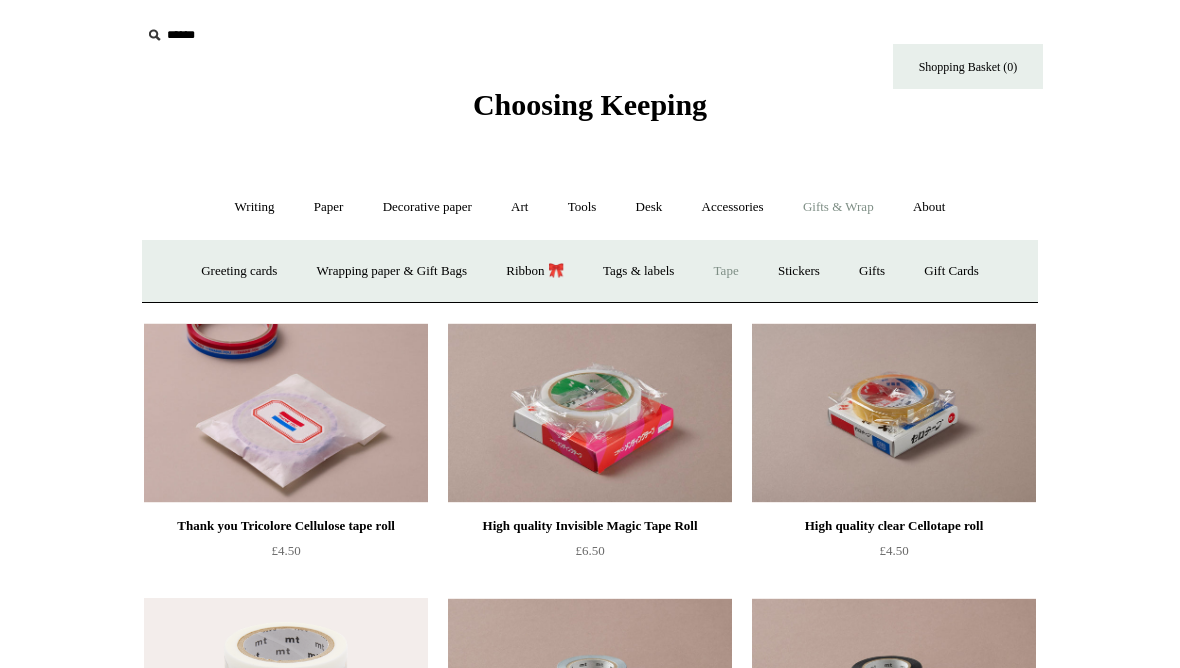 click on "Stickers" at bounding box center (799, 271) 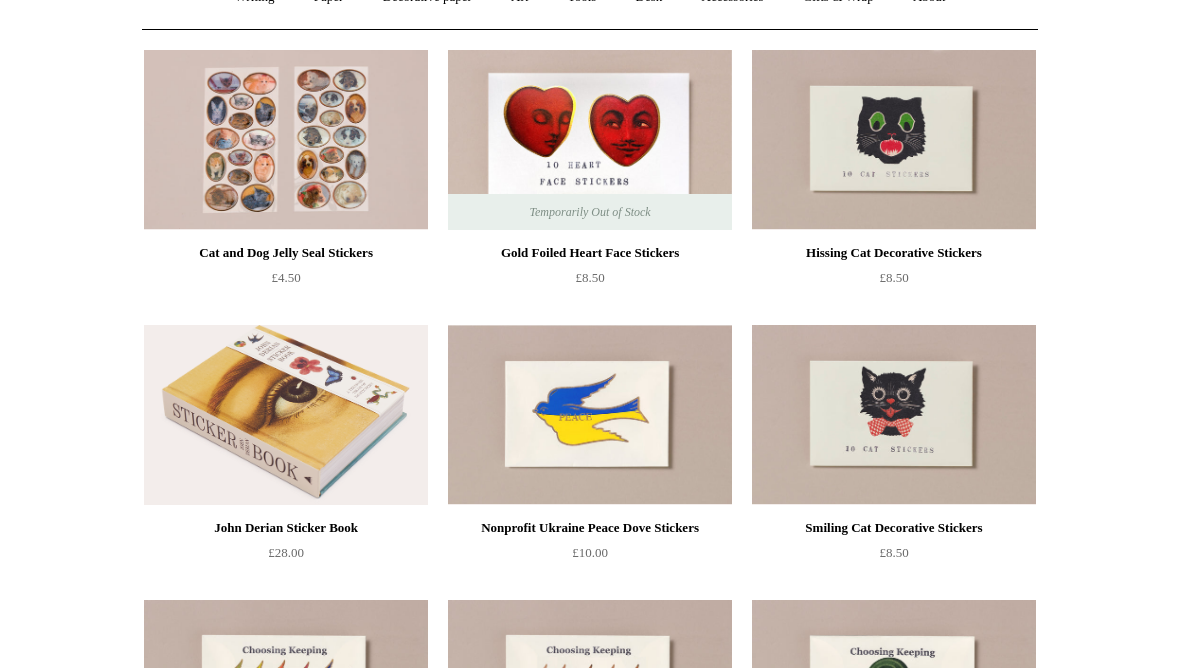scroll, scrollTop: 0, scrollLeft: 0, axis: both 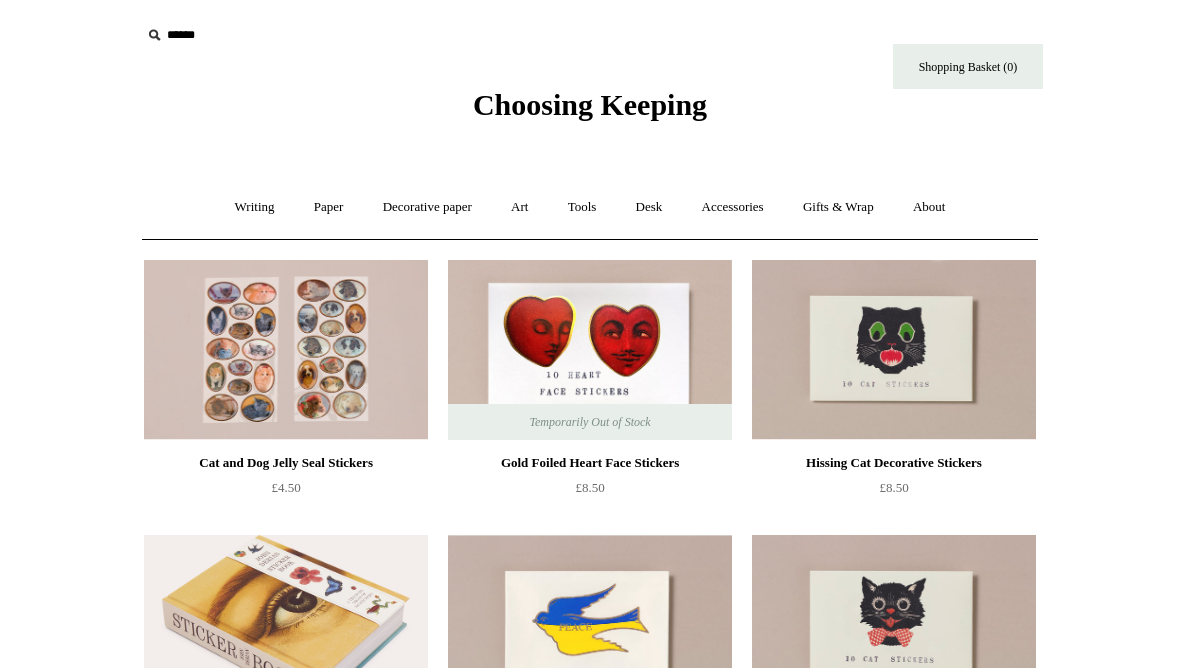 click on "Gifts & Wrap +" at bounding box center (838, 207) 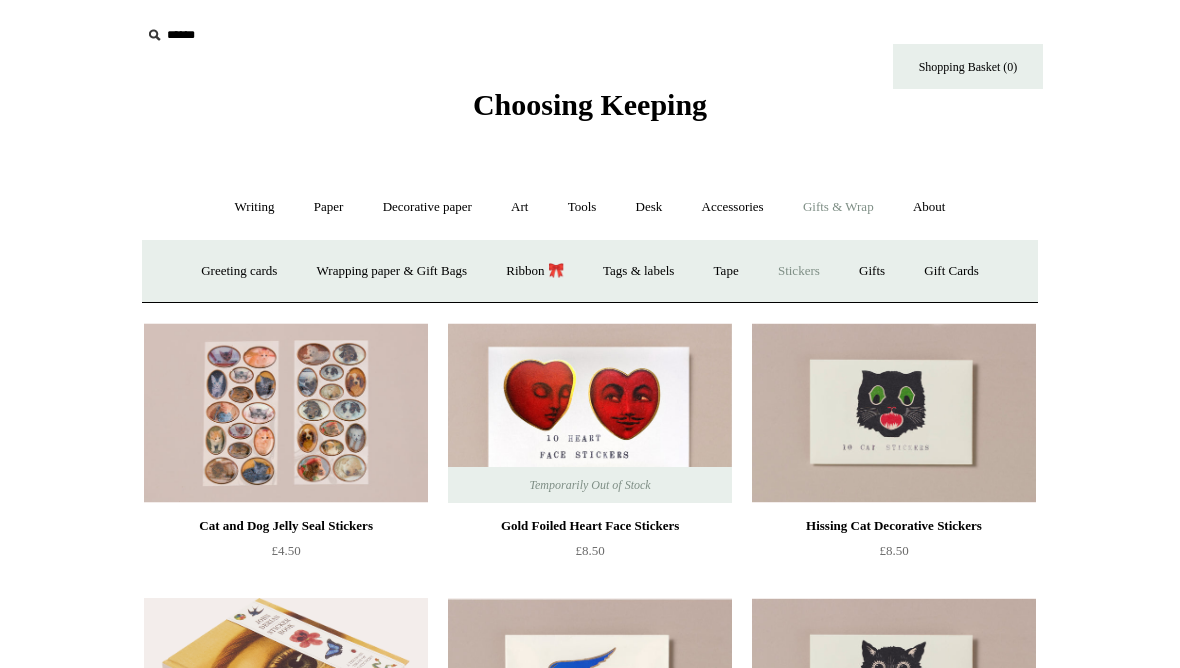 click on "Gifts +" at bounding box center [872, 271] 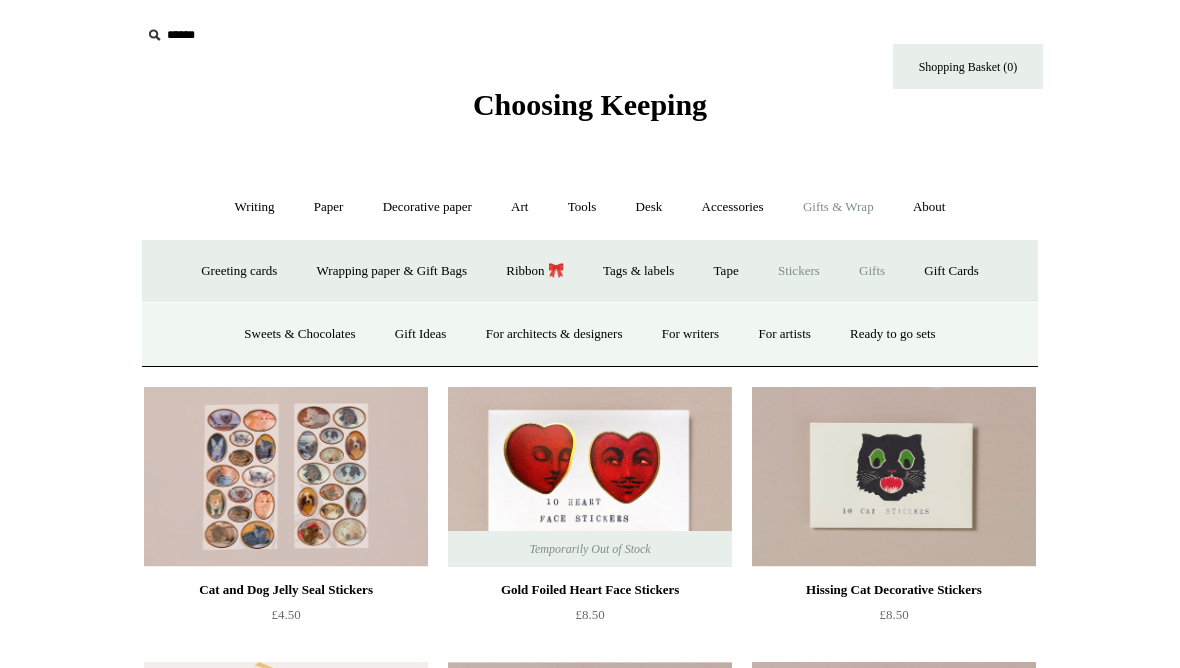 click on "Sweets & Chocolates" at bounding box center (299, 334) 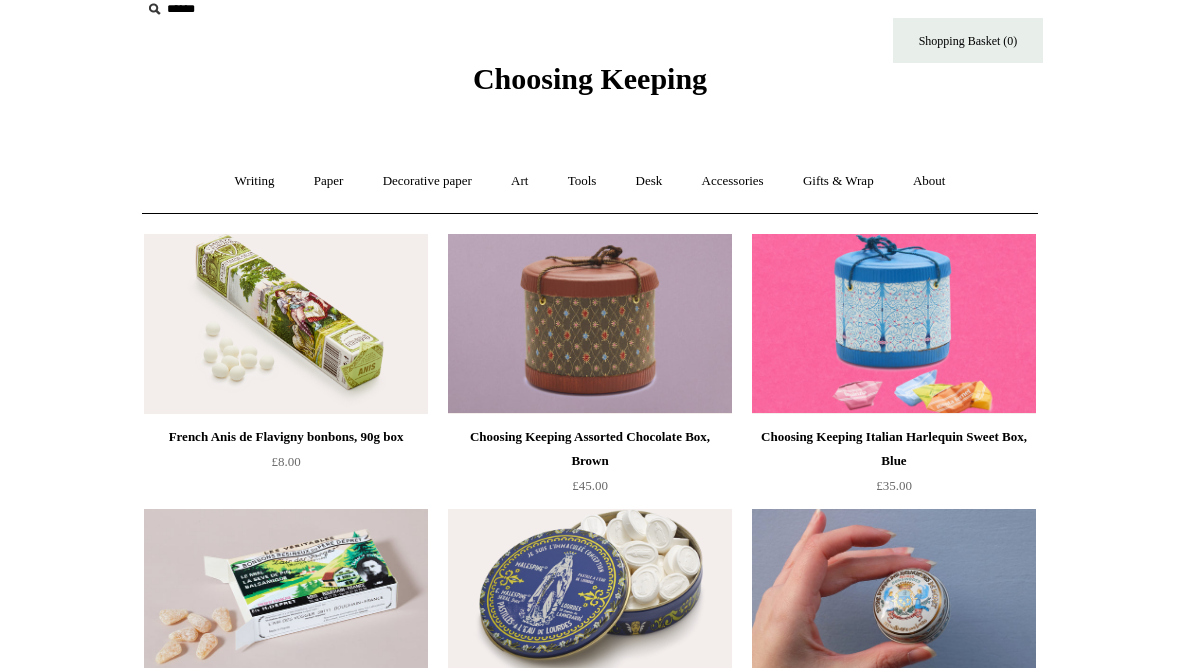 scroll, scrollTop: 0, scrollLeft: 0, axis: both 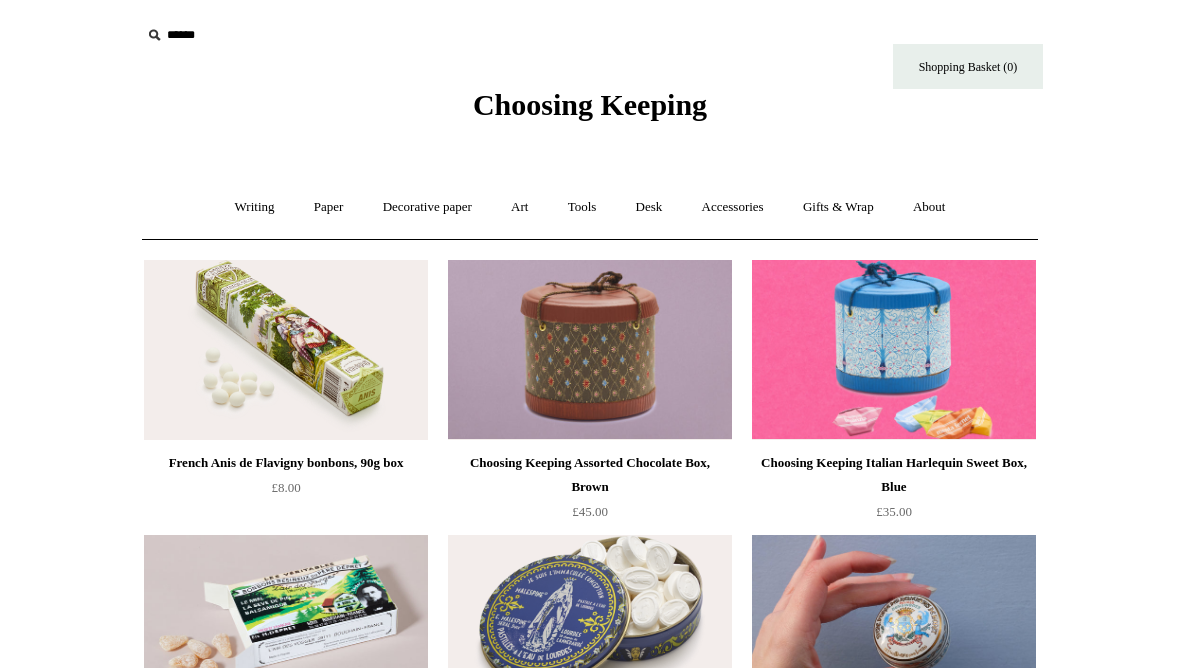 click on "Gifts & Wrap +" at bounding box center [838, 207] 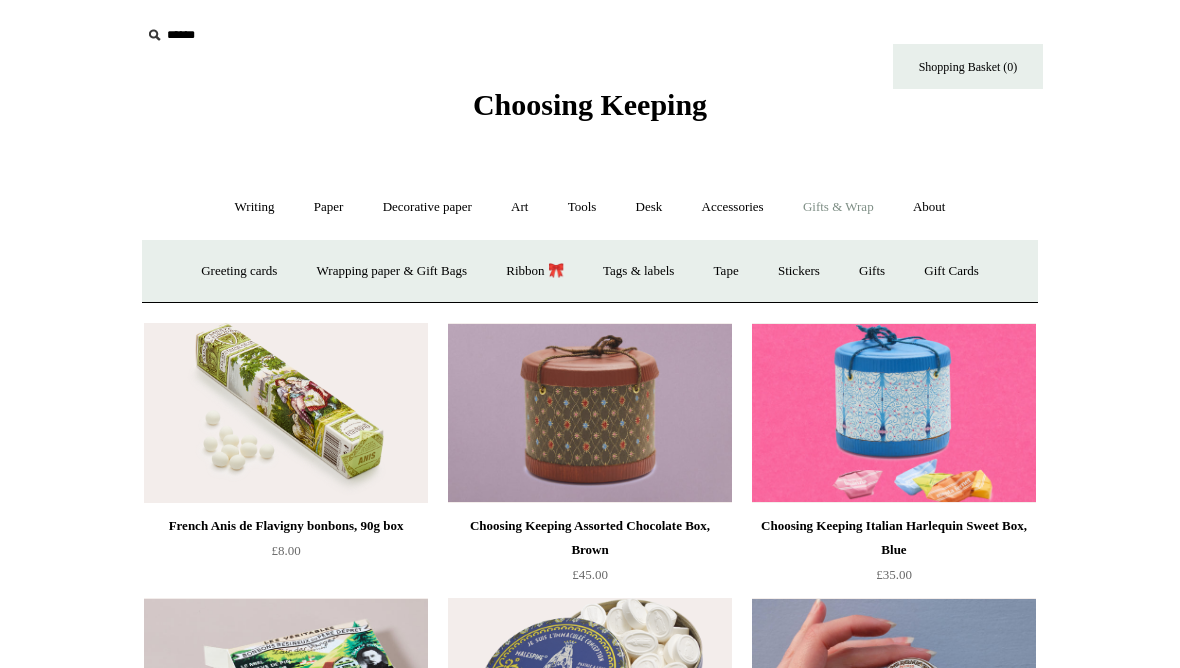 click on "Gifts +" at bounding box center [872, 271] 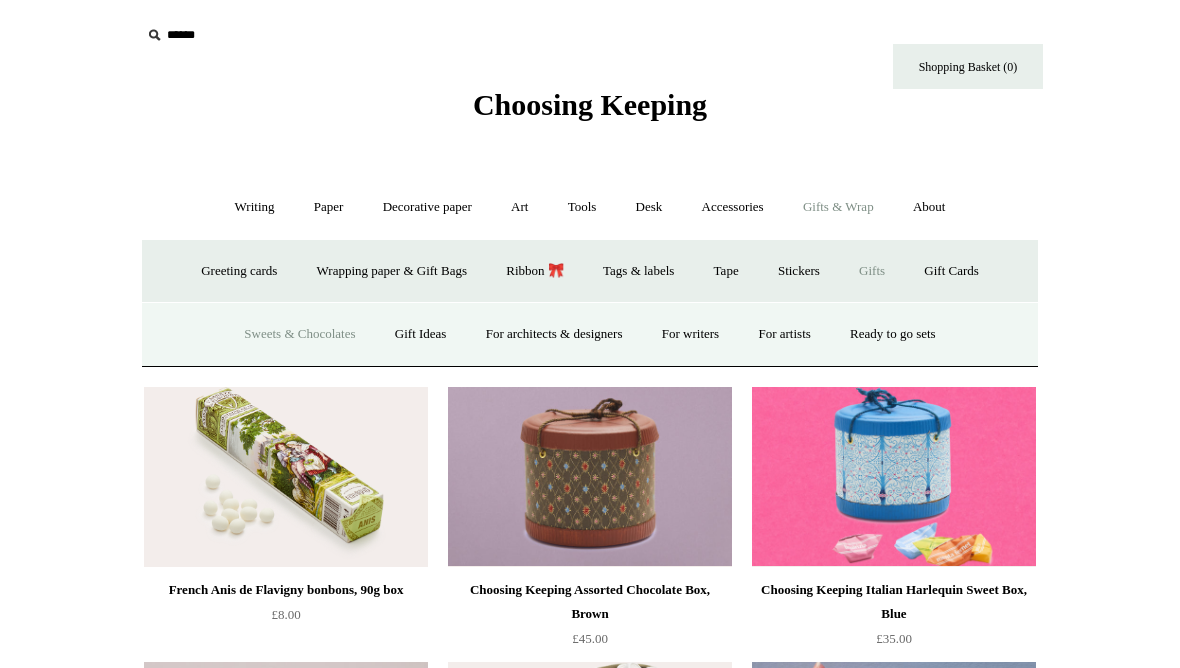 click on "Gift Ideas" at bounding box center (421, 334) 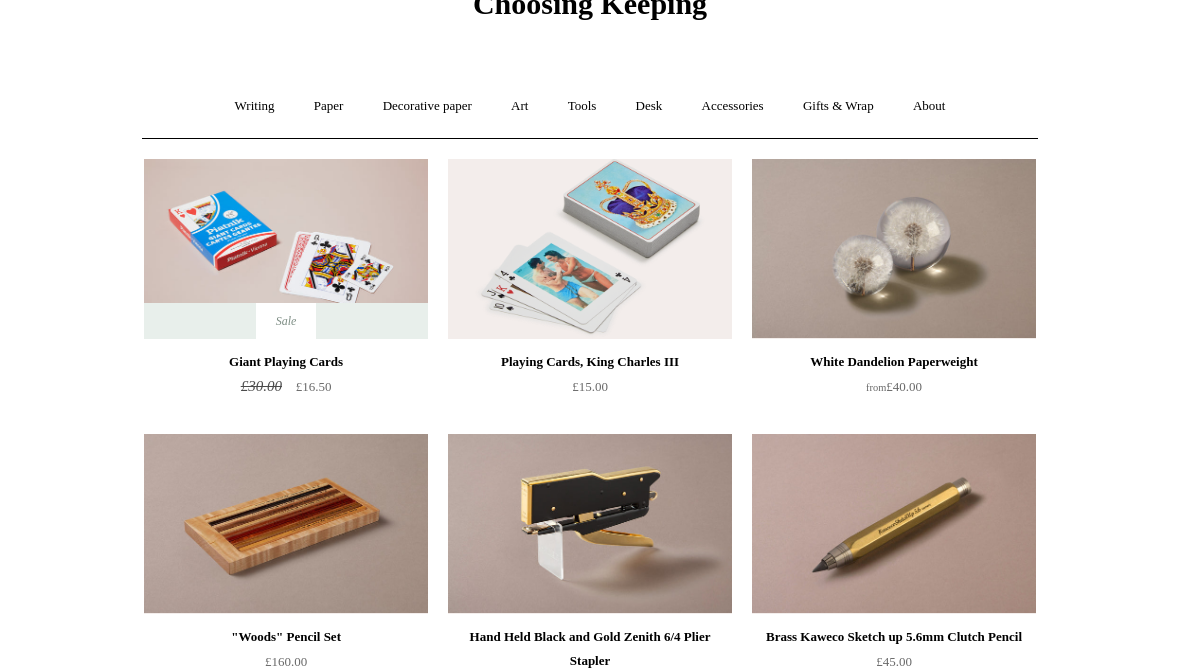 scroll, scrollTop: 80, scrollLeft: 0, axis: vertical 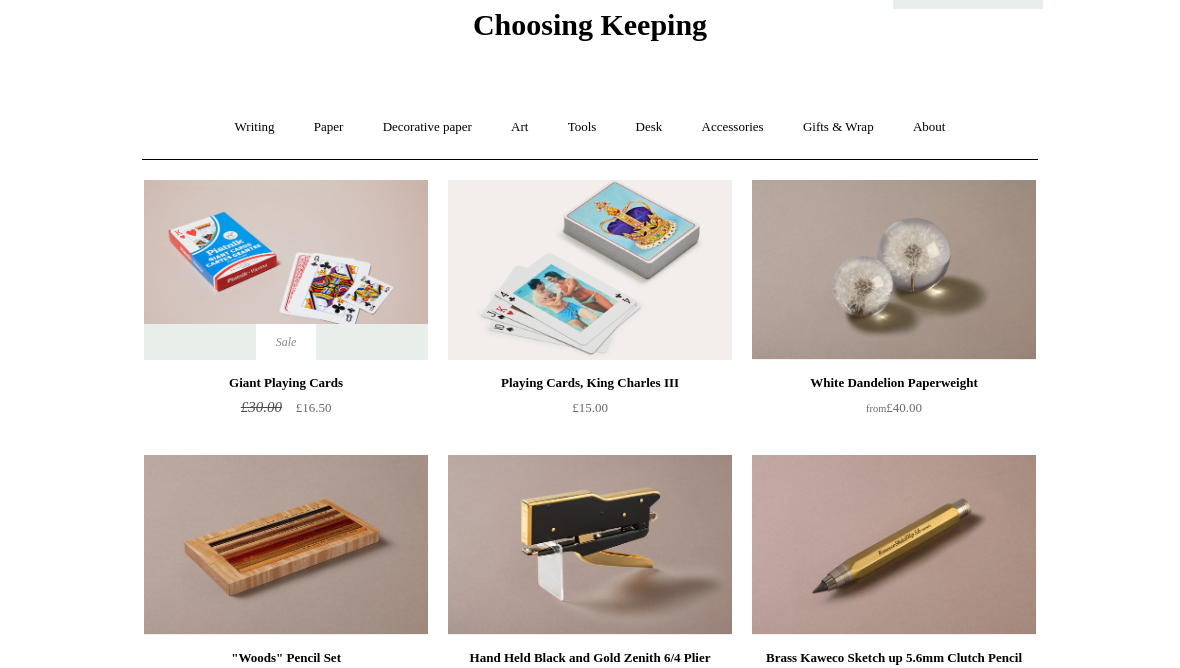 click on "Gifts & Wrap +" at bounding box center (838, 127) 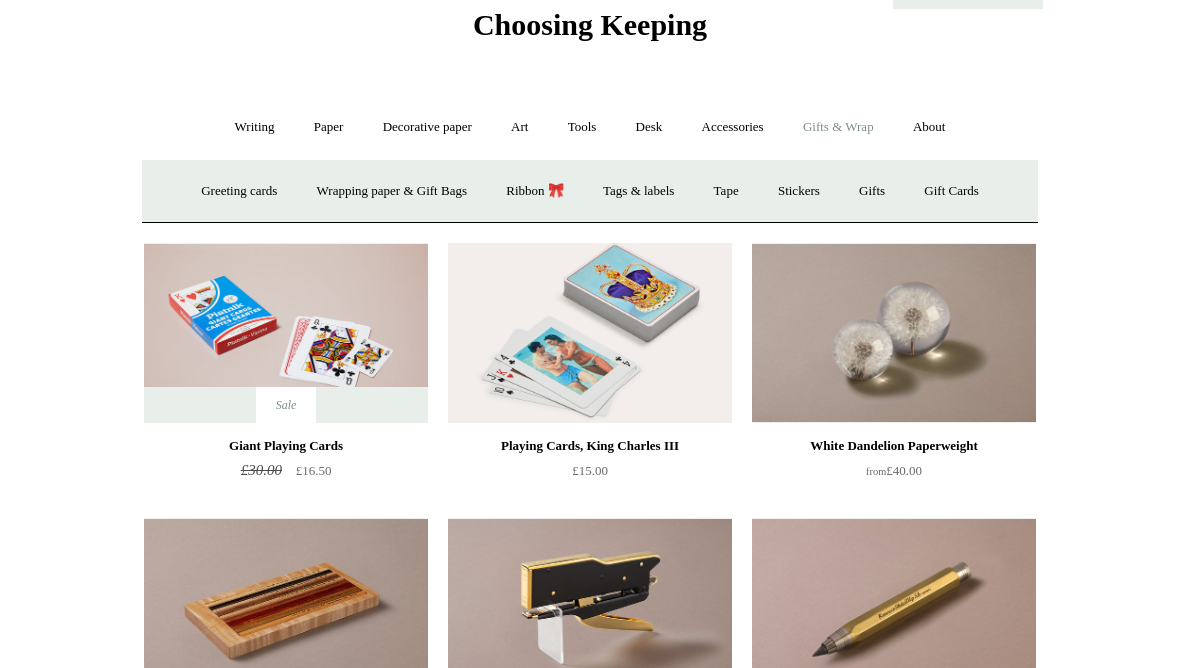 click on "Gifts +" at bounding box center [872, 191] 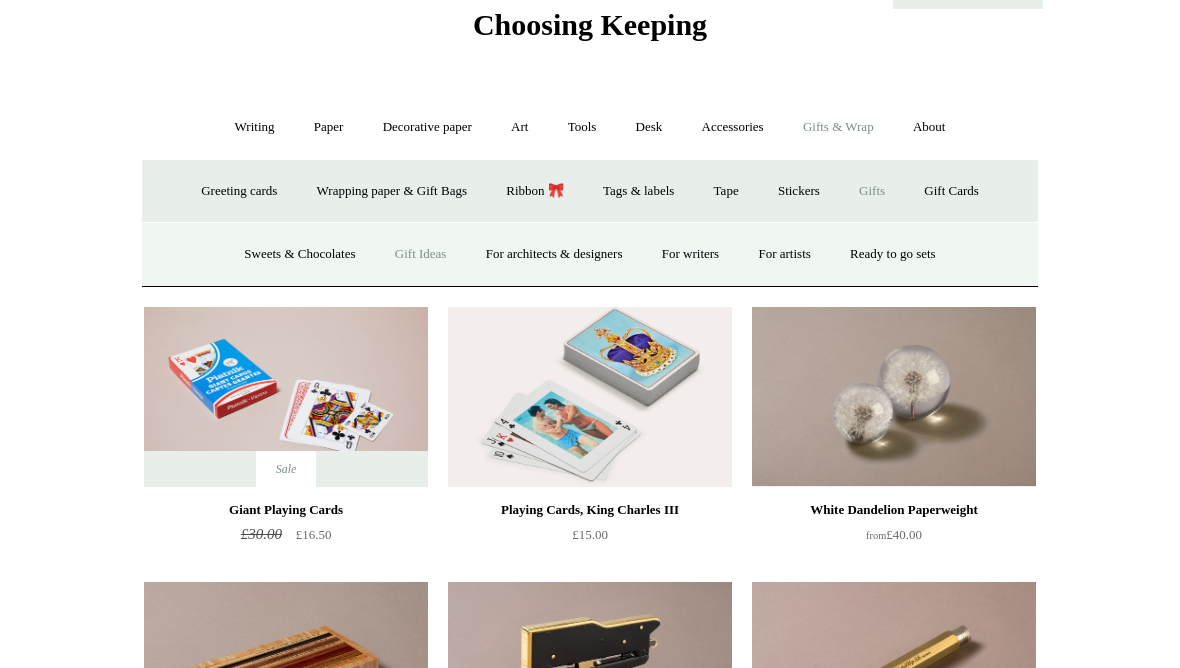 click on "For architects & designers" at bounding box center (554, 254) 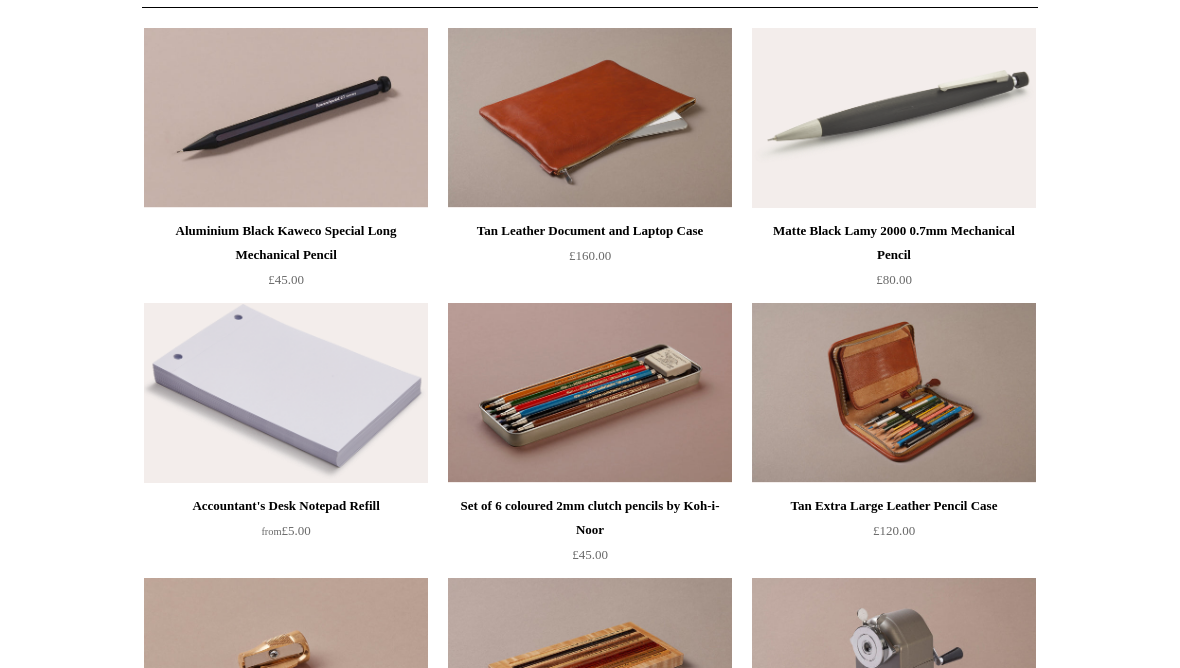 scroll, scrollTop: 0, scrollLeft: 0, axis: both 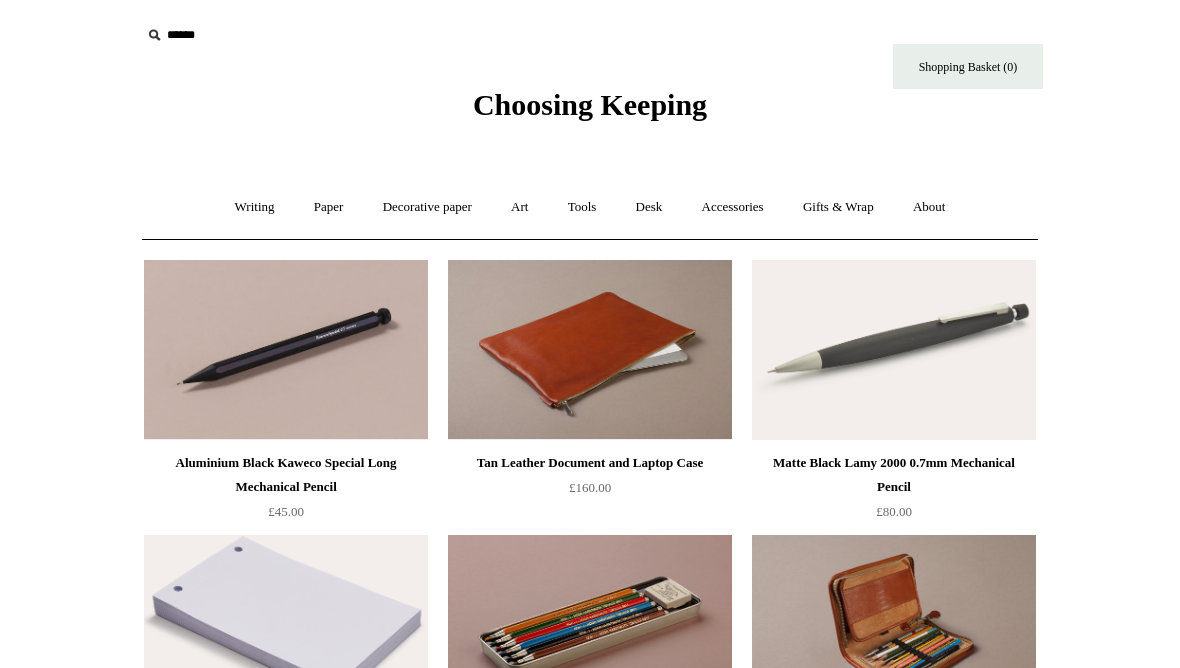 click on "Gifts & Wrap +" at bounding box center (838, 207) 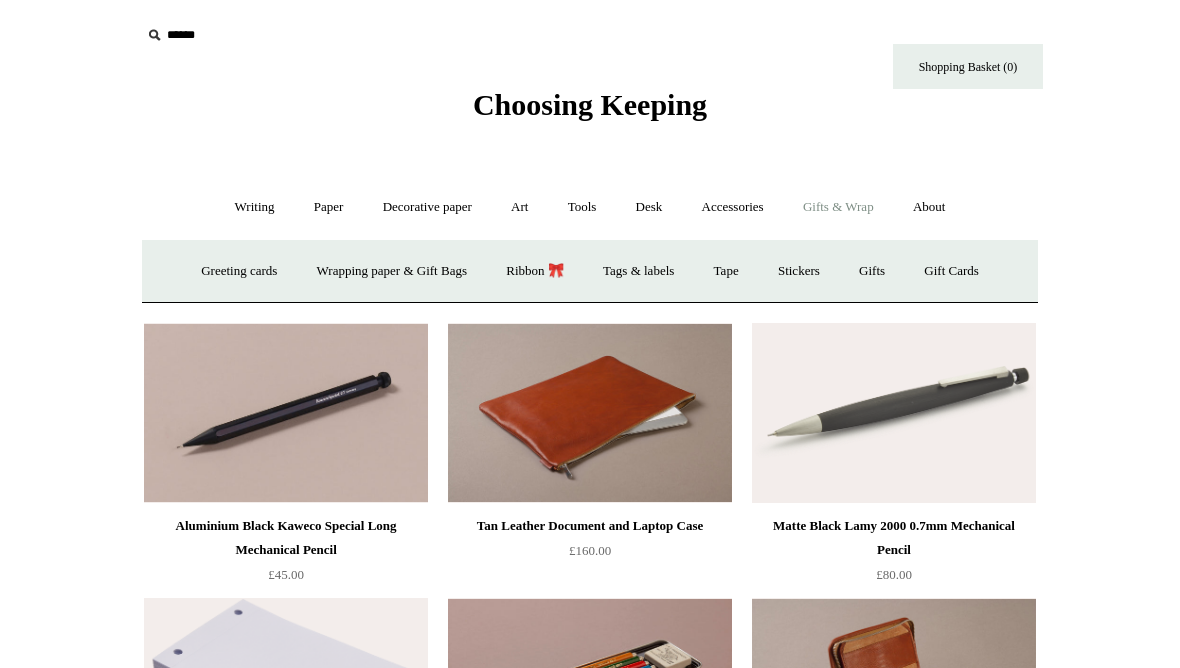 click on "Gifts +" at bounding box center [872, 271] 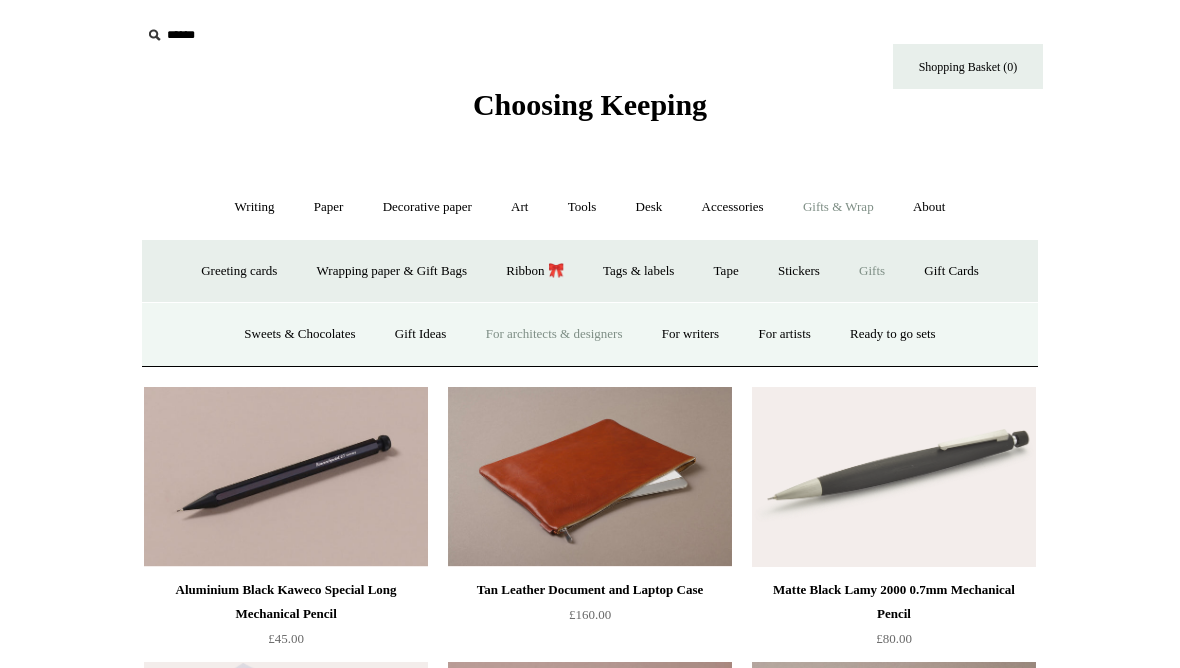 click on "For writers" at bounding box center (690, 334) 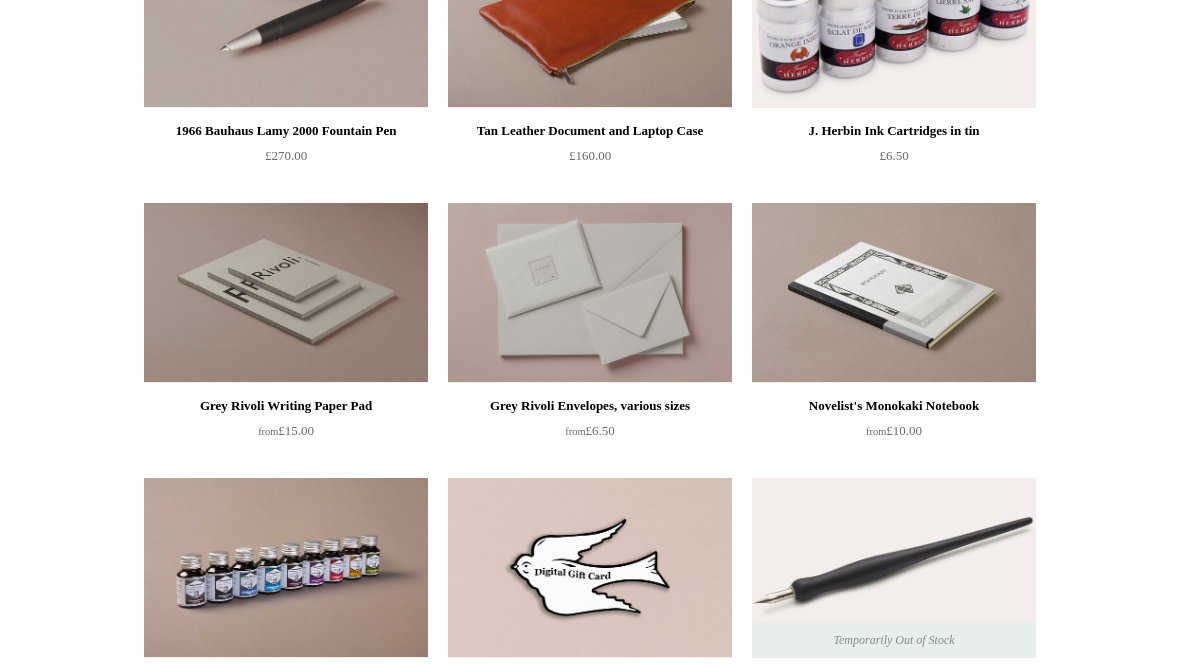 scroll, scrollTop: 0, scrollLeft: 0, axis: both 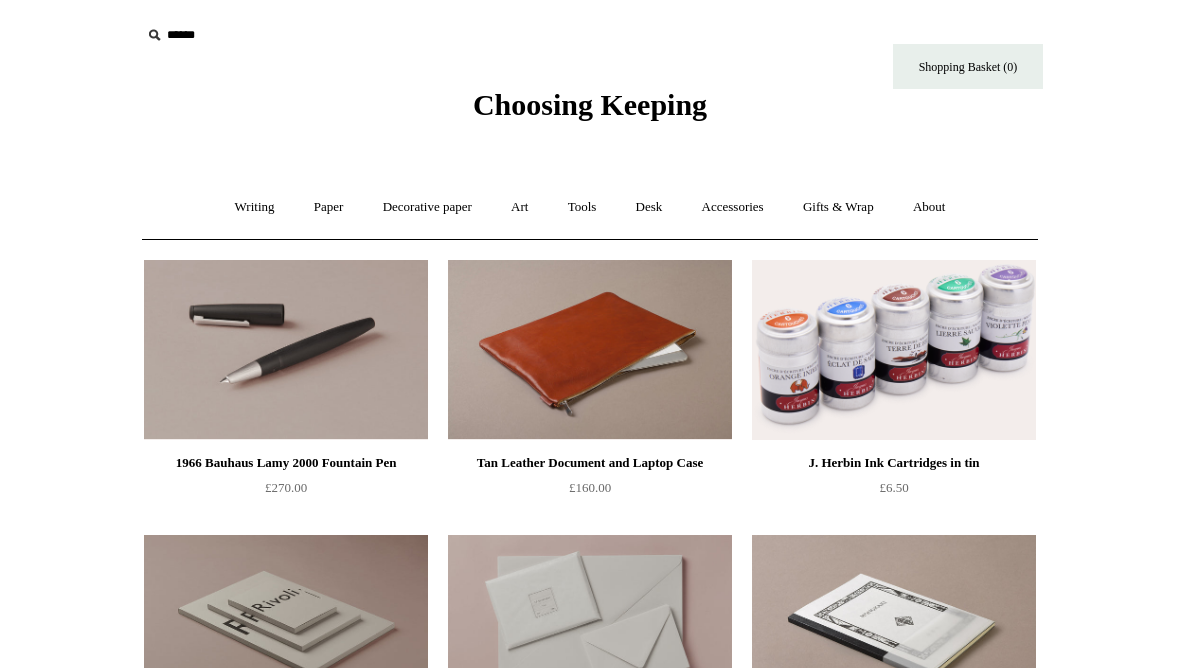 click on "Gifts & Wrap +" at bounding box center (838, 207) 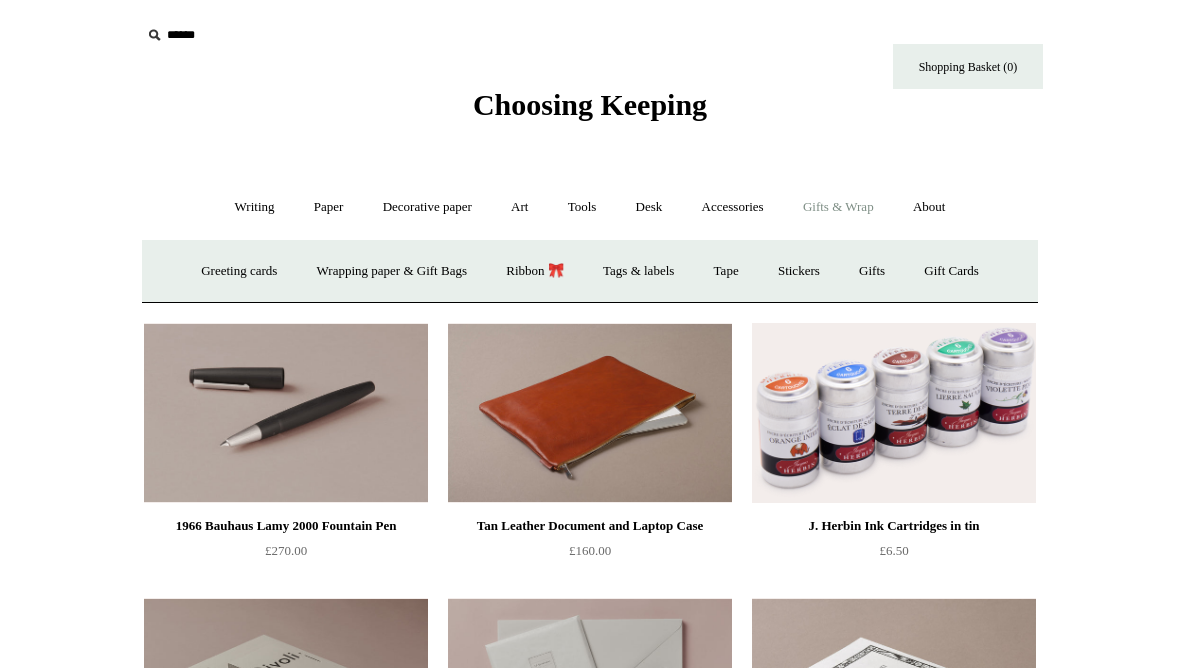 click on "Gifts +" at bounding box center (872, 271) 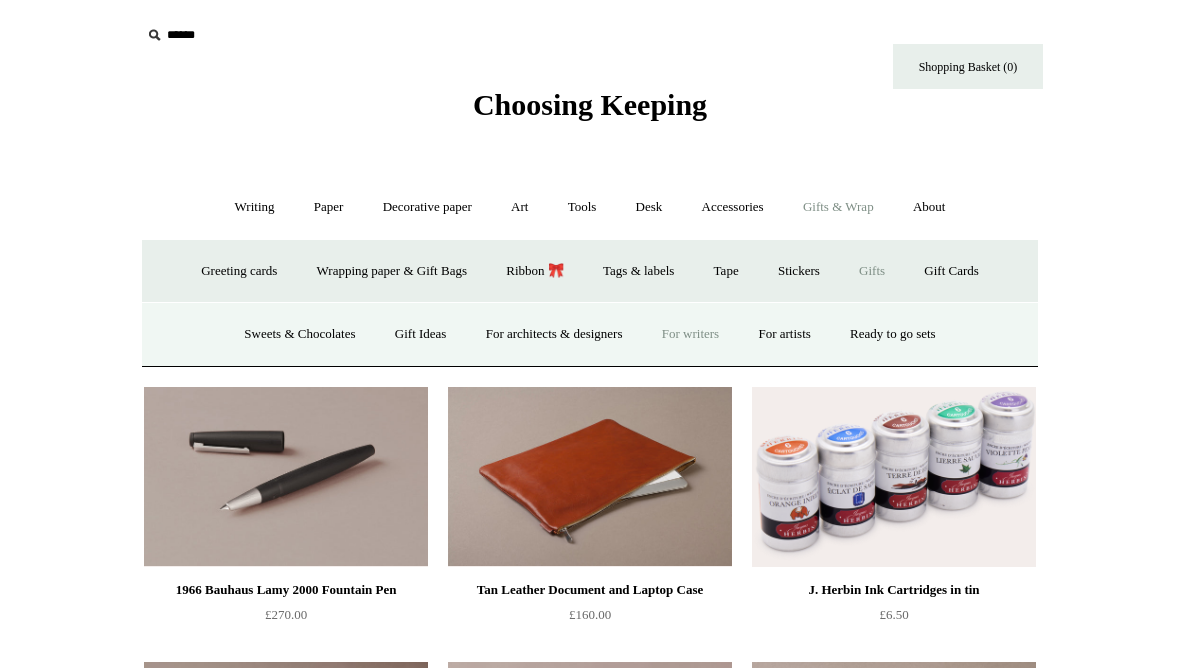 click on "For artists" at bounding box center [784, 334] 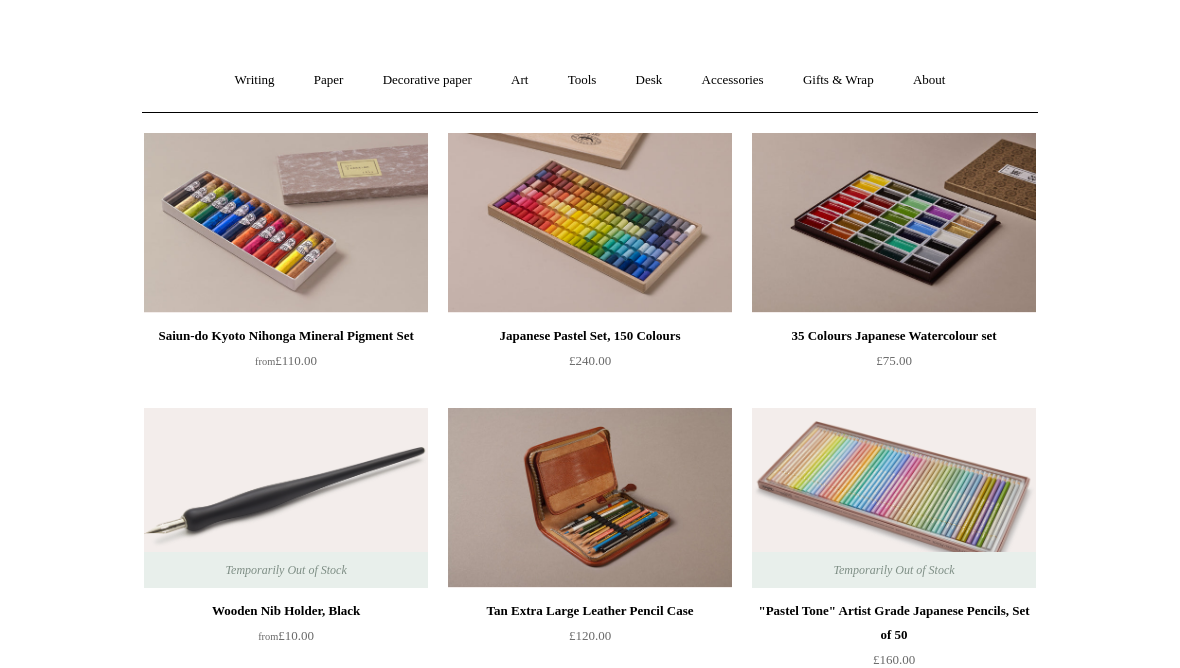 scroll, scrollTop: 0, scrollLeft: 0, axis: both 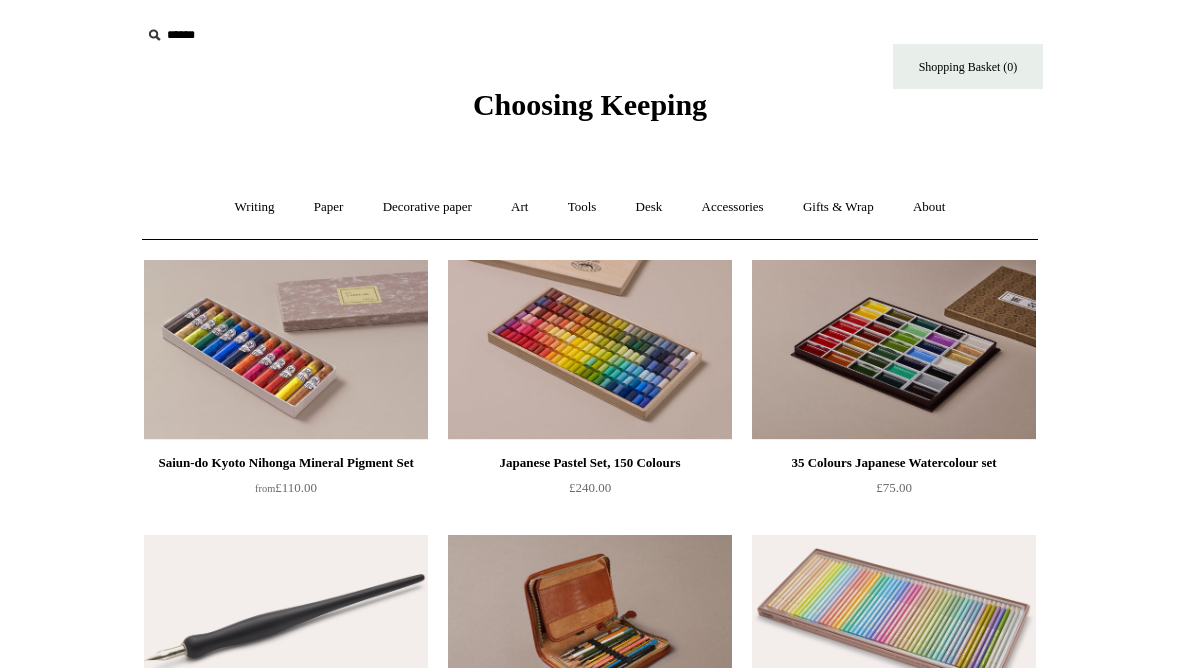 click on "Gifts & Wrap +" at bounding box center [838, 207] 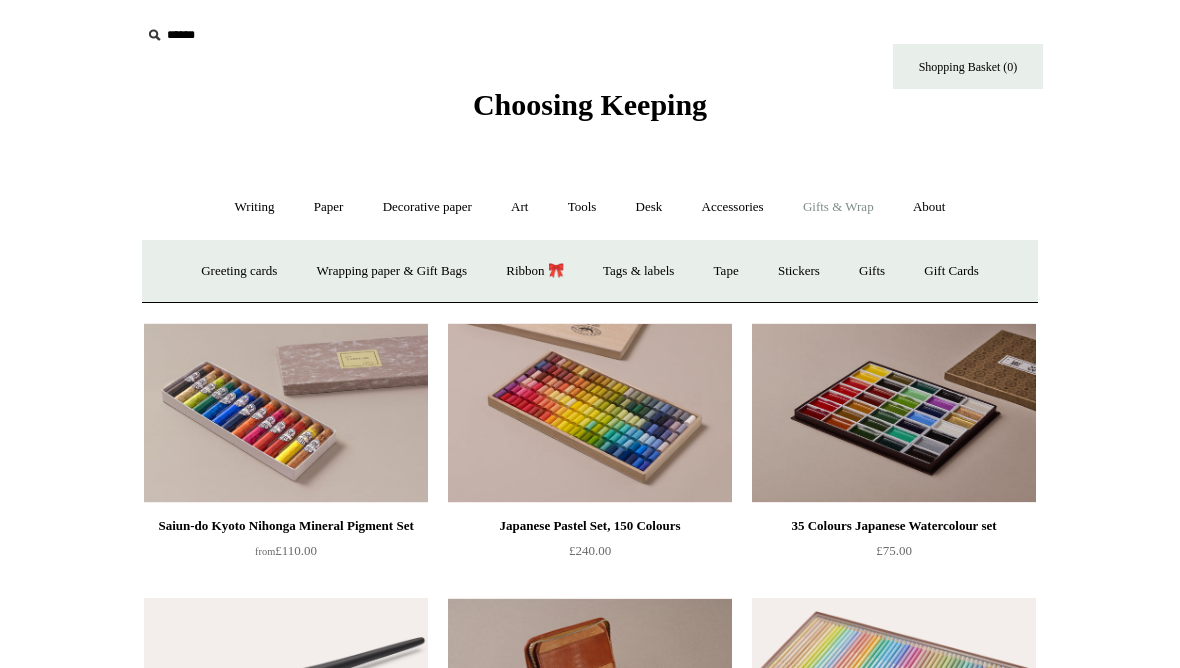 click on "Gifts +" at bounding box center (872, 271) 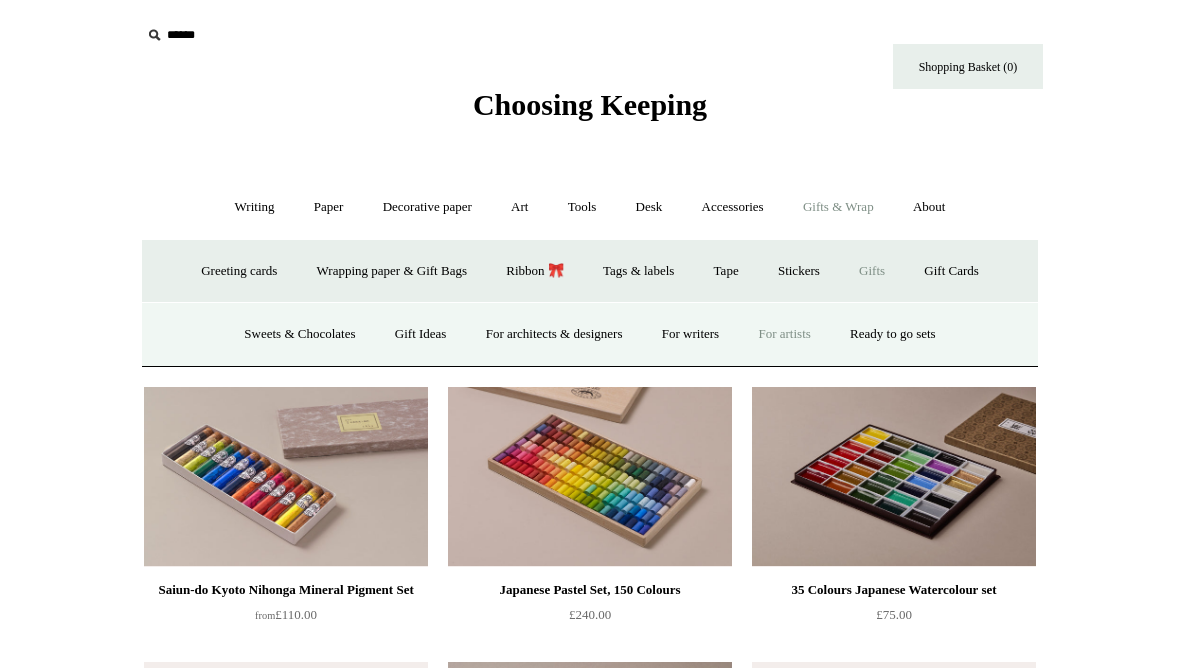 click on "Ready to go sets" at bounding box center (893, 334) 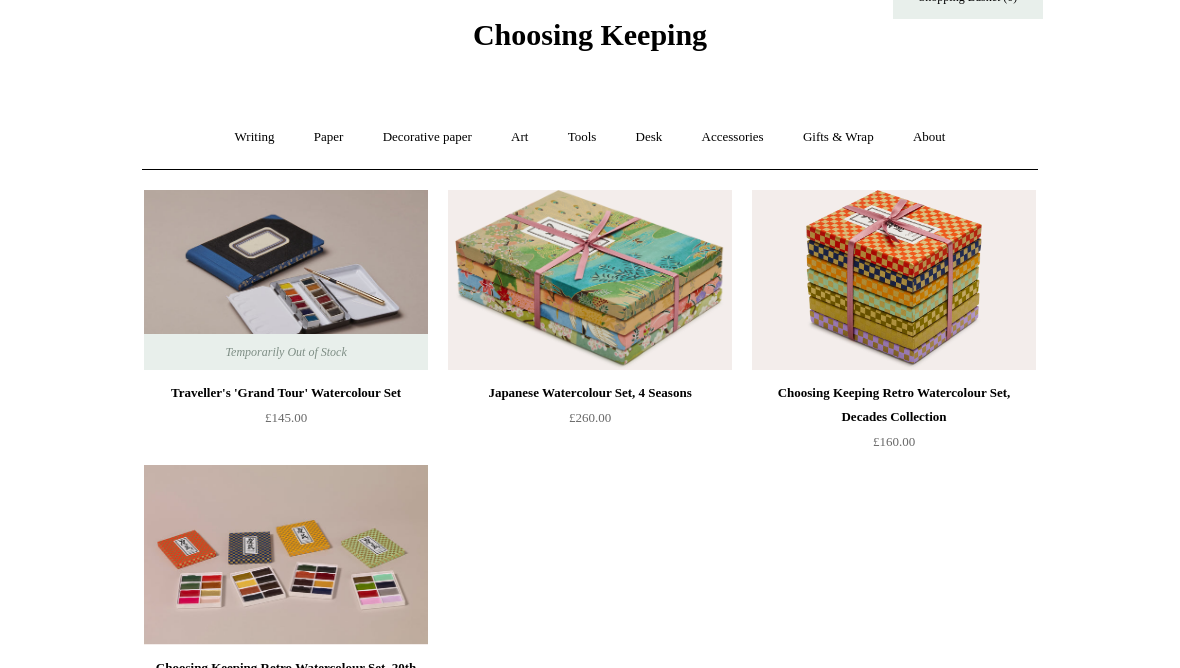 scroll, scrollTop: 0, scrollLeft: 0, axis: both 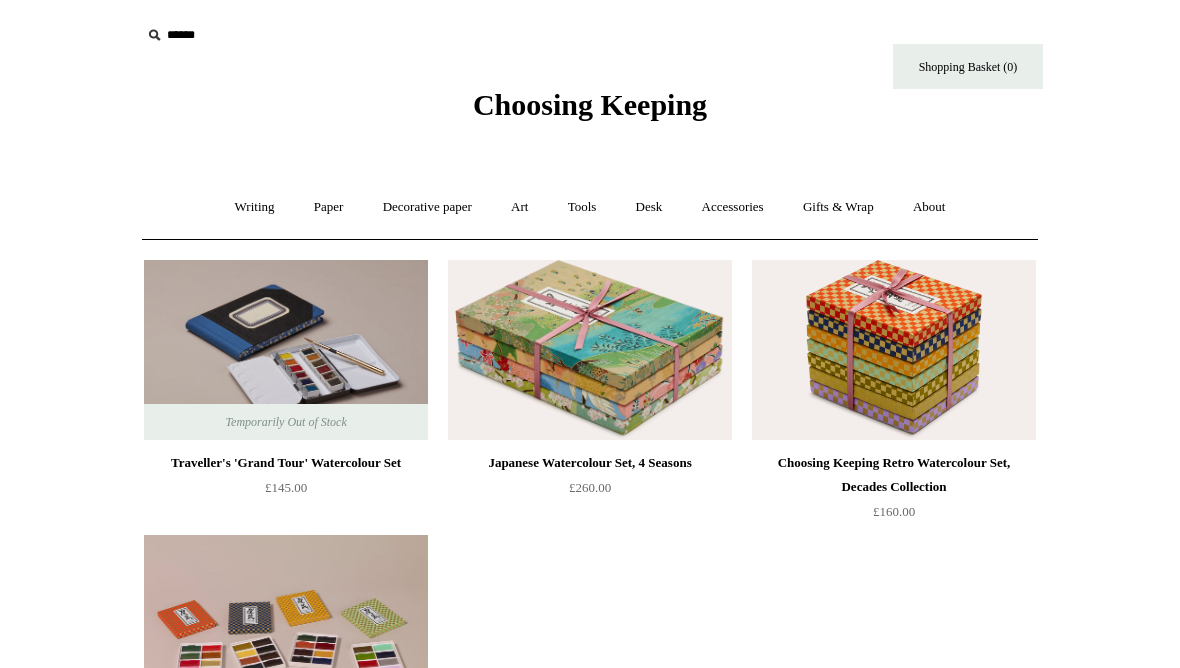click on "Gifts & Wrap +" at bounding box center [838, 207] 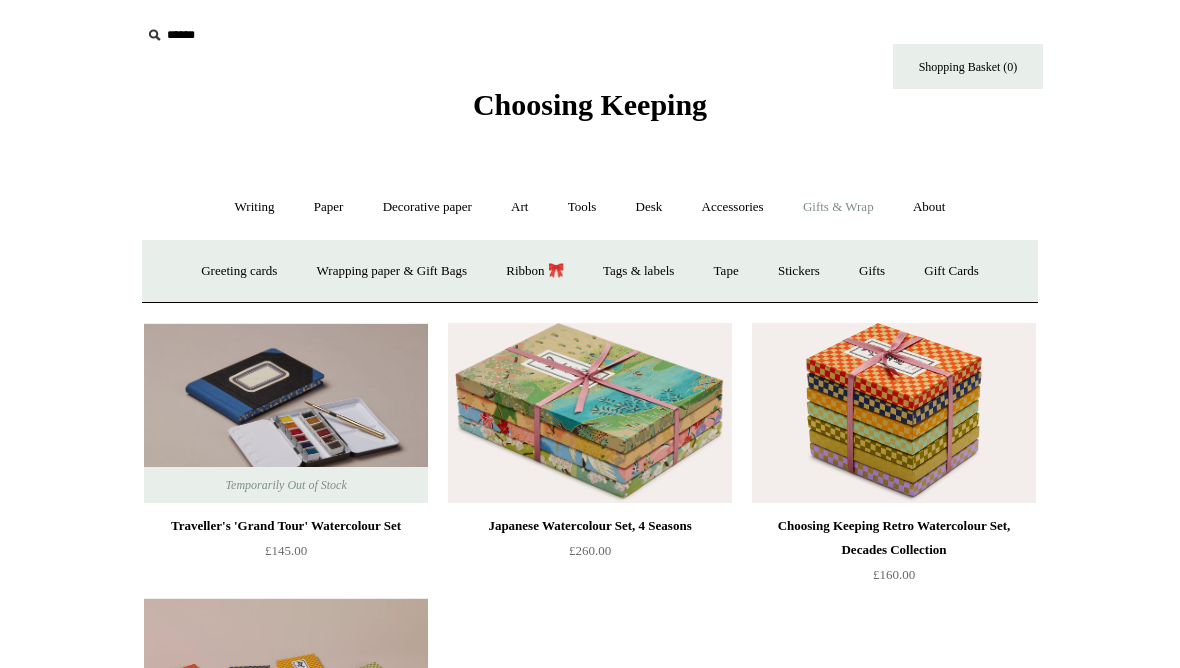 click on "About +" at bounding box center (929, 207) 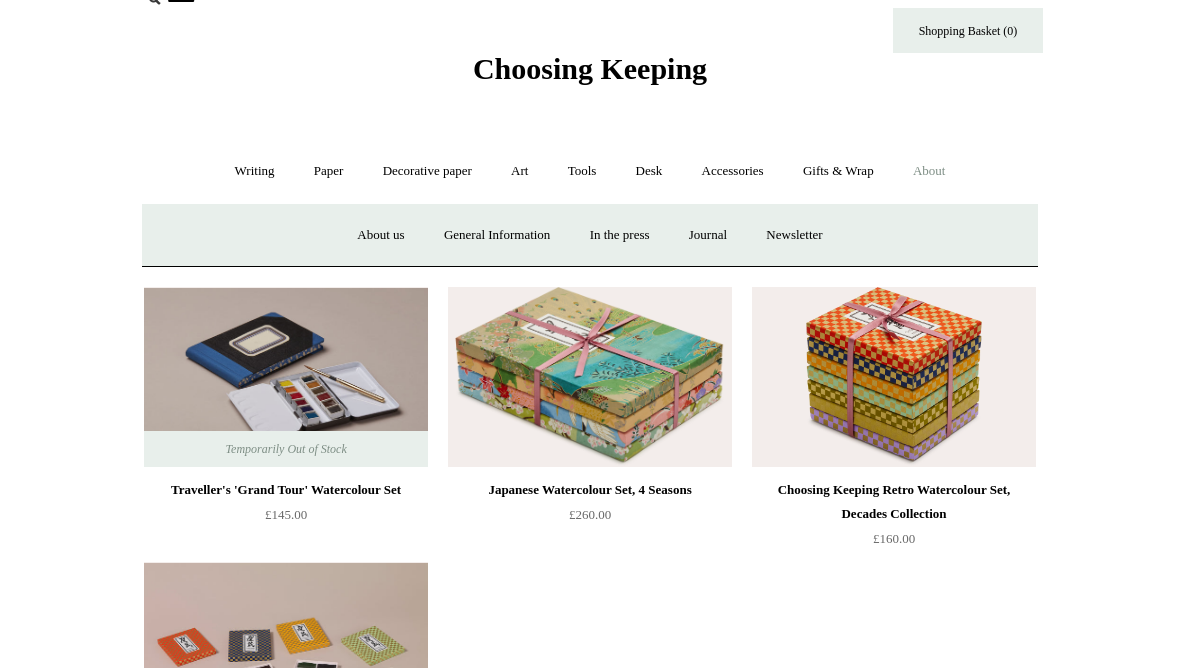 scroll, scrollTop: 35, scrollLeft: 0, axis: vertical 